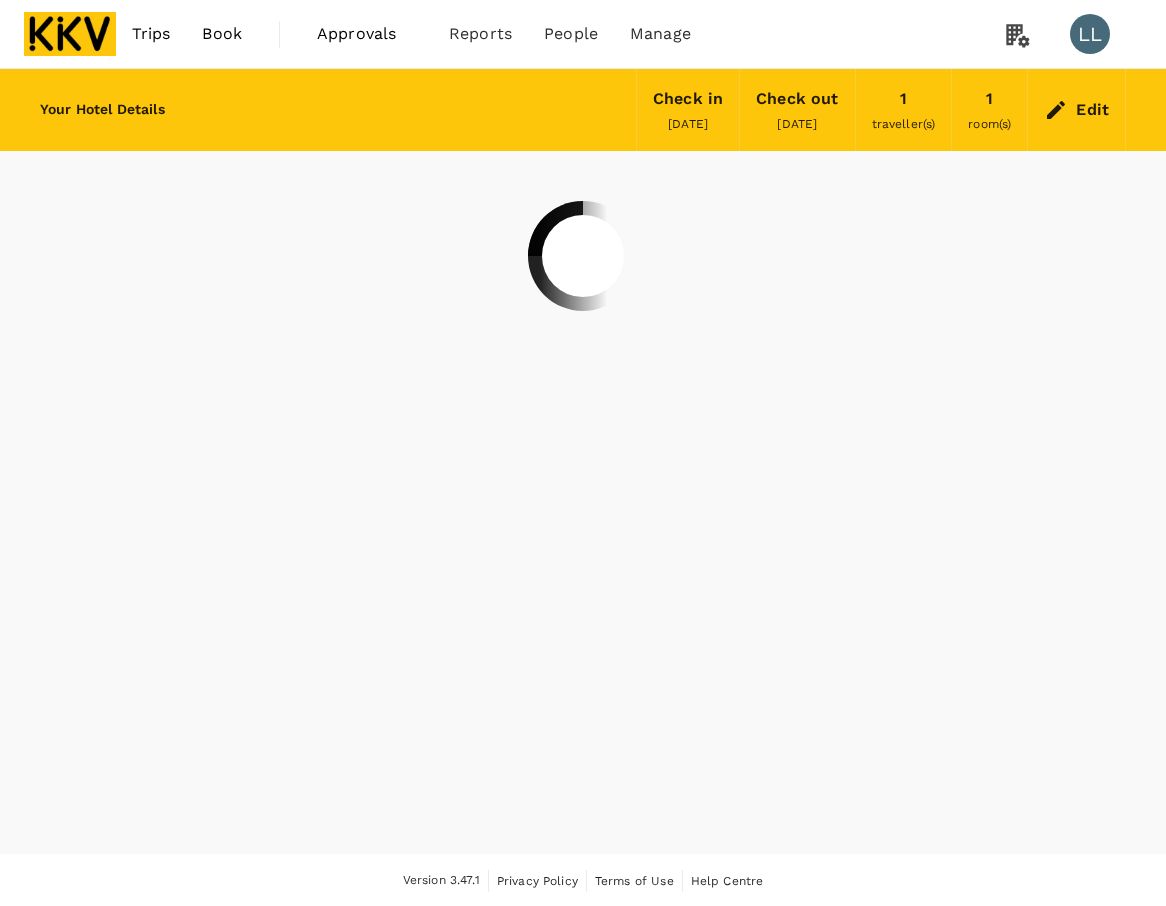 scroll, scrollTop: 0, scrollLeft: 0, axis: both 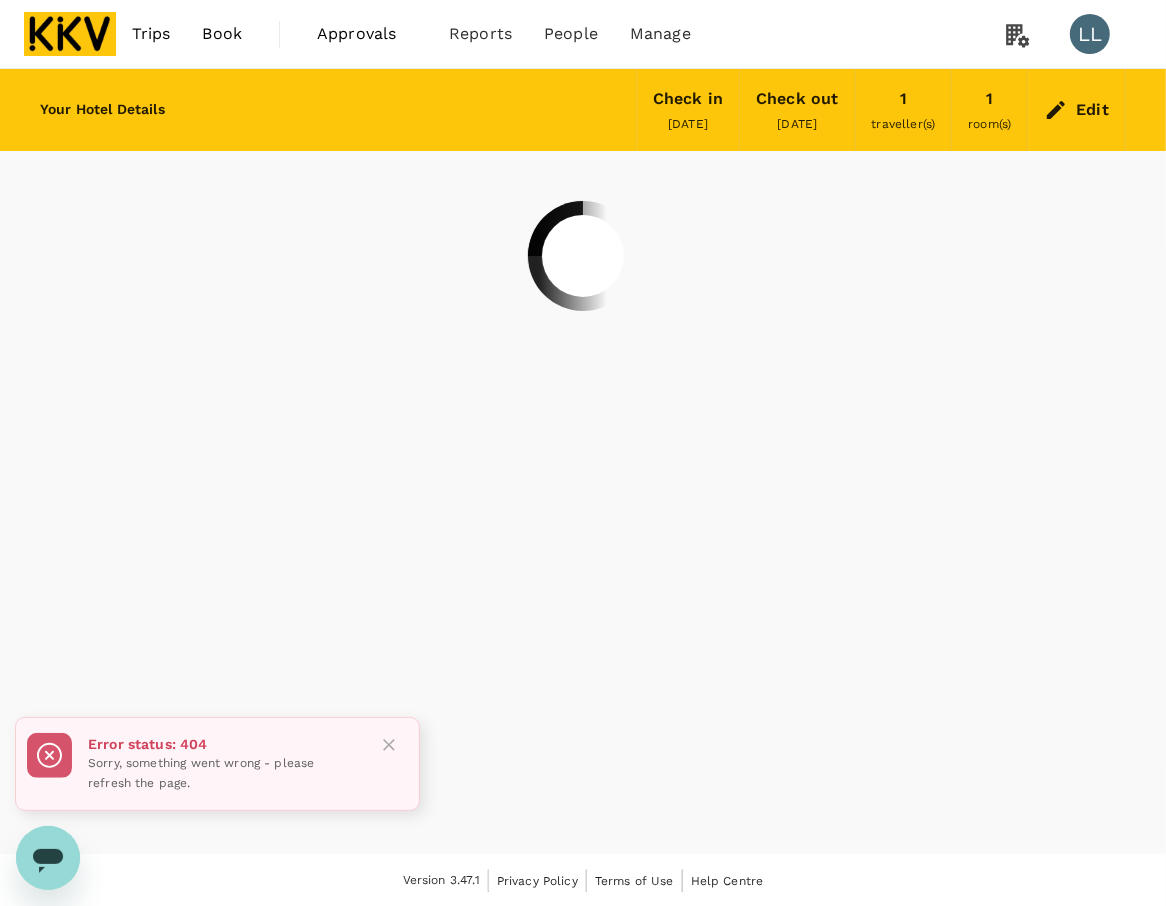 click at bounding box center [70, 34] 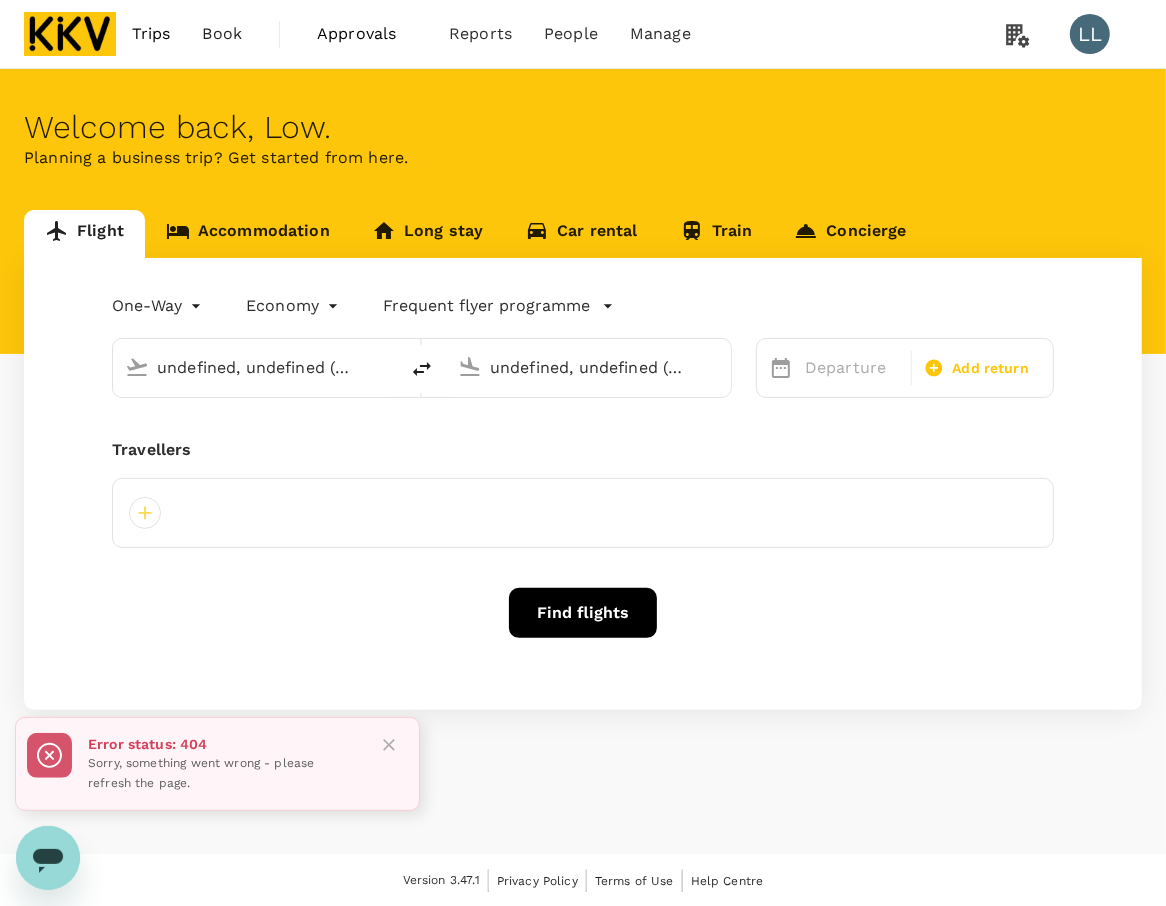type on "Miri Intl (MYY)" 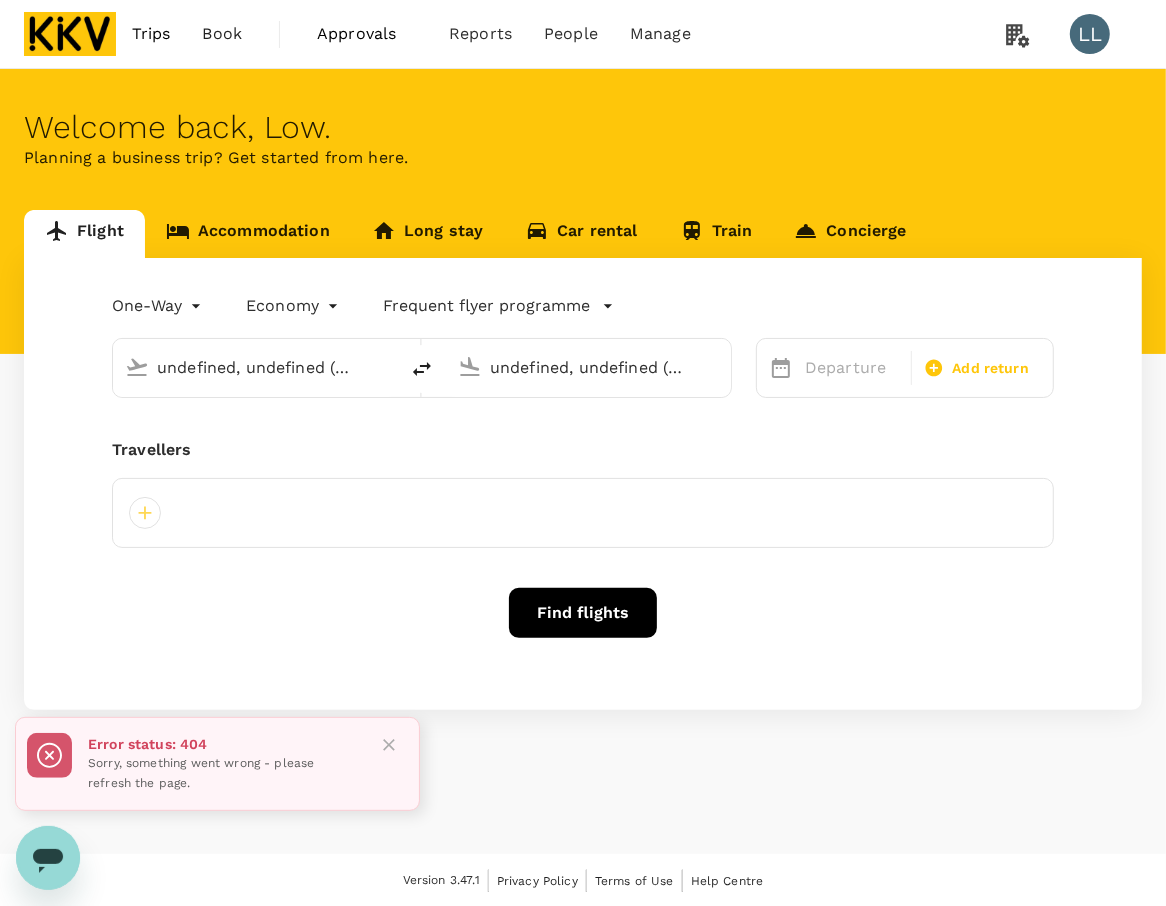 type on "Kuala Lumpur Intl ([GEOGRAPHIC_DATA])" 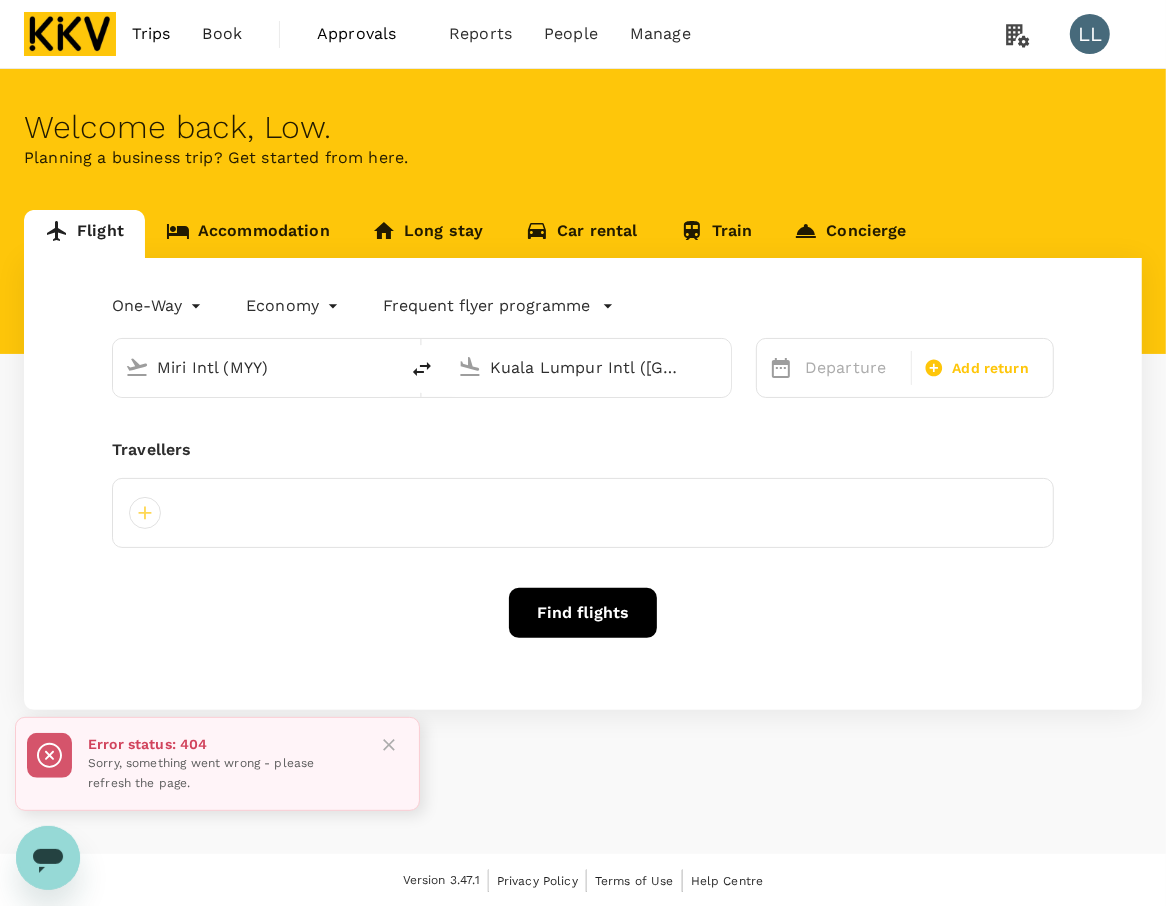 type 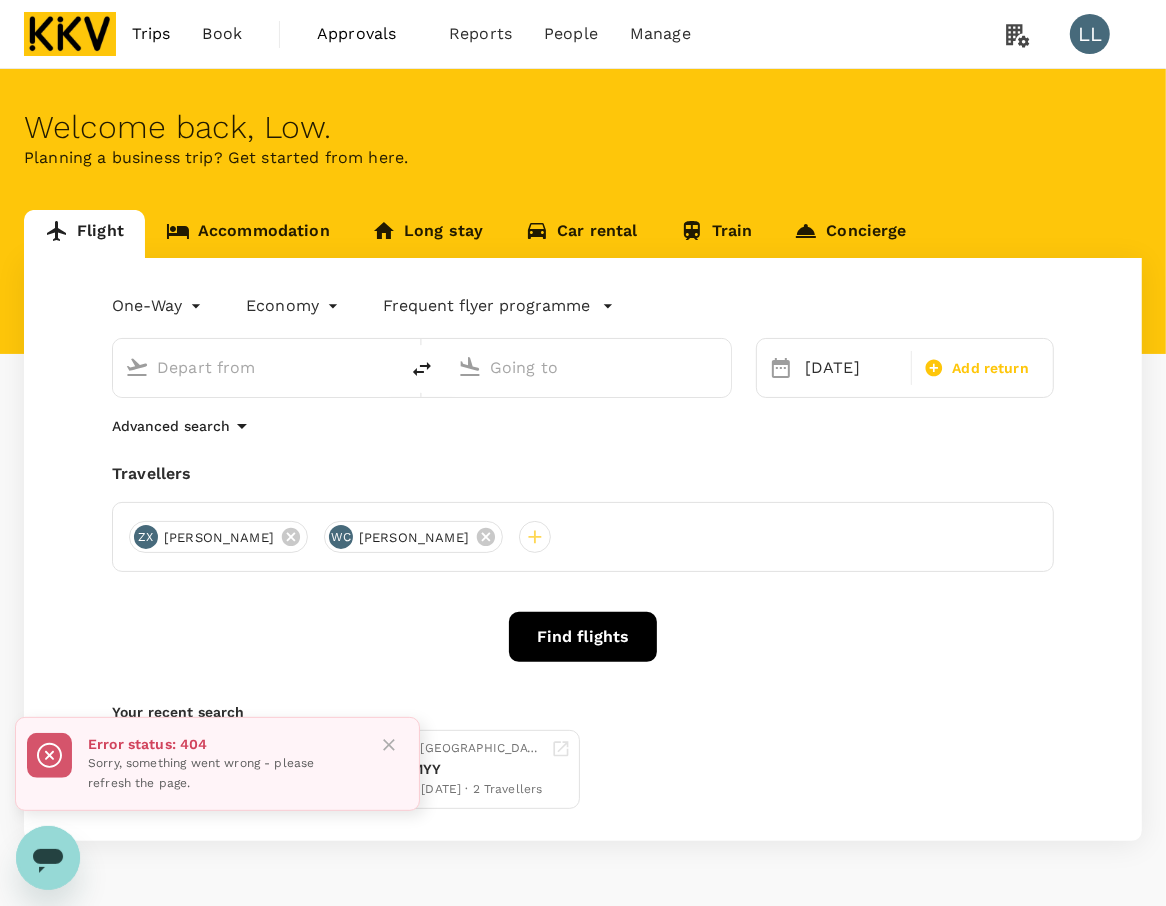 type on "Miri Intl (MYY)" 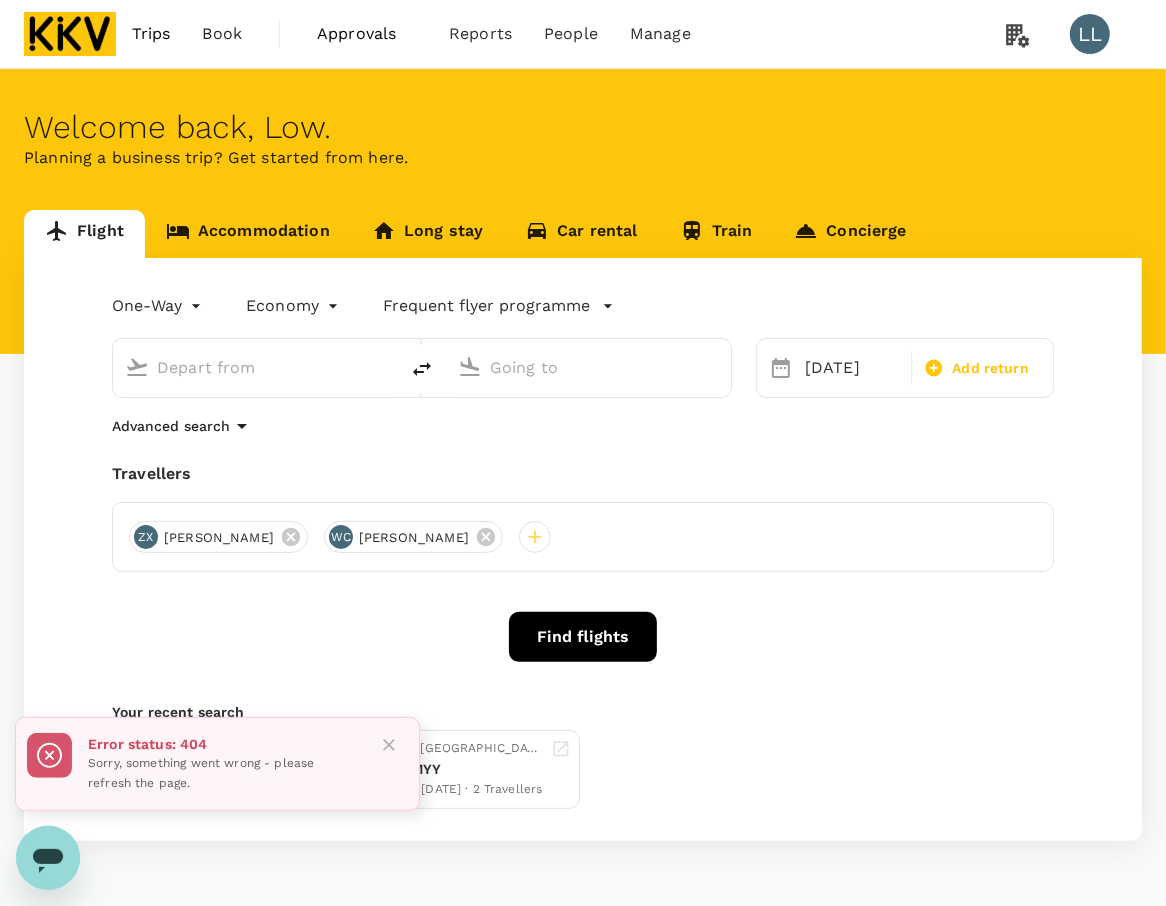 type on "Kuala Lumpur Intl ([GEOGRAPHIC_DATA])" 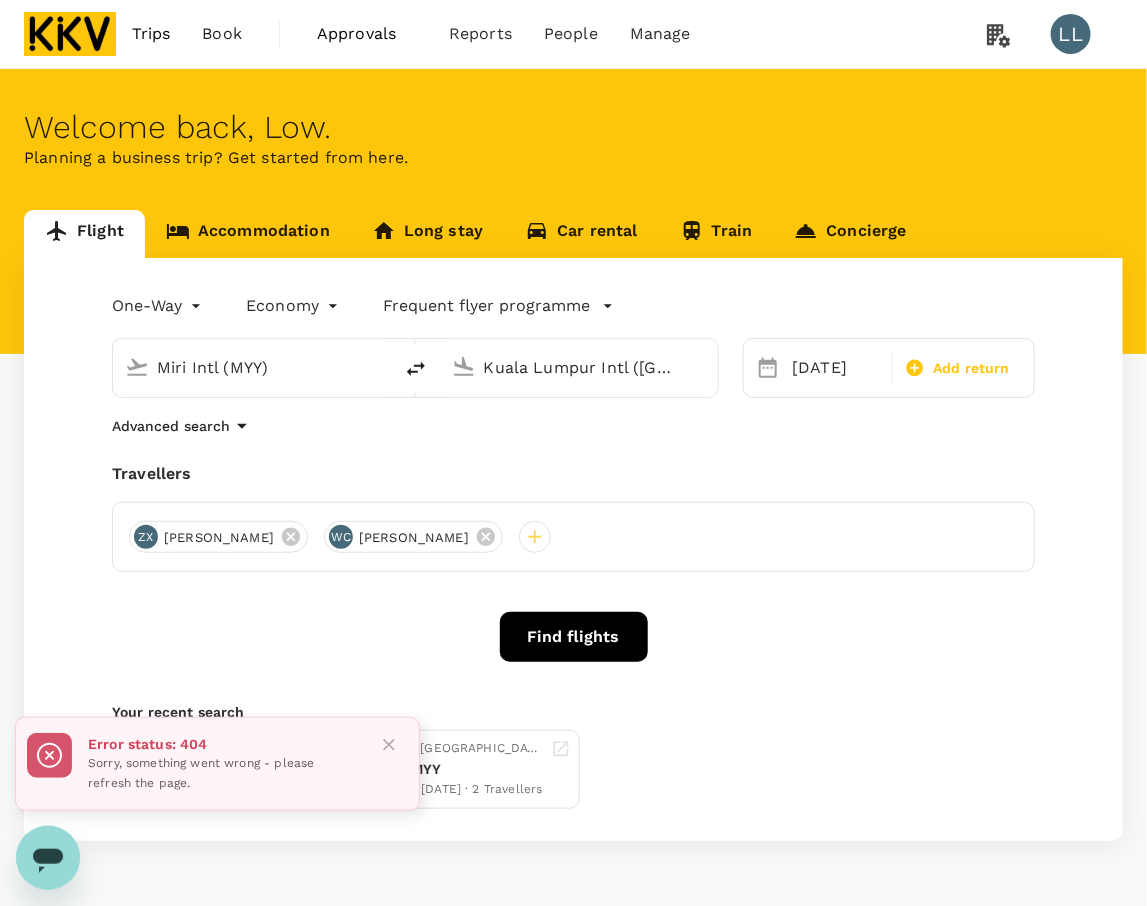 type 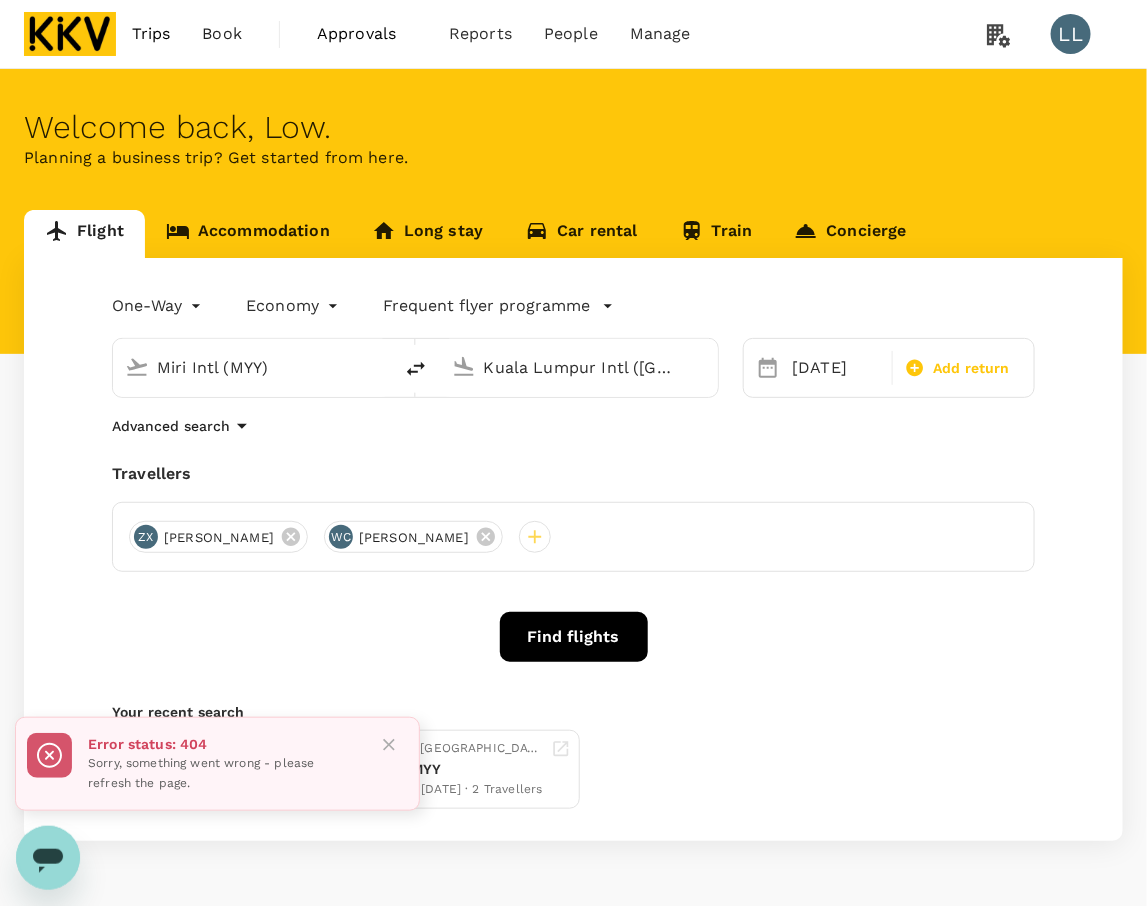 type 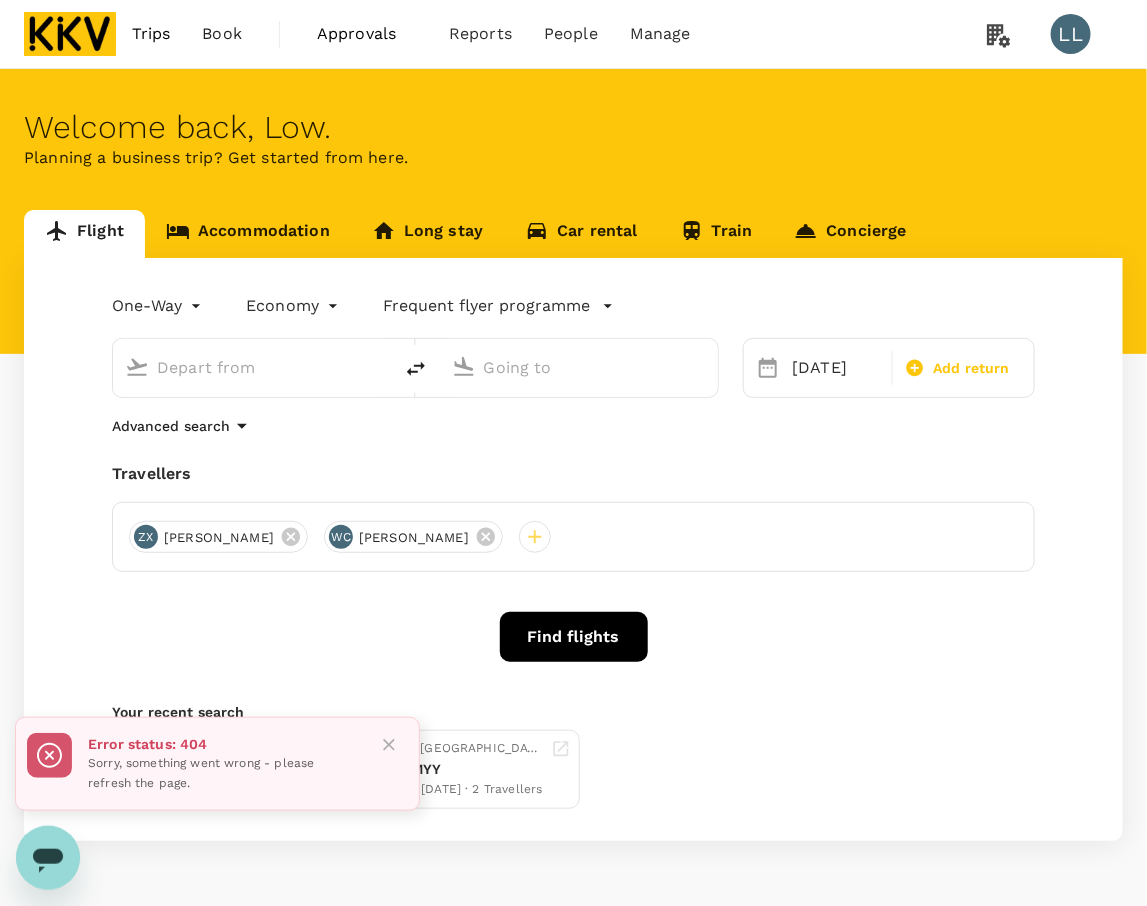 type on "Miri Intl (MYY)" 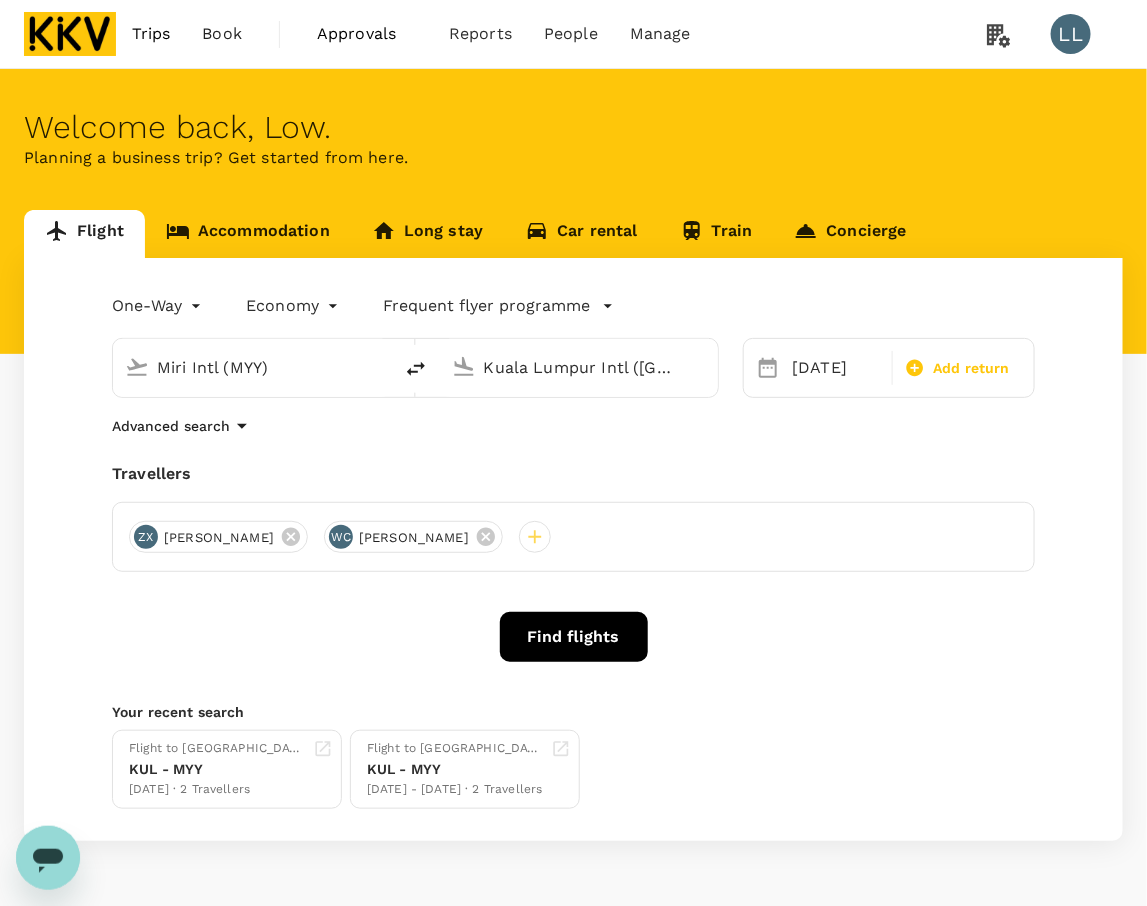 click on "Accommodation" at bounding box center (248, 234) 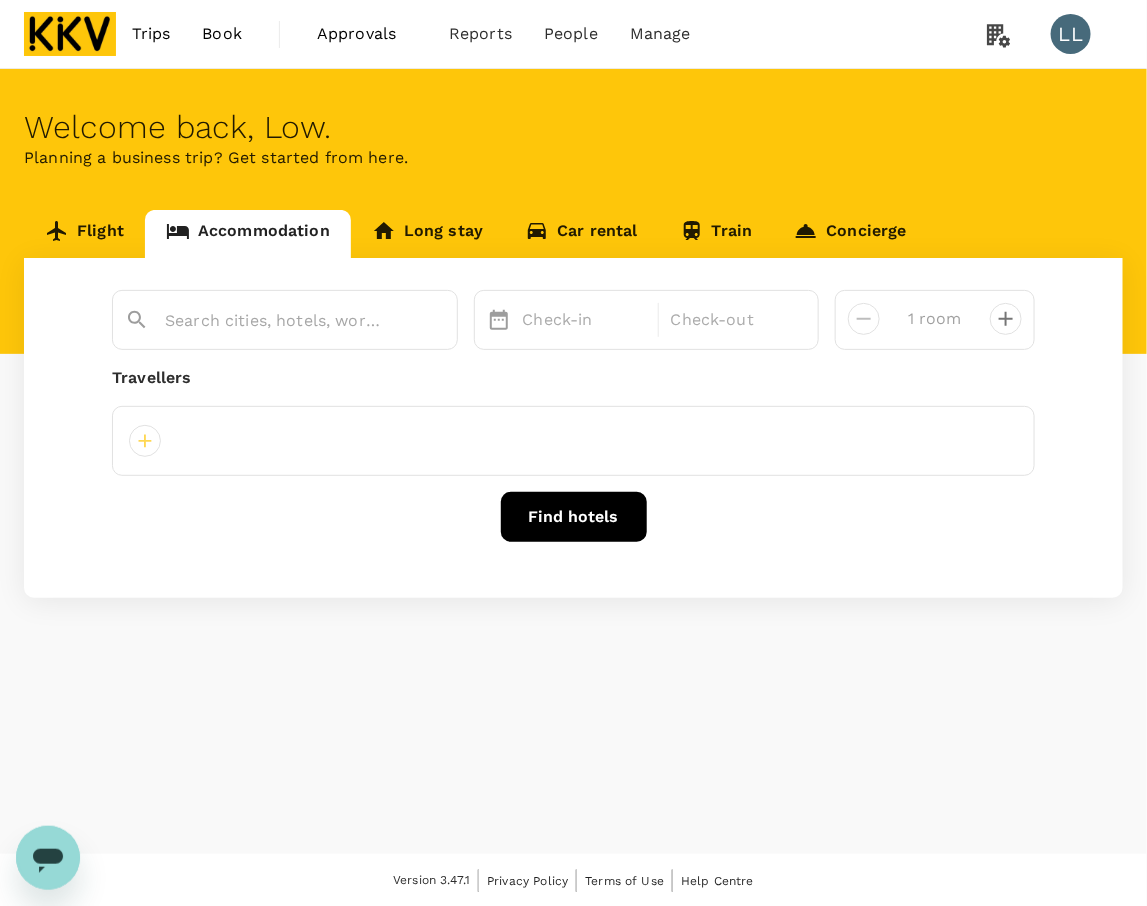 type on "Citizenm Kl [GEOGRAPHIC_DATA]" 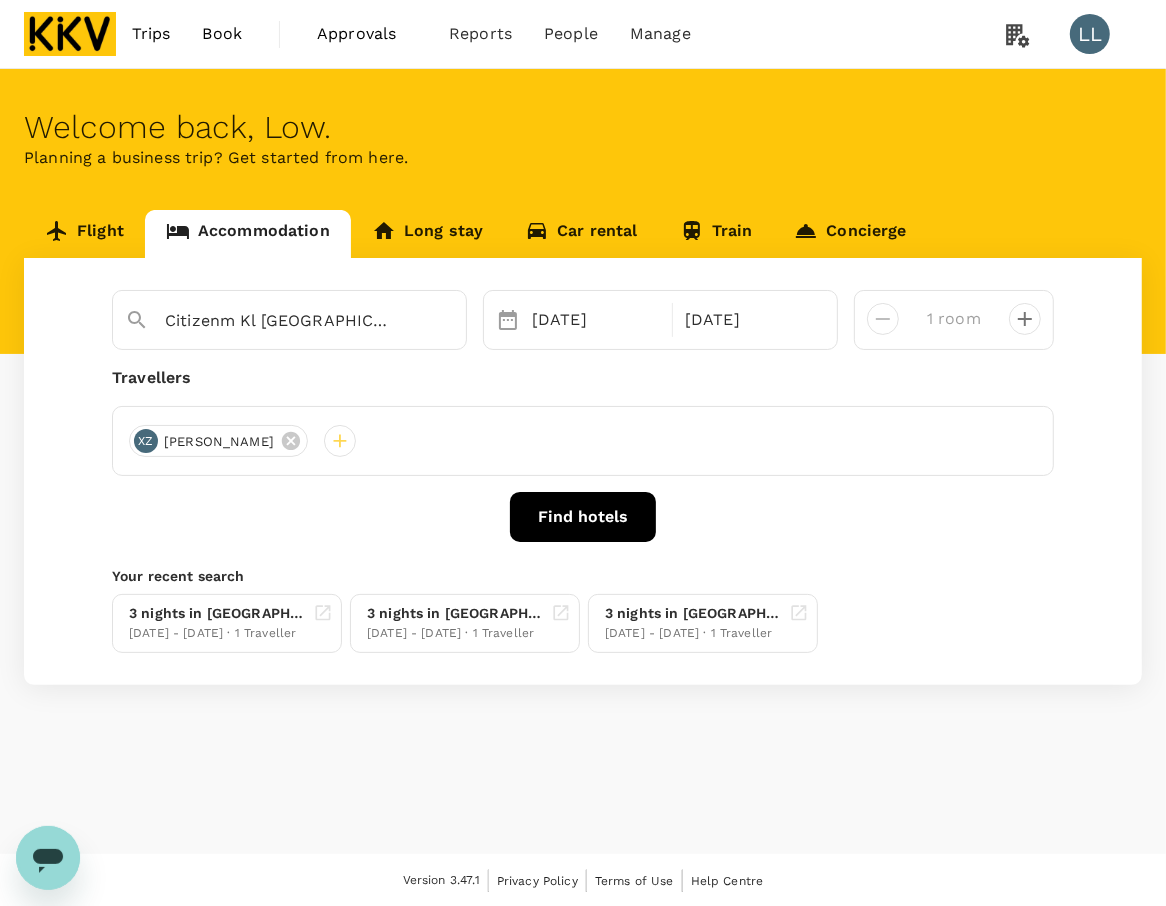 click on "Travellers" at bounding box center [583, 378] 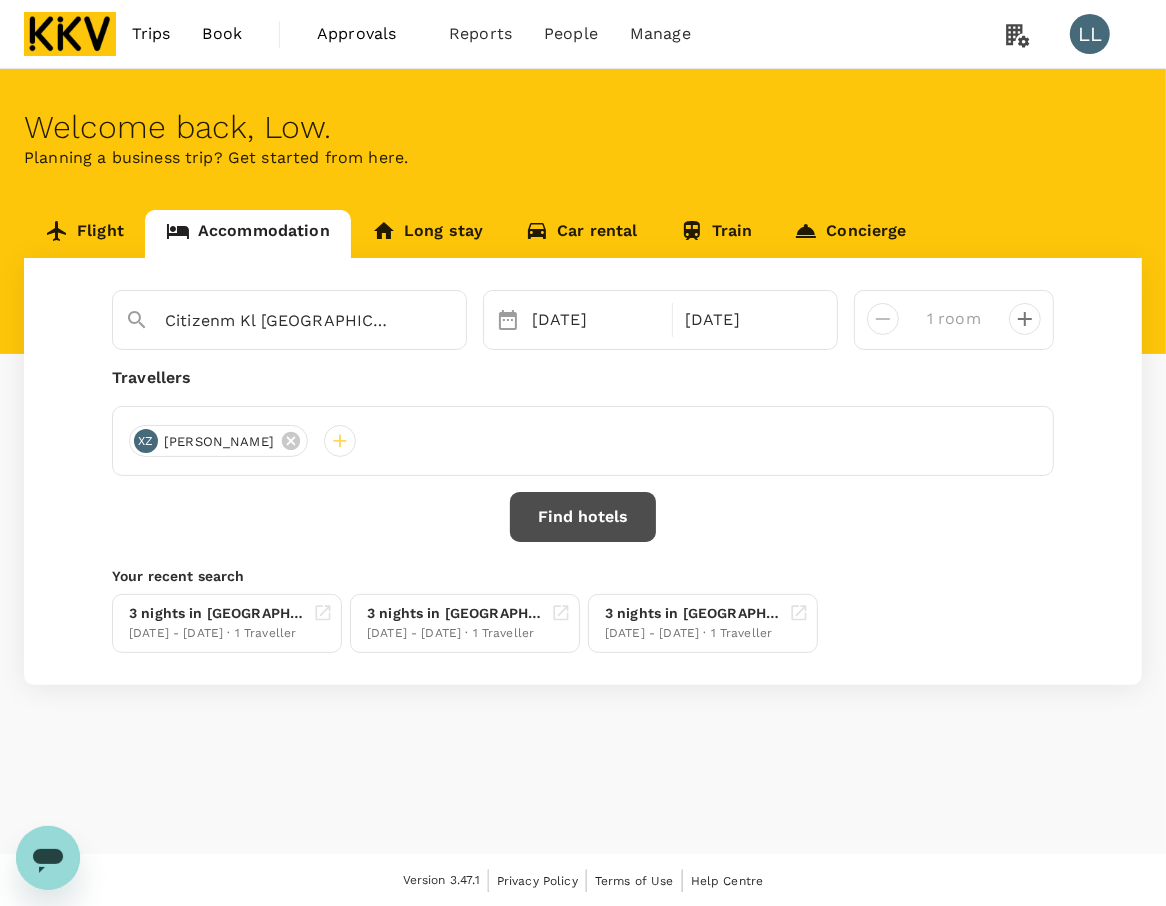 click on "Find hotels" at bounding box center [583, 517] 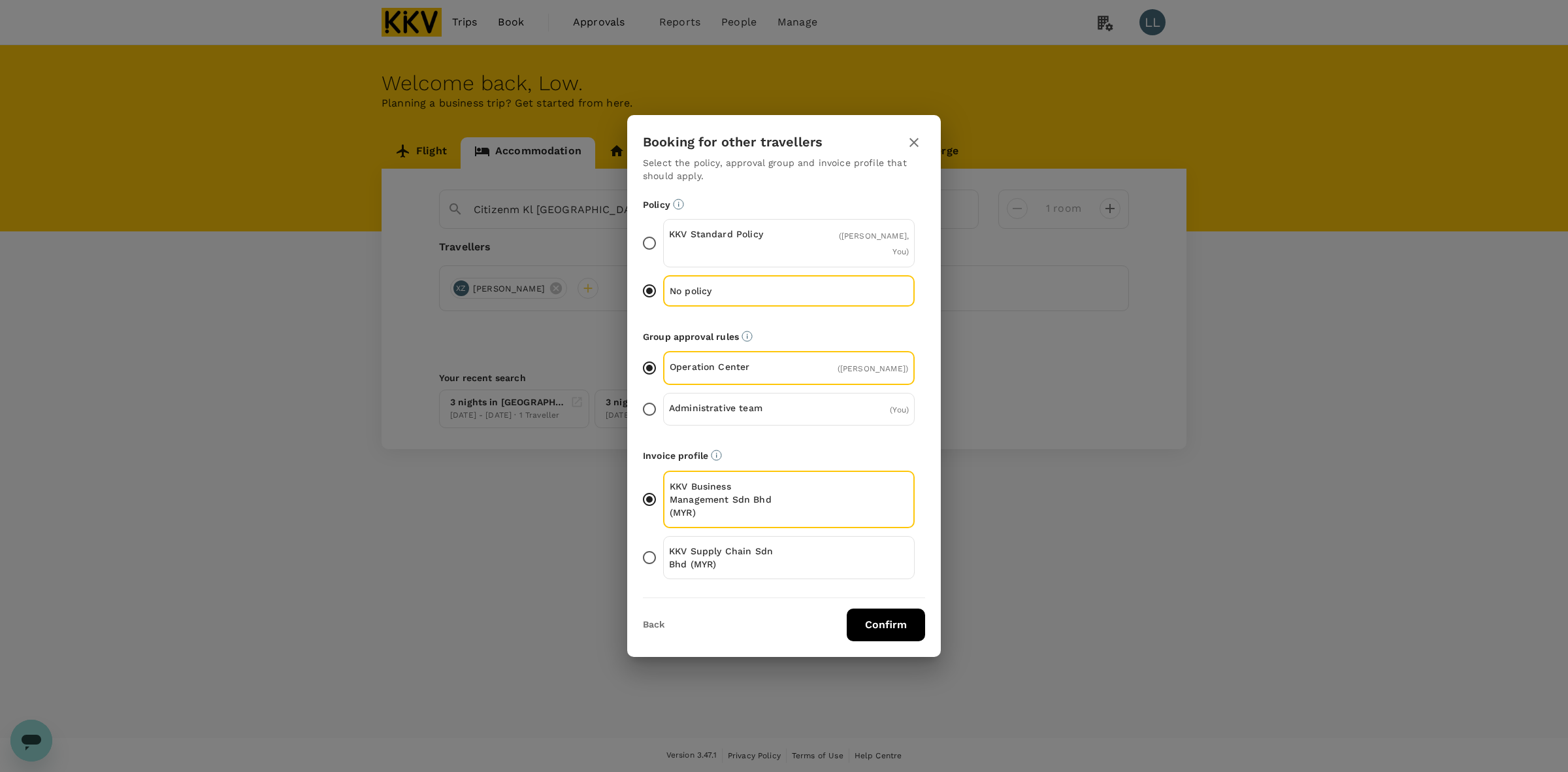 click on "Confirm" at bounding box center (886, 625) 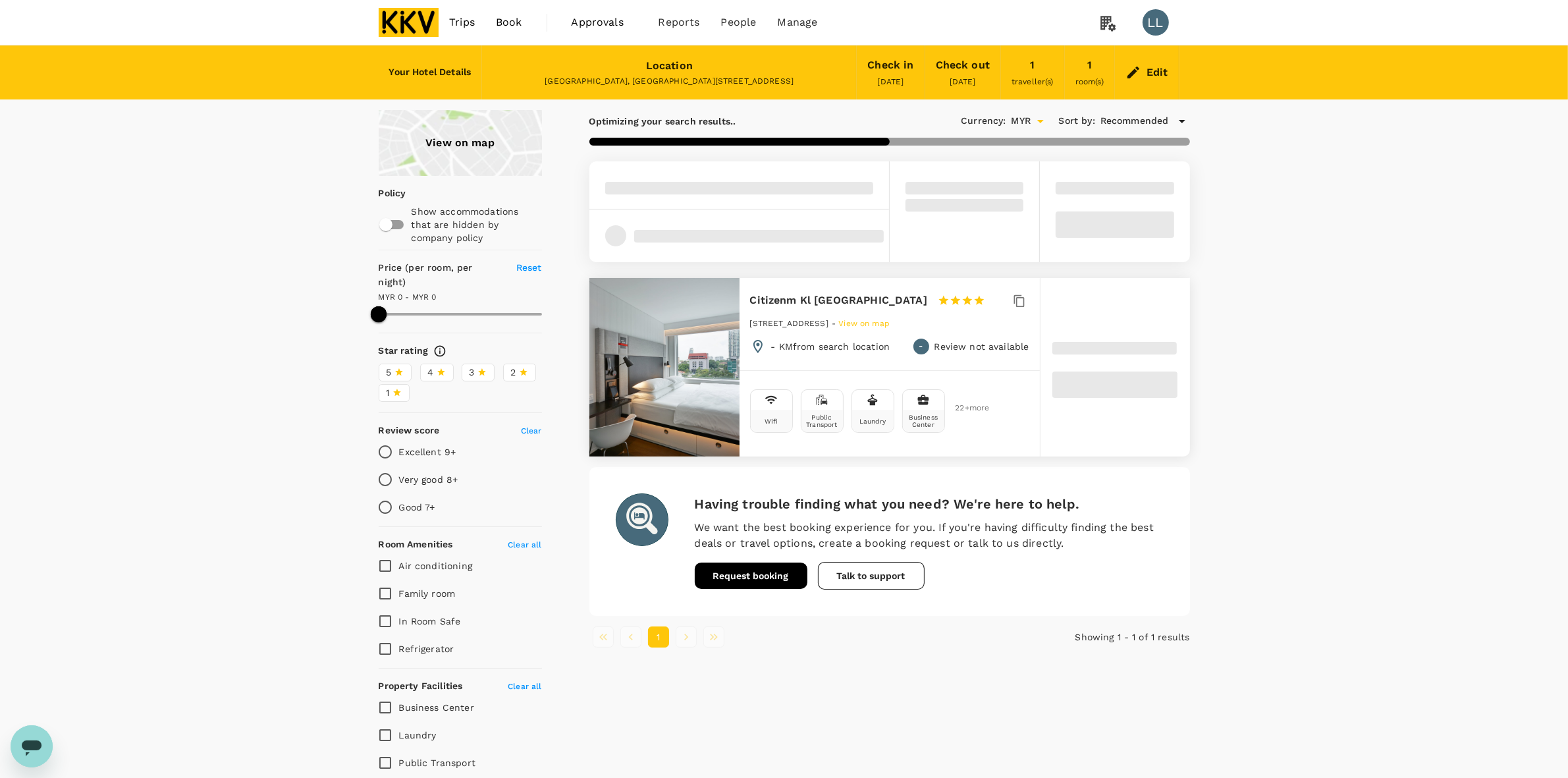 click on "View on map Policy Show accommodations that are hidden by company policy Price (per room, per night) Reset MYR 0 - MYR 0 Star rating 5 4 3 2 1 Review score Clear Excellent 9+ Very good 8+ Good 7+ Room Amenities Clear all Air conditioning Family room In Room Safe Refrigerator Property Facilities Clear all Business Center Laundry Public Transport Wifi Meals Clear all Meal plan available Restaurant Optimizing your search results.. Currency :  MYR Sort by :  Recommended Citizenm Kl Bukit Bintang 1 Star 2 Stars 3 Stars 4 Stars 5 Stars [STREET_ADDRESS]   -   View on map - KM  from search location - Review not available Wifi Public Transport Laundry Business Center 22 +  more Having trouble finding what you need? We're here to help. We want the best booking experience for you. If you're having difficulty finding the best deals or travel options, create a booking request or talk to us directly. Request booking Talk to support 1 Showing 1 - 1 of 1 results" at bounding box center (784, 500) 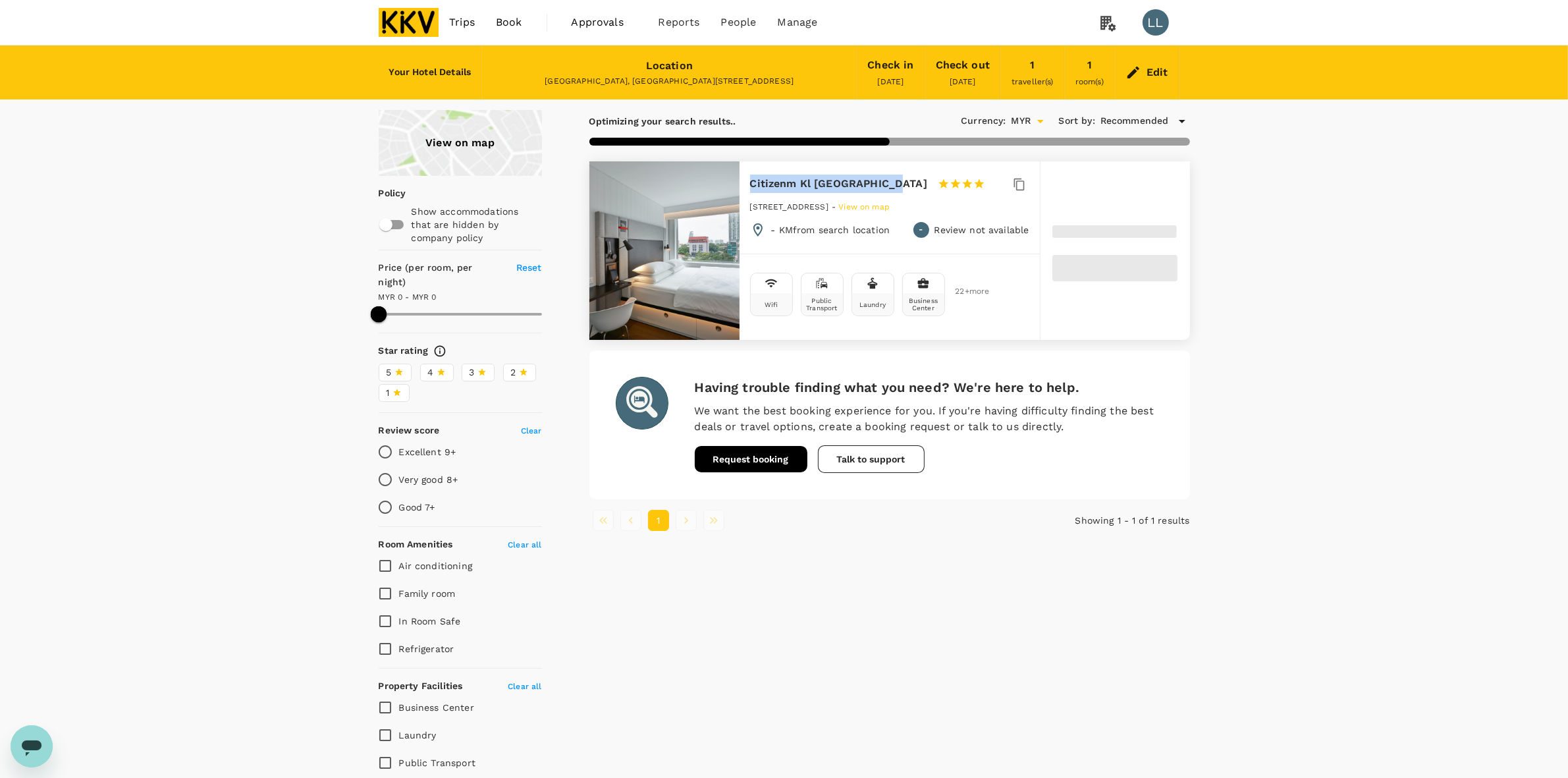 drag, startPoint x: 747, startPoint y: 182, endPoint x: 884, endPoint y: 189, distance: 137.17872 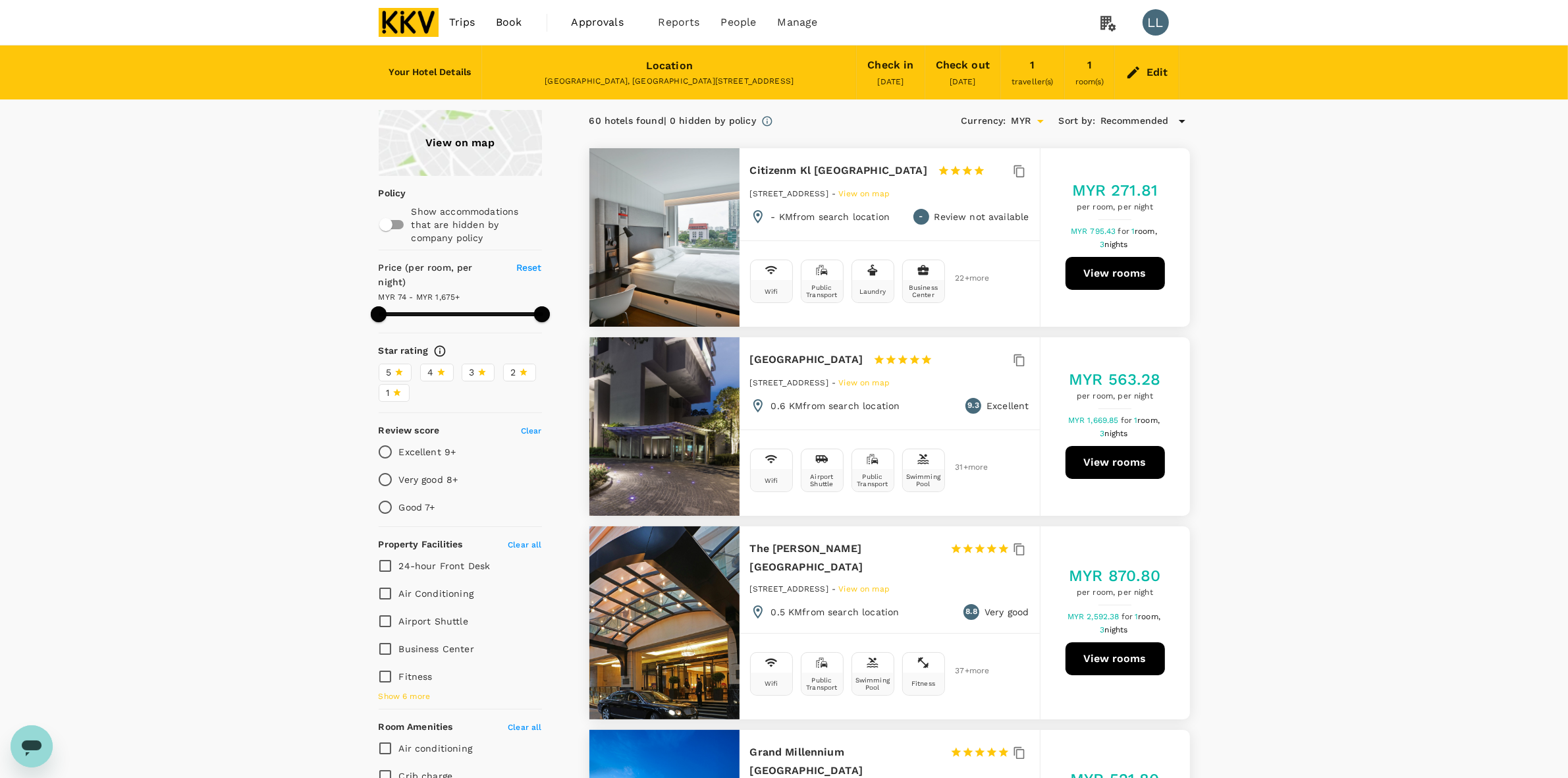 click on "View on map Policy Show accommodations that are hidden by company policy Price (per room, per night) Reset MYR 74 - MYR 1,675+ Star rating 5 4 3 2 1 Review score Clear Excellent 9+ Very good 8+ Good 7+ Property Facilities Clear all 24-hour Front Desk Air Conditioning Airport Shuttle Business Center Fitness Show 6 more Room Amenities Clear all Air conditioning Crib charge Extra person Family room Heated guest rooms Show 8 more Meals Clear all BBQ/Picnic area Coffee shop Coffee/tea Complimentary in-room coffee or tea Kitchenette Show 5 more Additional Facilities Clear all Full Service Spa 60   hotels found  |   0   hidden by policy Currency :  MYR Sort by :  Recommended Citizenm Kl [GEOGRAPHIC_DATA] 1 Star 2 Stars 3 Stars 4 Stars 5 Stars [STREET_ADDRESS]   -   View on map - KM  from search location - Review not available Wifi Public Transport Laundry Business Center 22 +  more MYR 271.81 per room, per night MYR 795.43 for 1  room, 3  nights View rooms [GEOGRAPHIC_DATA] [GEOGRAPHIC_DATA] 1 Star 2 Stars 3 Stars   -" at bounding box center [784, 2195] 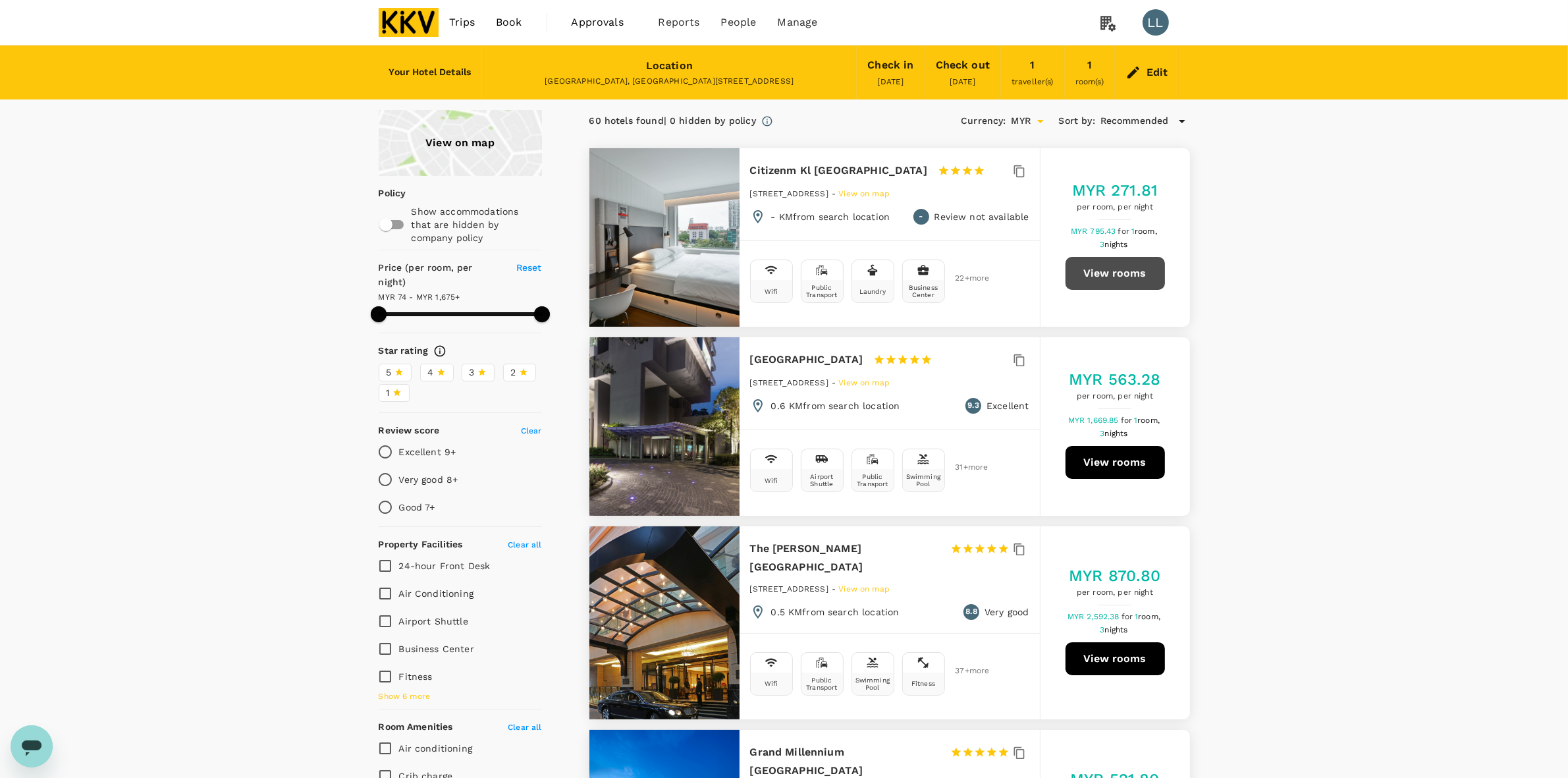 click on "View rooms" at bounding box center (1115, 273) 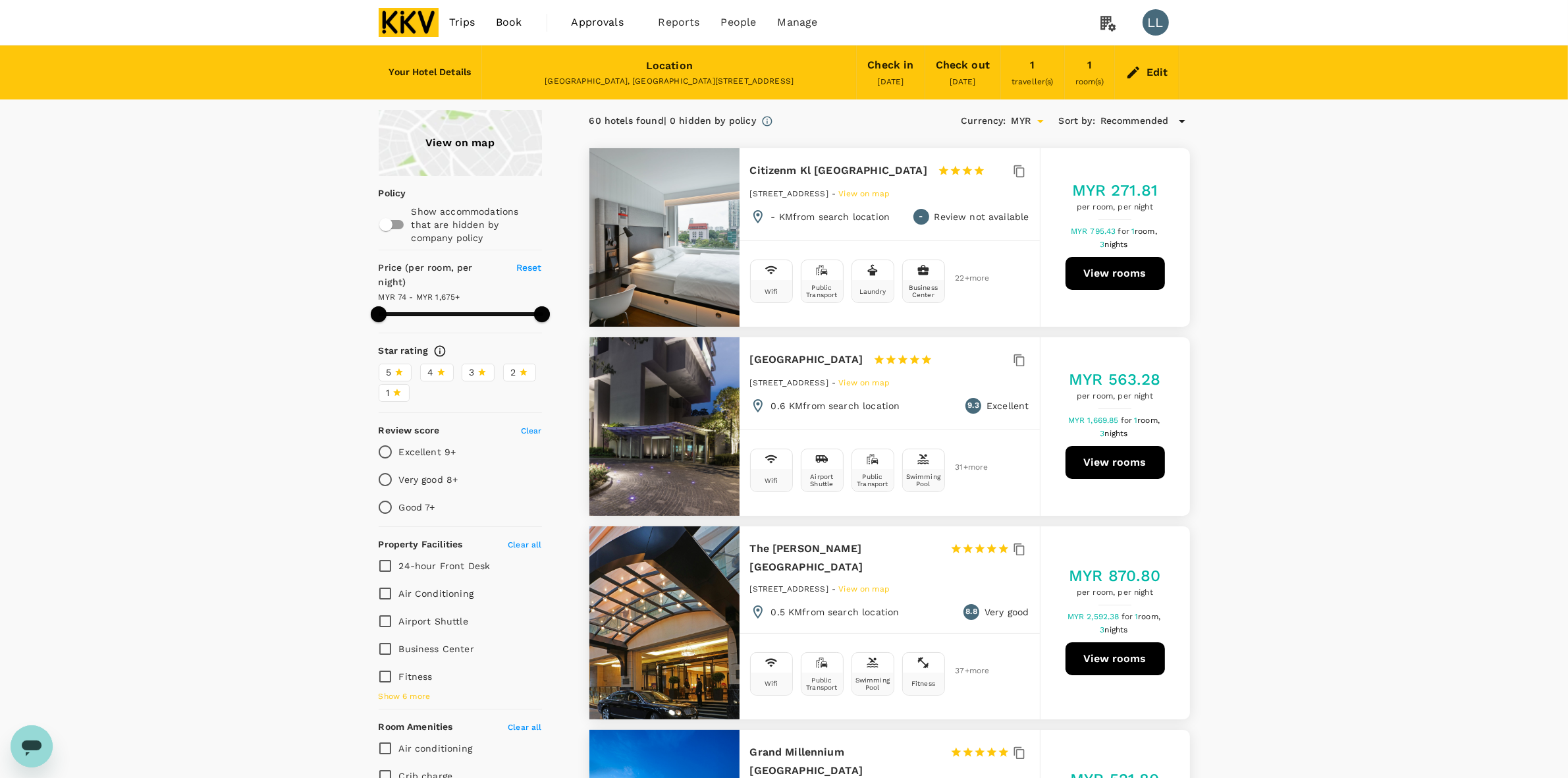 type on "1674.63" 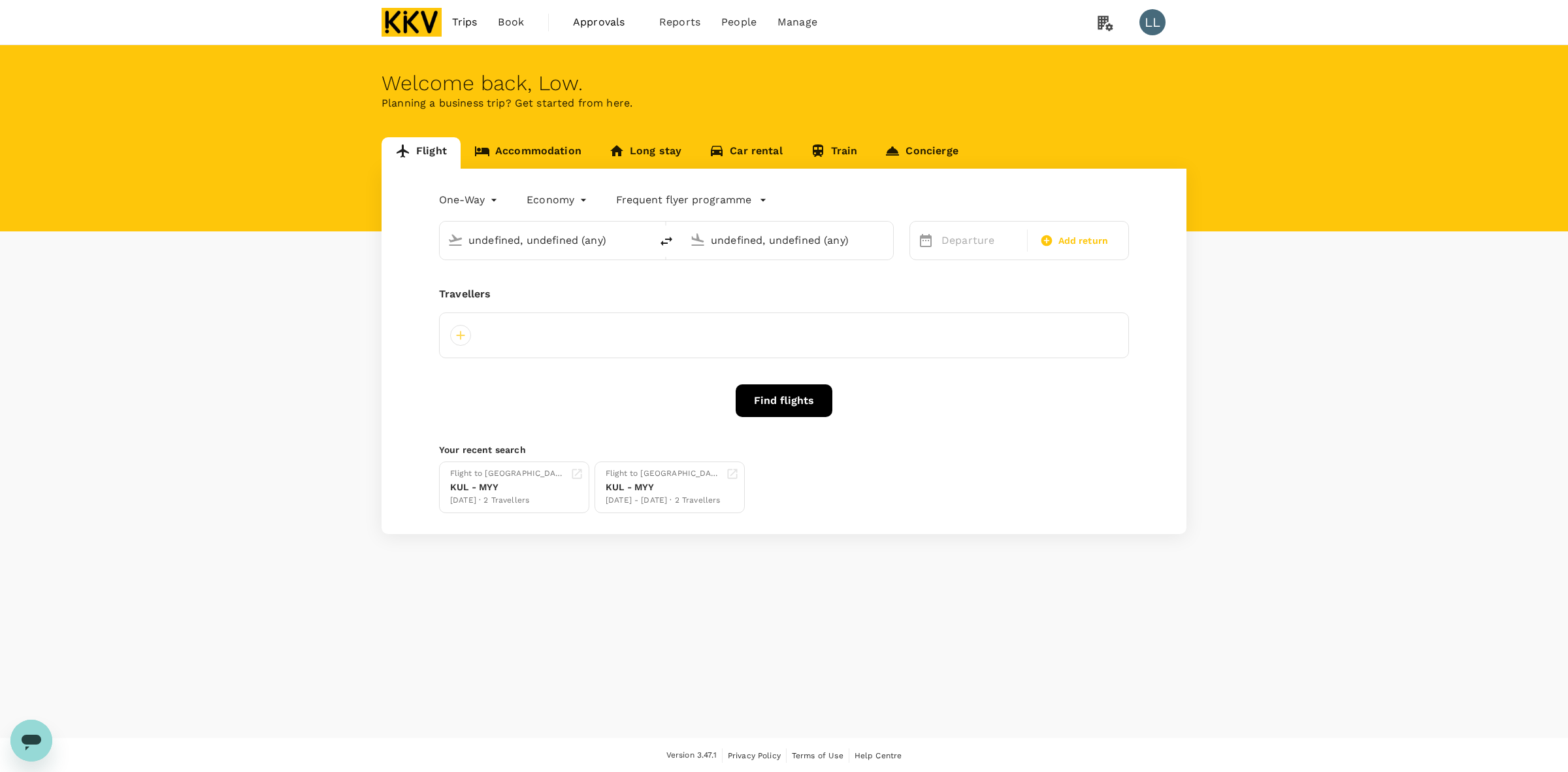 type on "Miri Intl (MYY)" 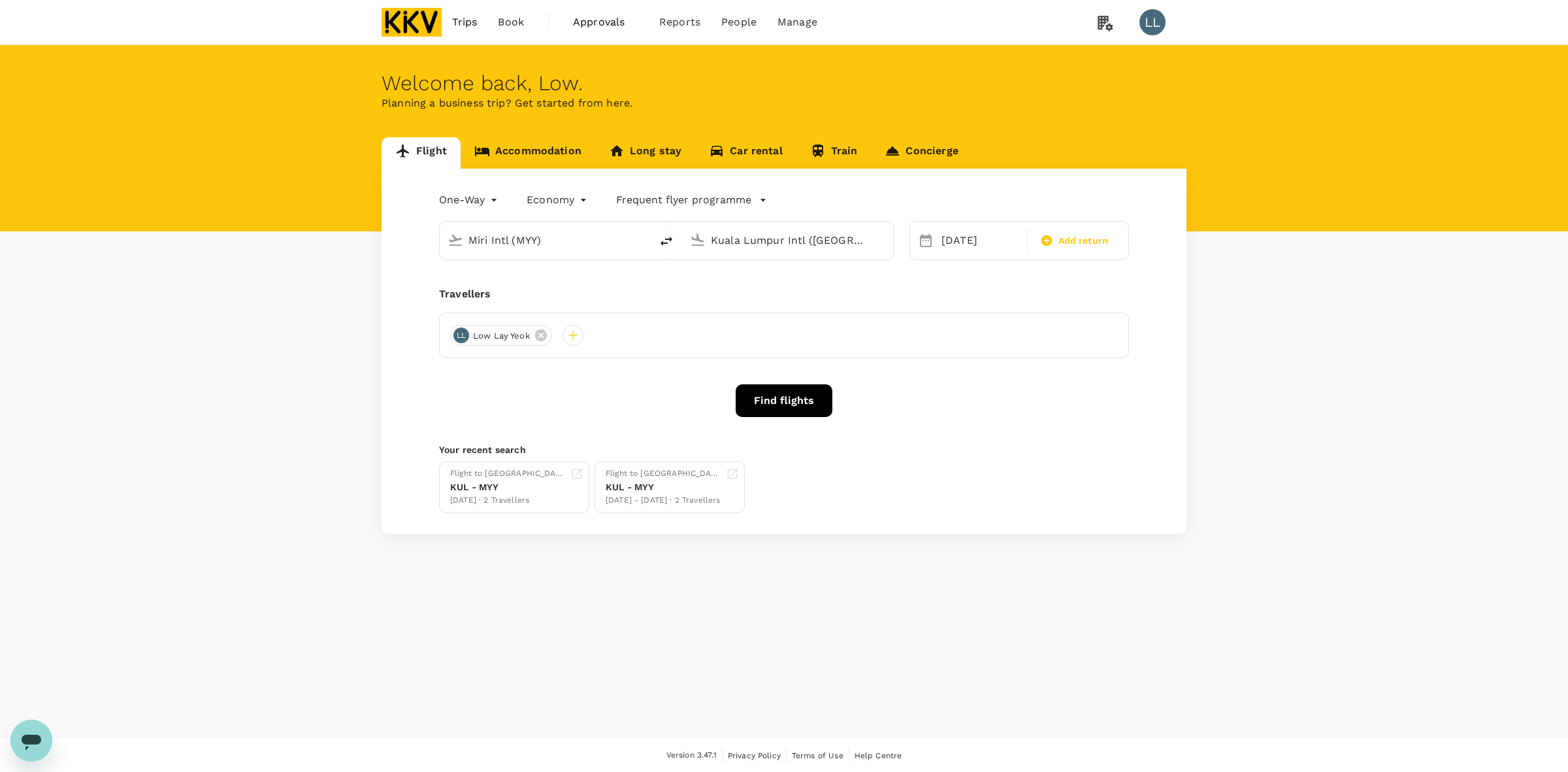 type 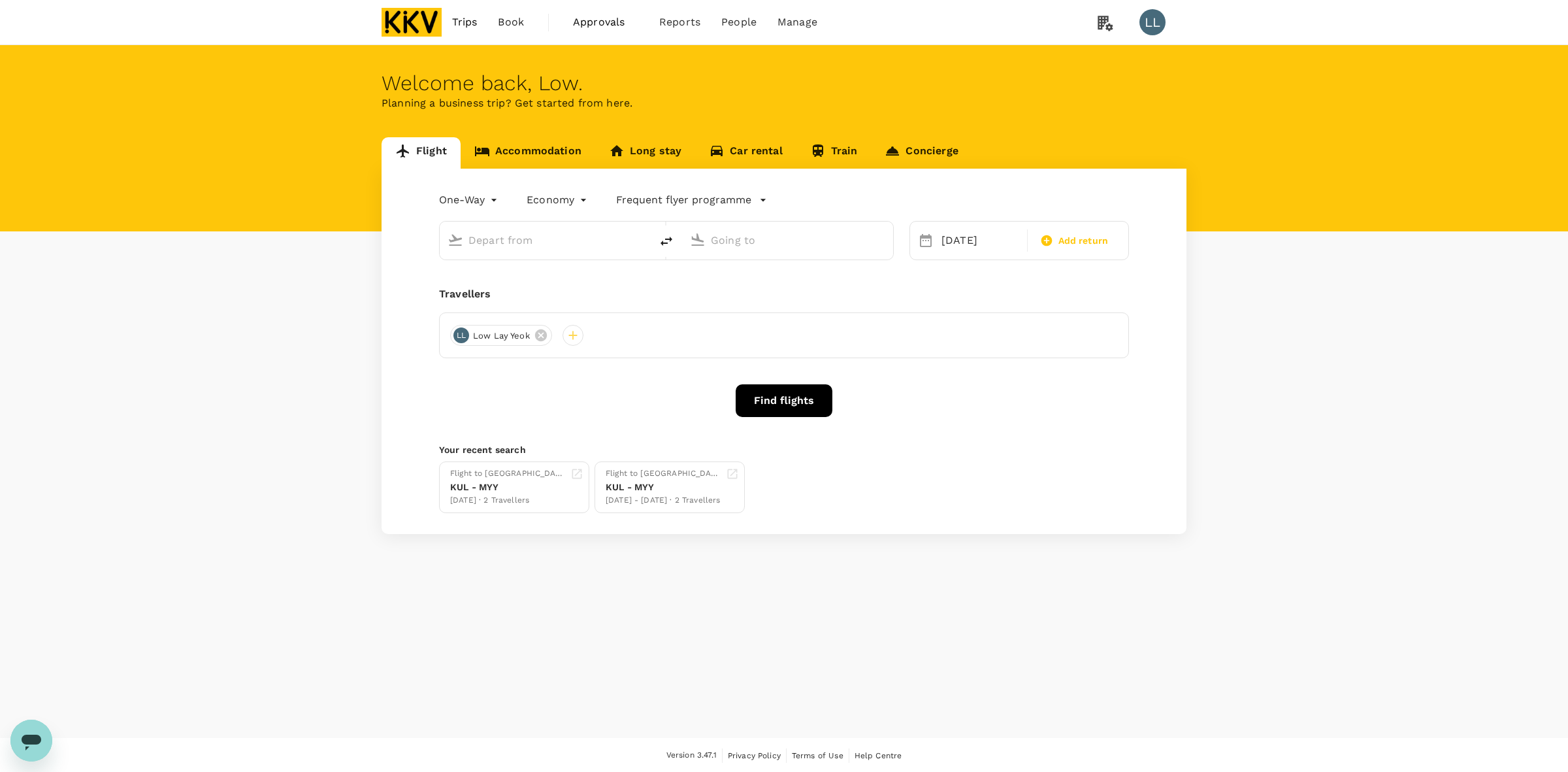 type on "Miri Intl (MYY)" 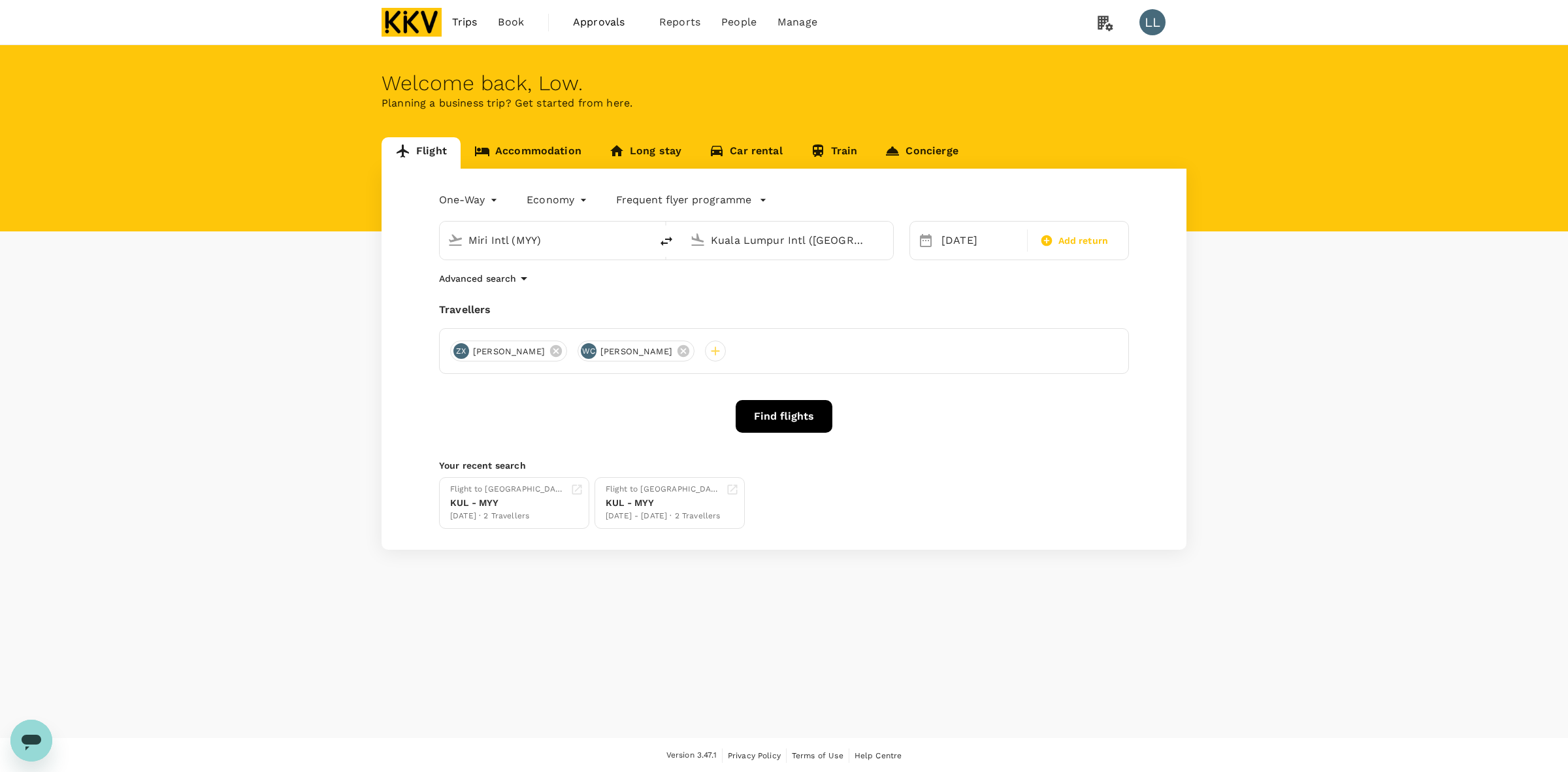 type 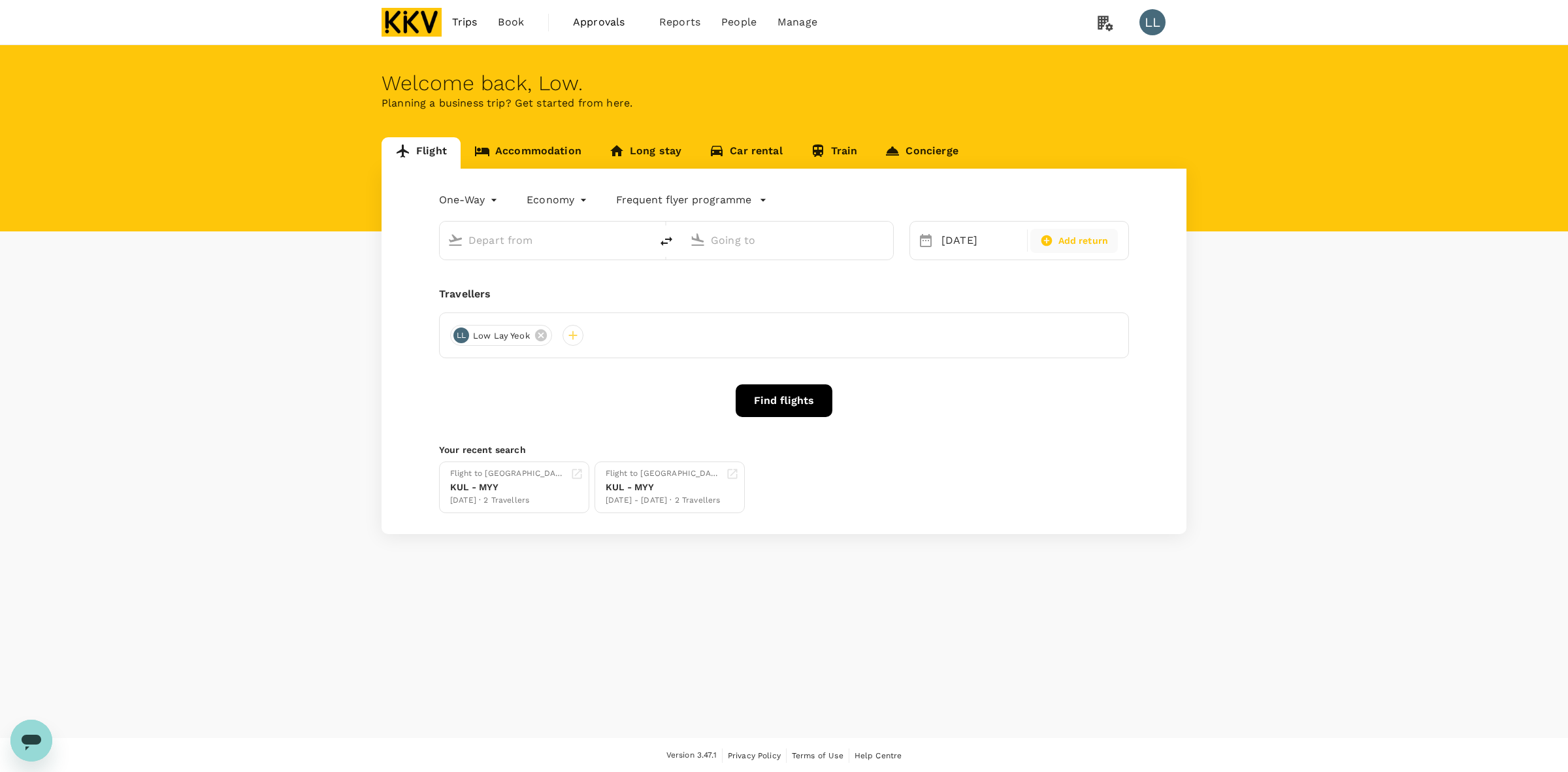 type on "Miri Intl (MYY)" 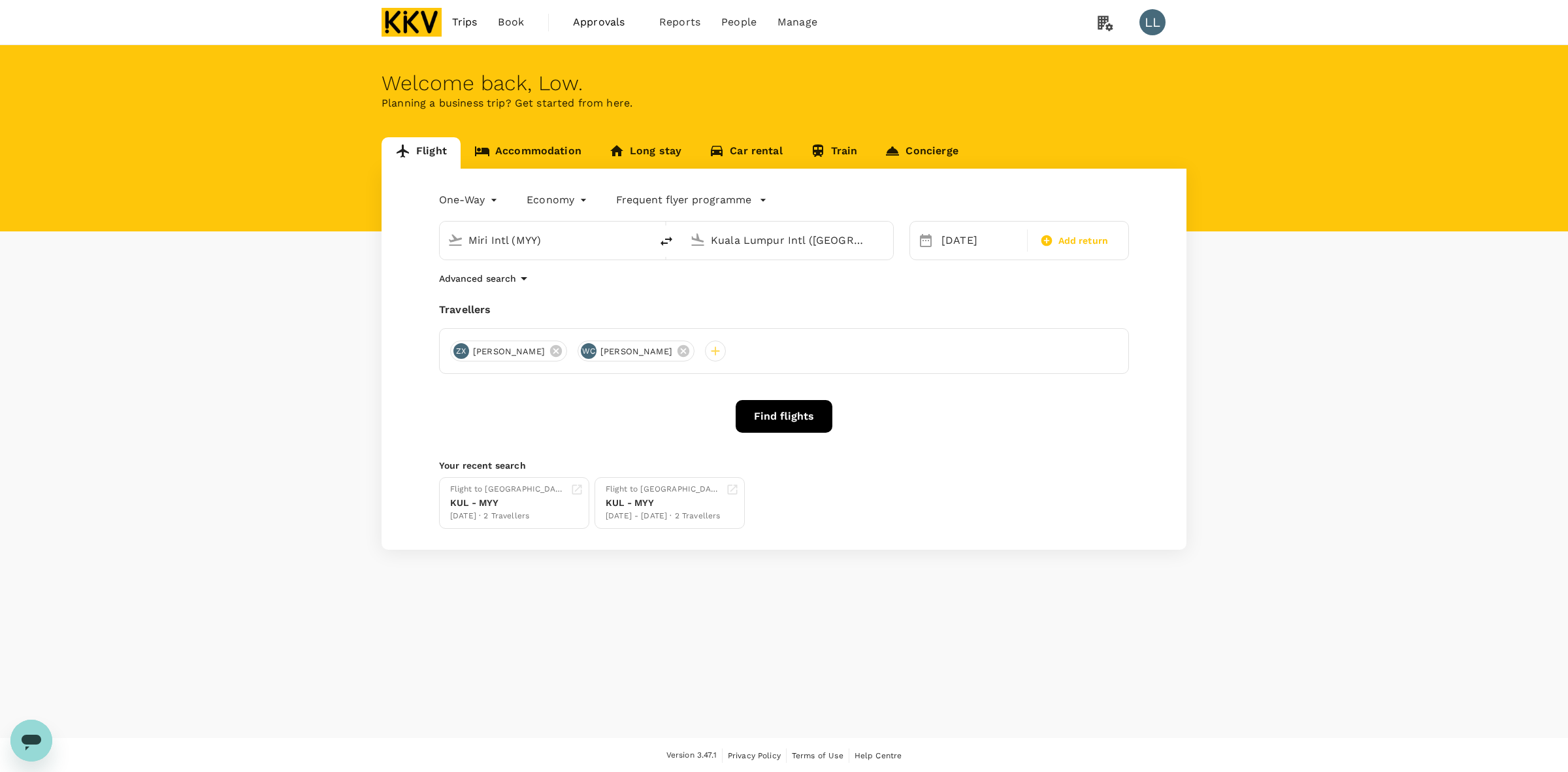click on "Miri Intl (MYY)" at bounding box center [546, 240] 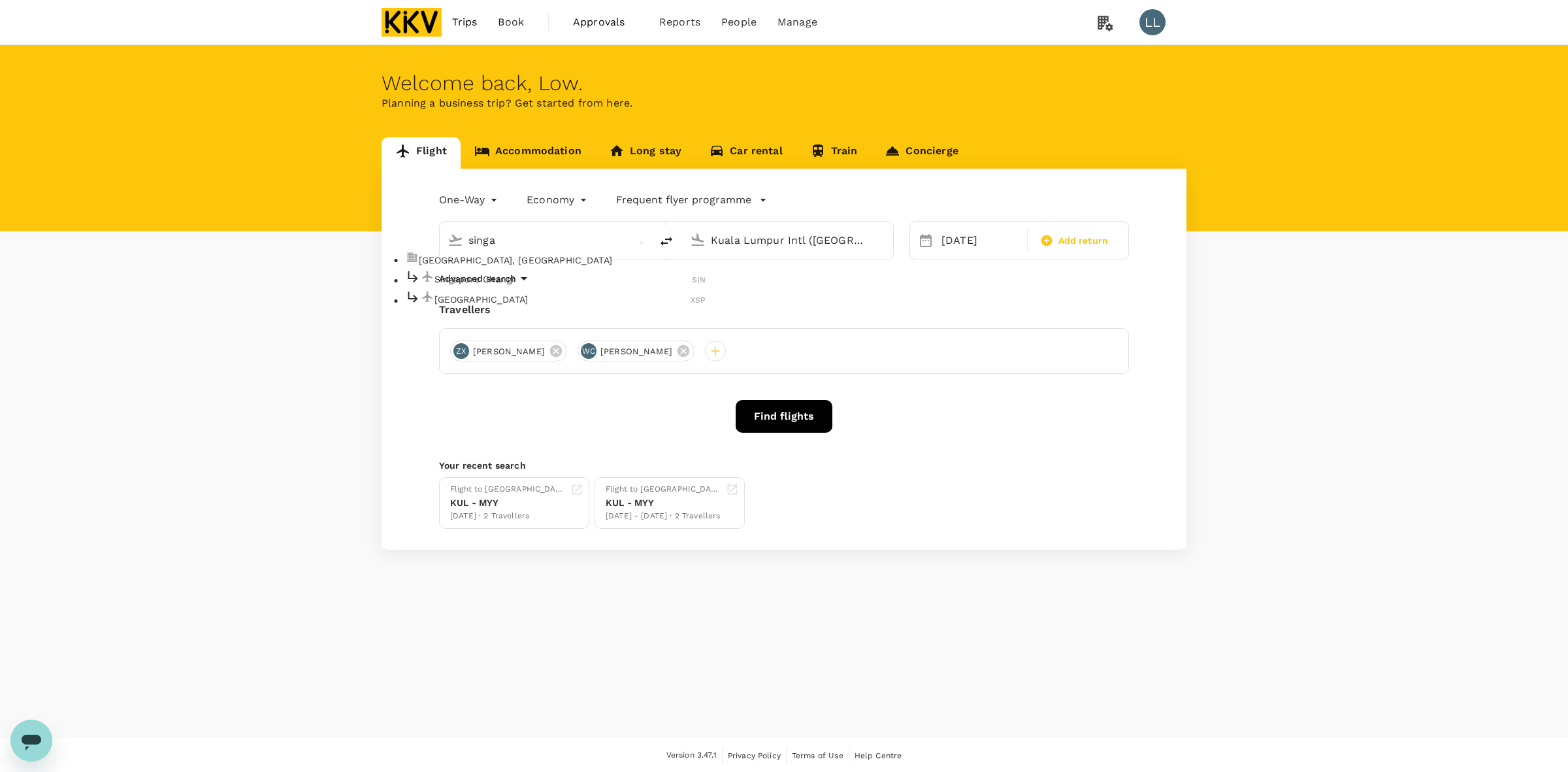 click on "Singapore Changi" at bounding box center [563, 279] 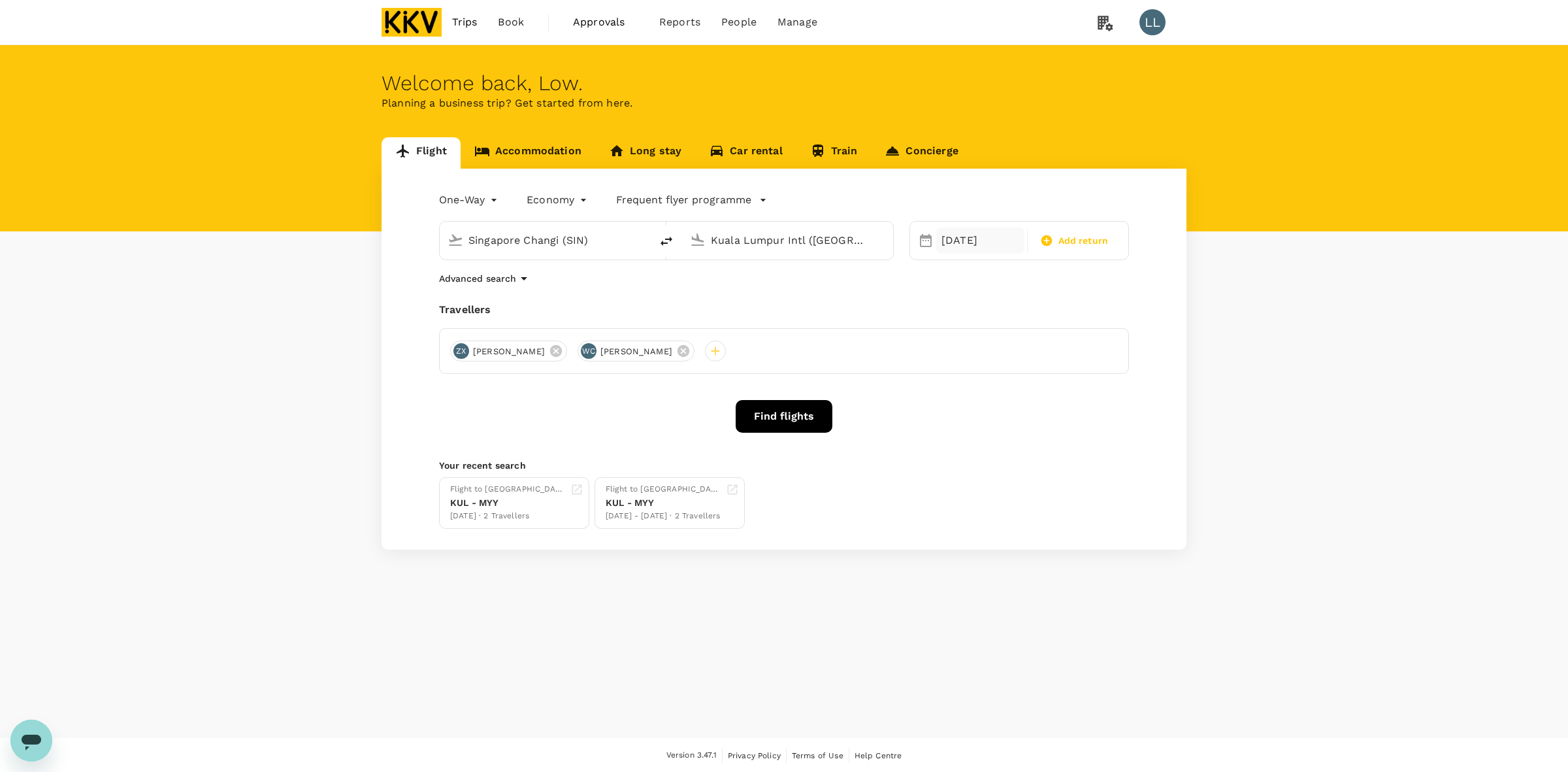 click on "[DATE]" at bounding box center [980, 241] 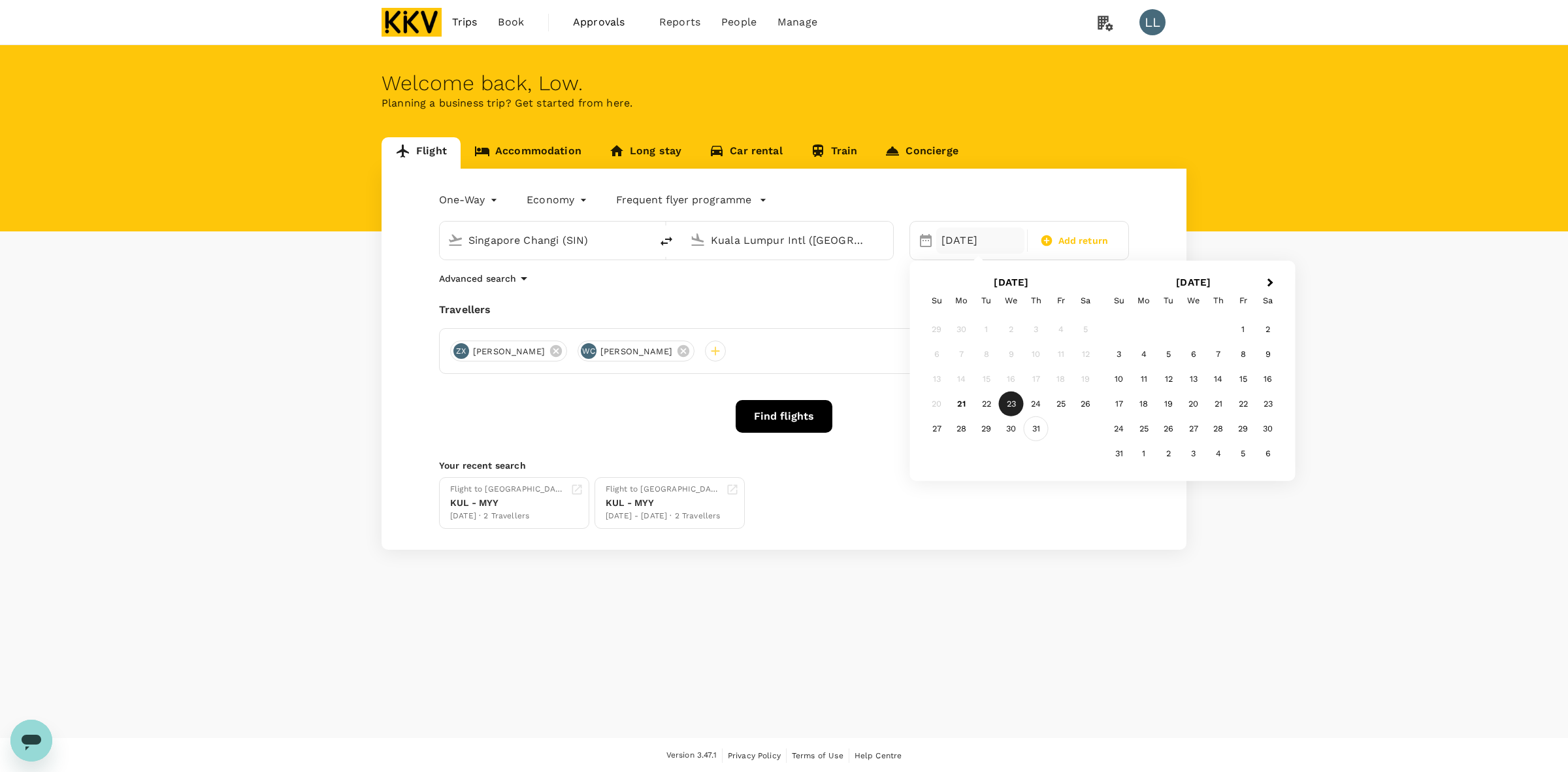 click on "31" at bounding box center (1036, 429) 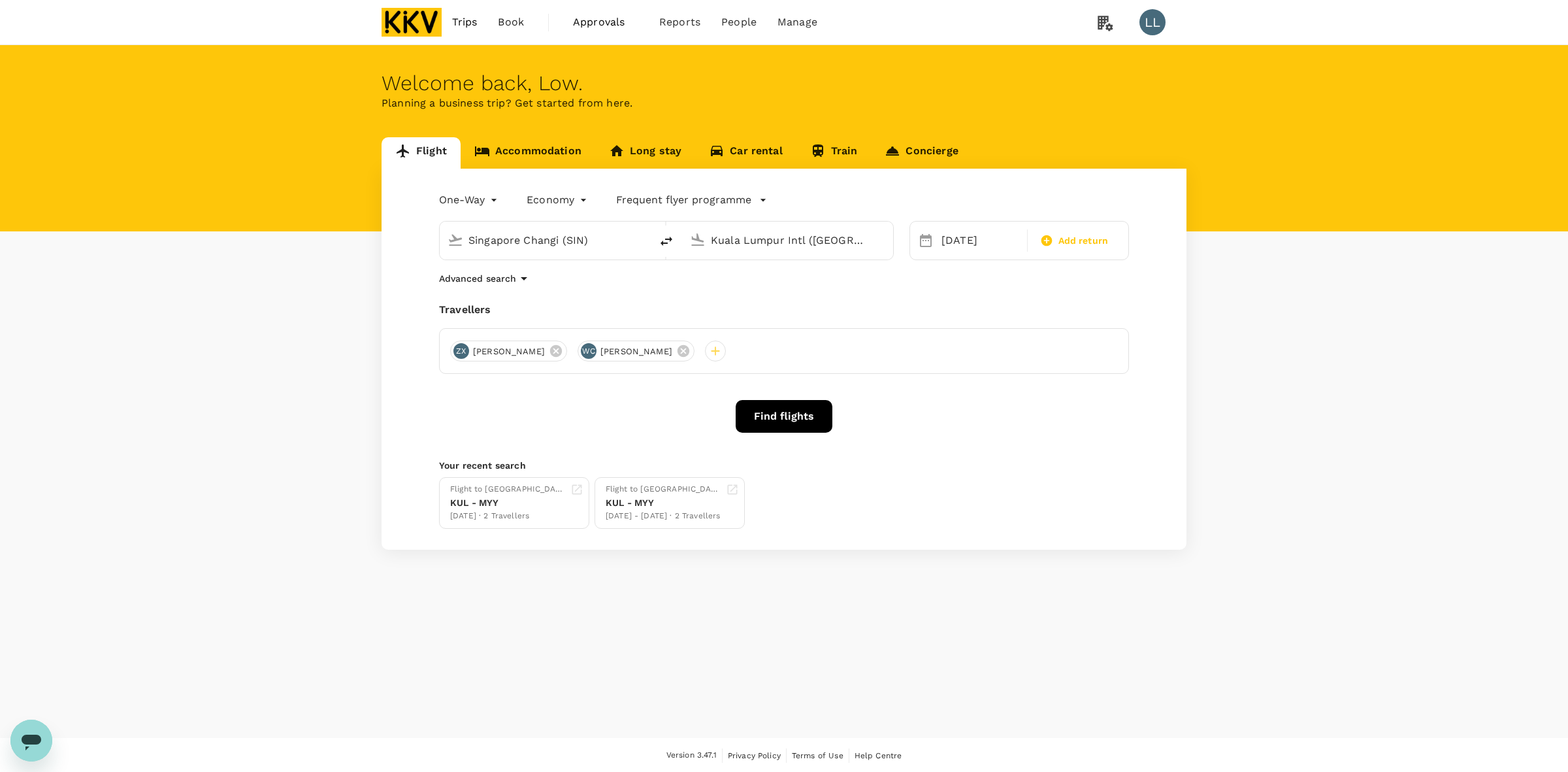 click on "One-Way oneway Economy economy Frequent flyer programme Singapore Changi (SIN) [GEOGRAPHIC_DATA] Intl ([GEOGRAPHIC_DATA]) Selected date: [DATE] [DATE] Add return Advanced search Travellers   ZX [PERSON_NAME] [PERSON_NAME] [PERSON_NAME] Find flights Your recent search Flight to [PERSON_NAME] - MYY [DATE] · 2 Travellers Flight to [GEOGRAPHIC_DATA] - MYY [DATE] - [DATE] · 2 Travellers" at bounding box center (784, 359) 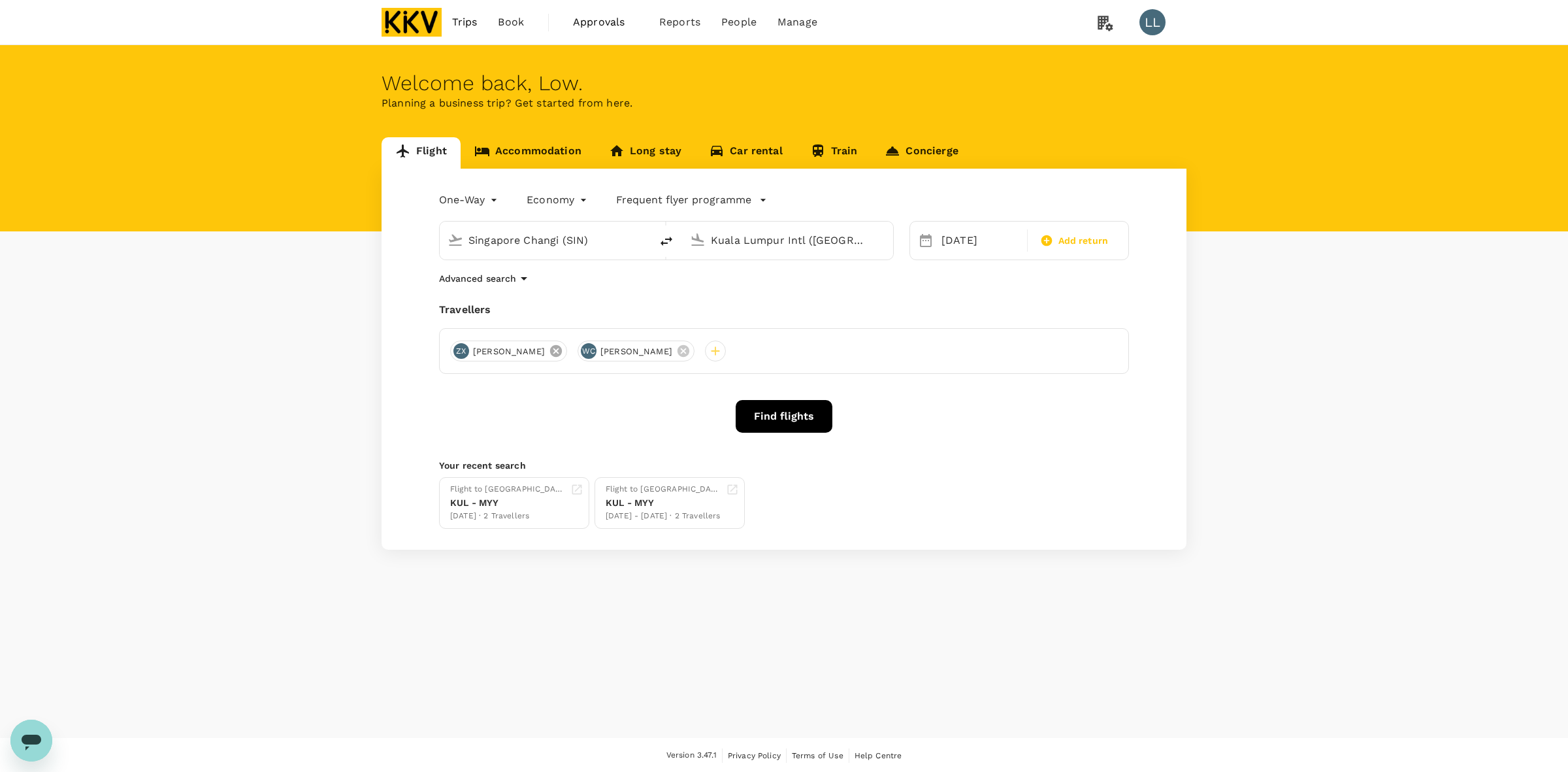 click 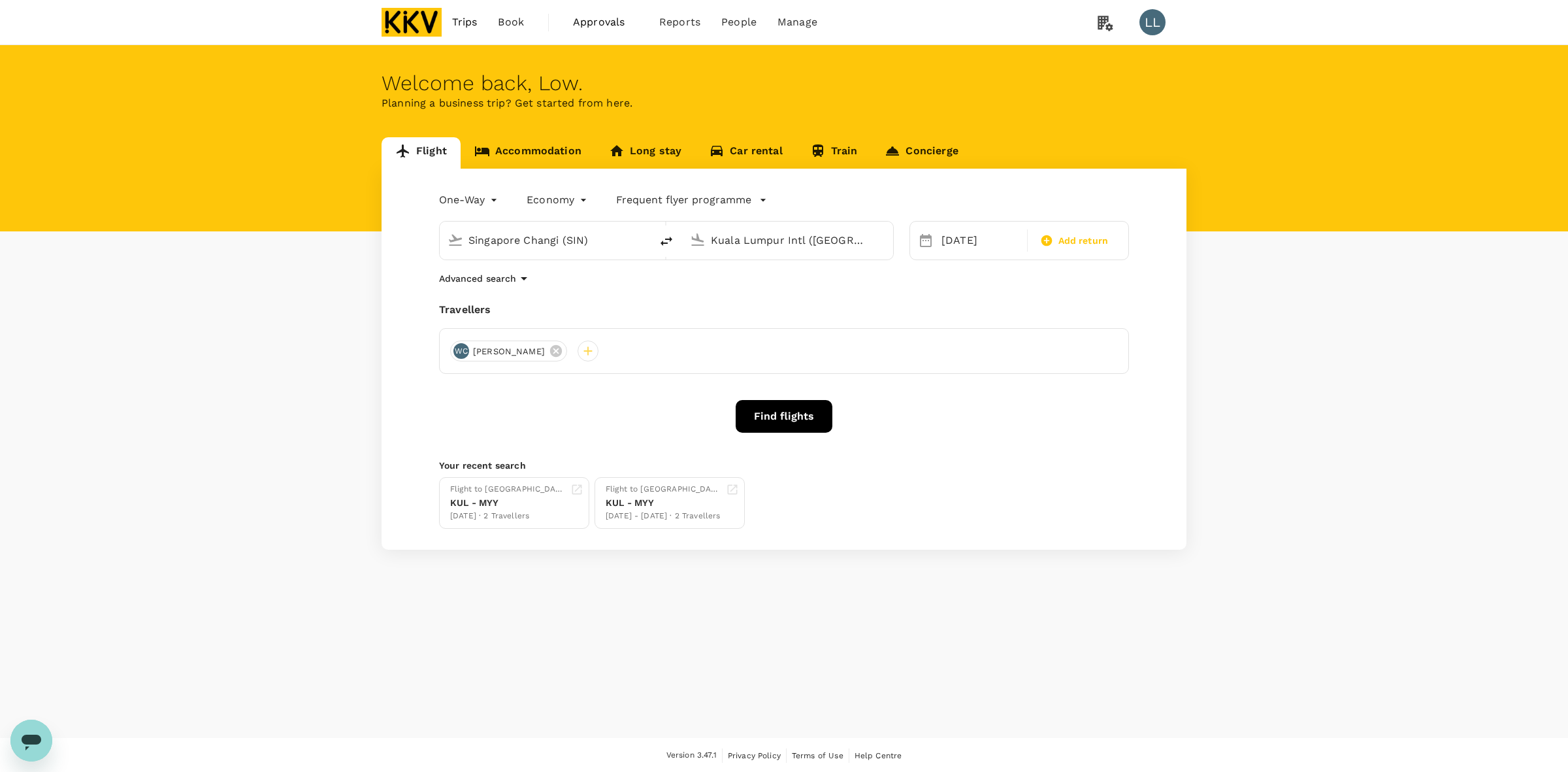 click on "Find flights" at bounding box center [784, 416] 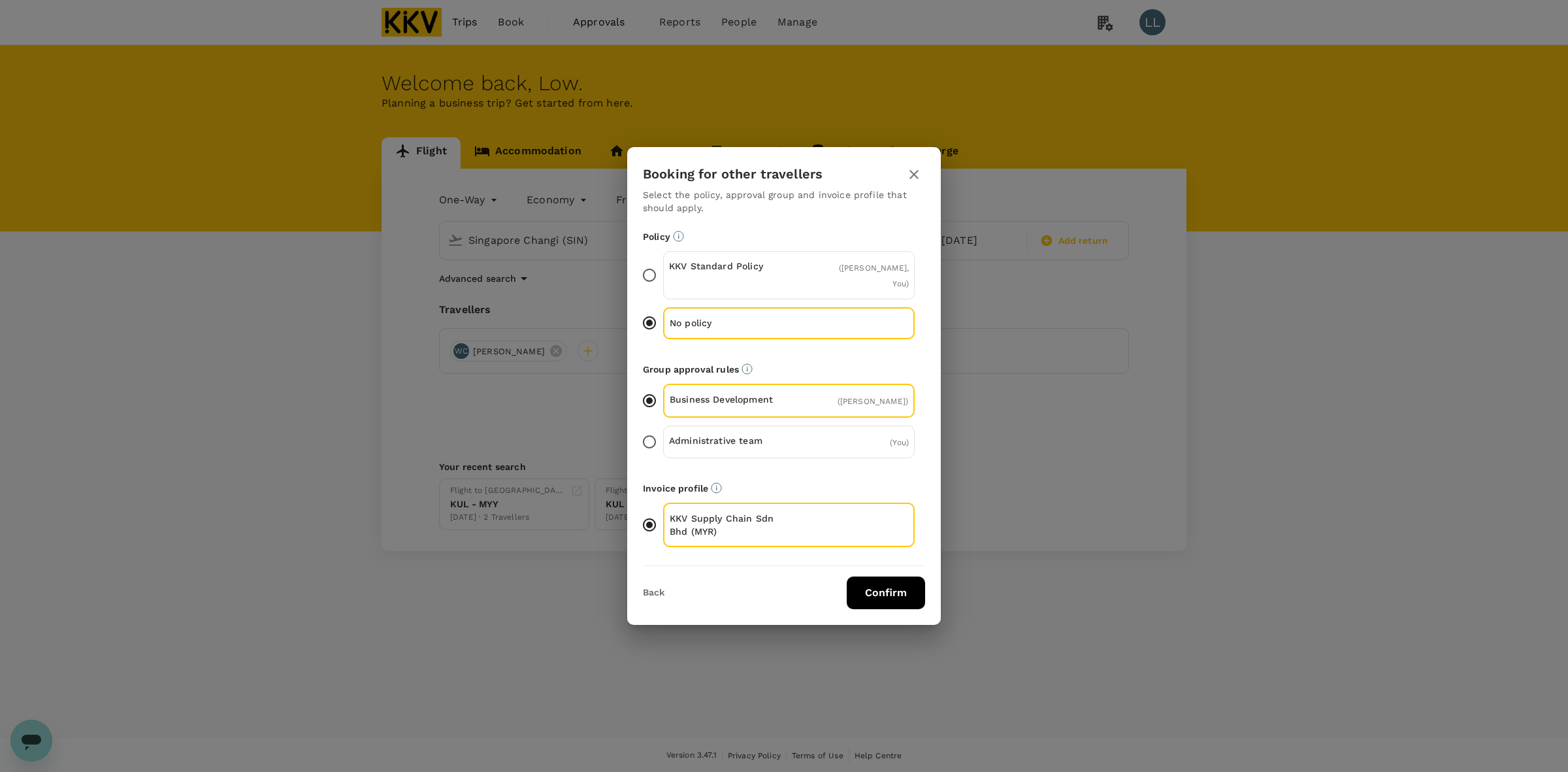 click on "Confirm" at bounding box center [886, 593] 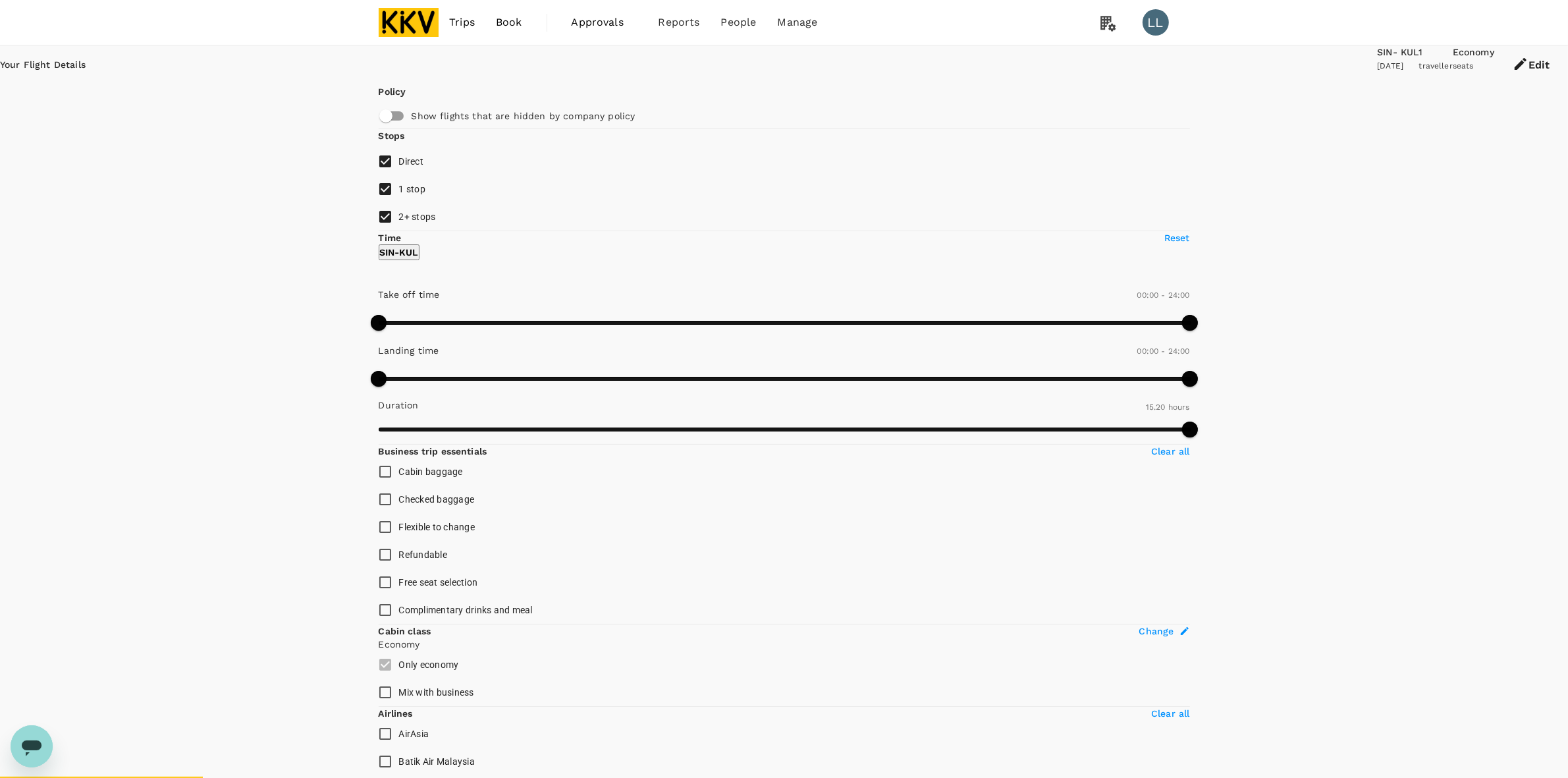 click on "View options" at bounding box center [940, 2240] 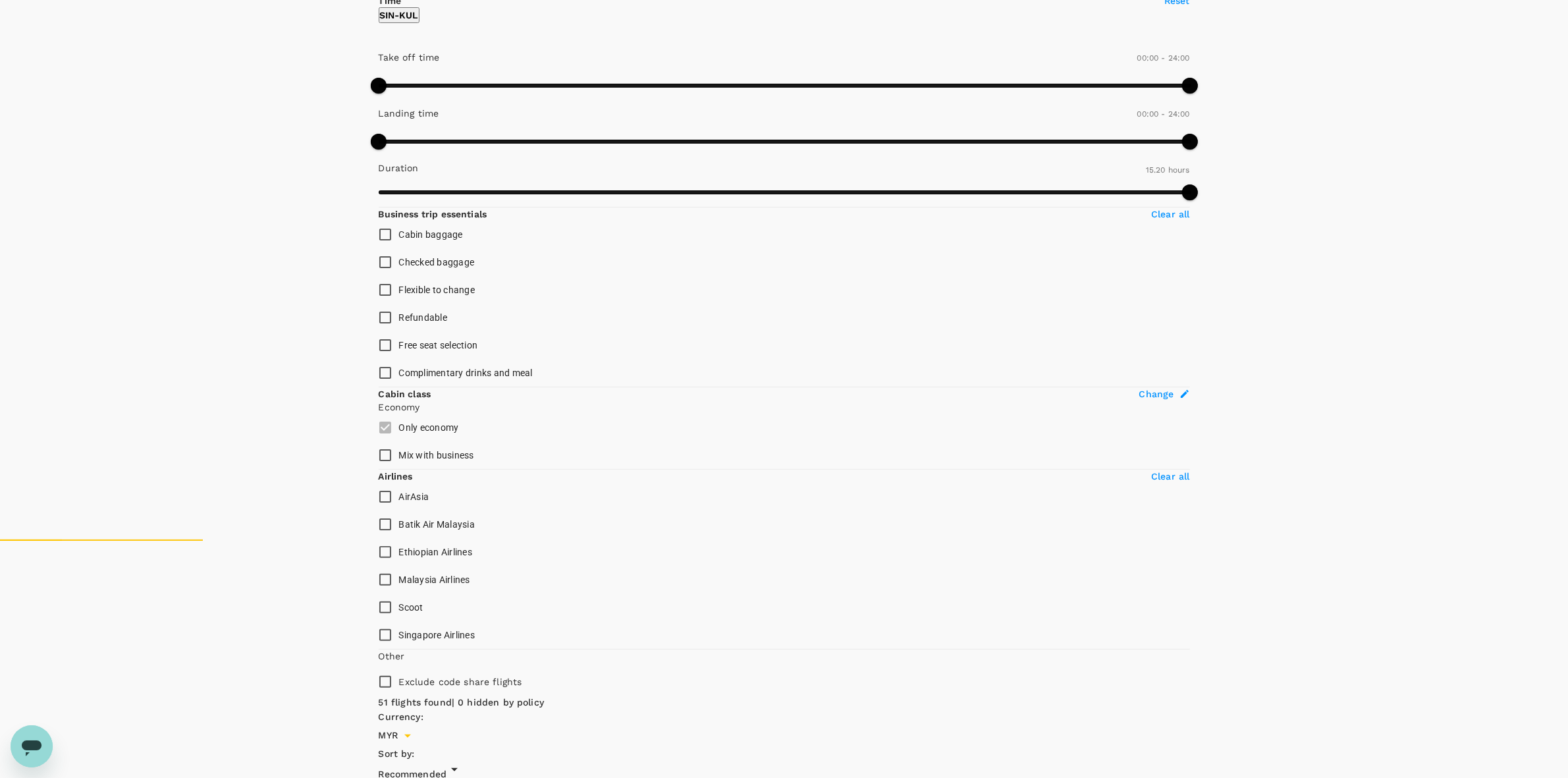 scroll, scrollTop: 262, scrollLeft: 0, axis: vertical 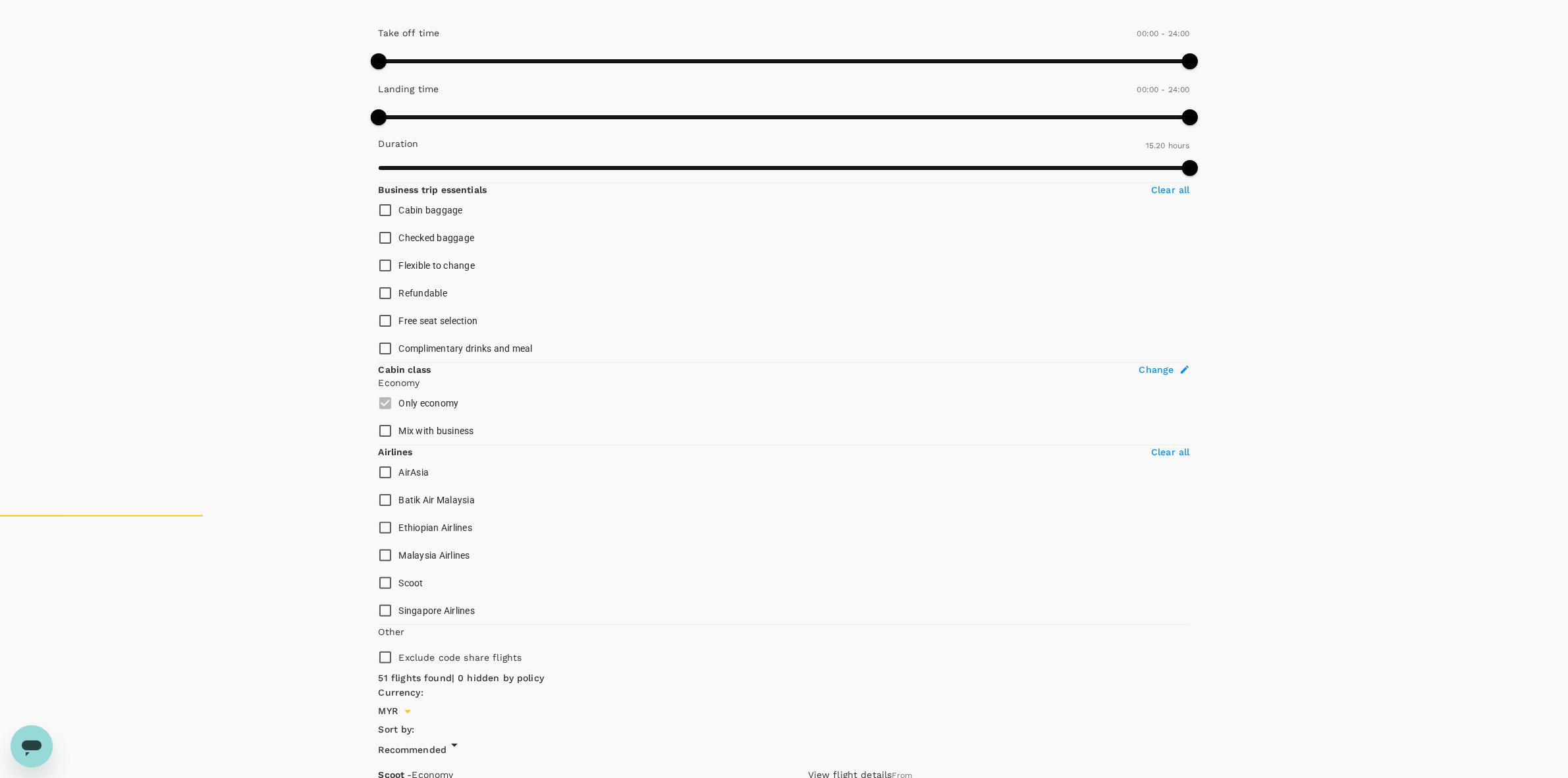 drag, startPoint x: 1368, startPoint y: 318, endPoint x: 1339, endPoint y: 328, distance: 30.675723 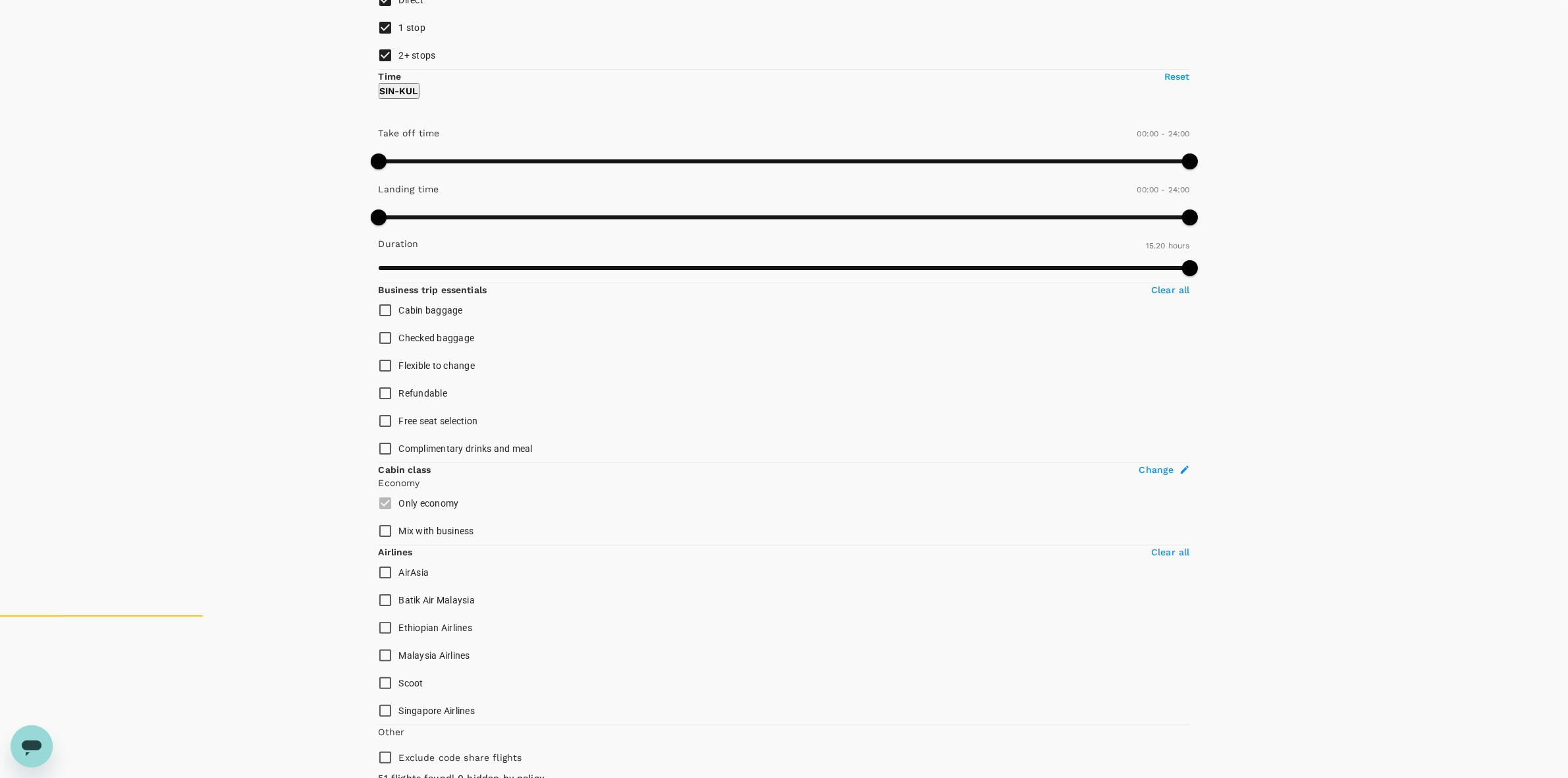 scroll, scrollTop: 0, scrollLeft: 0, axis: both 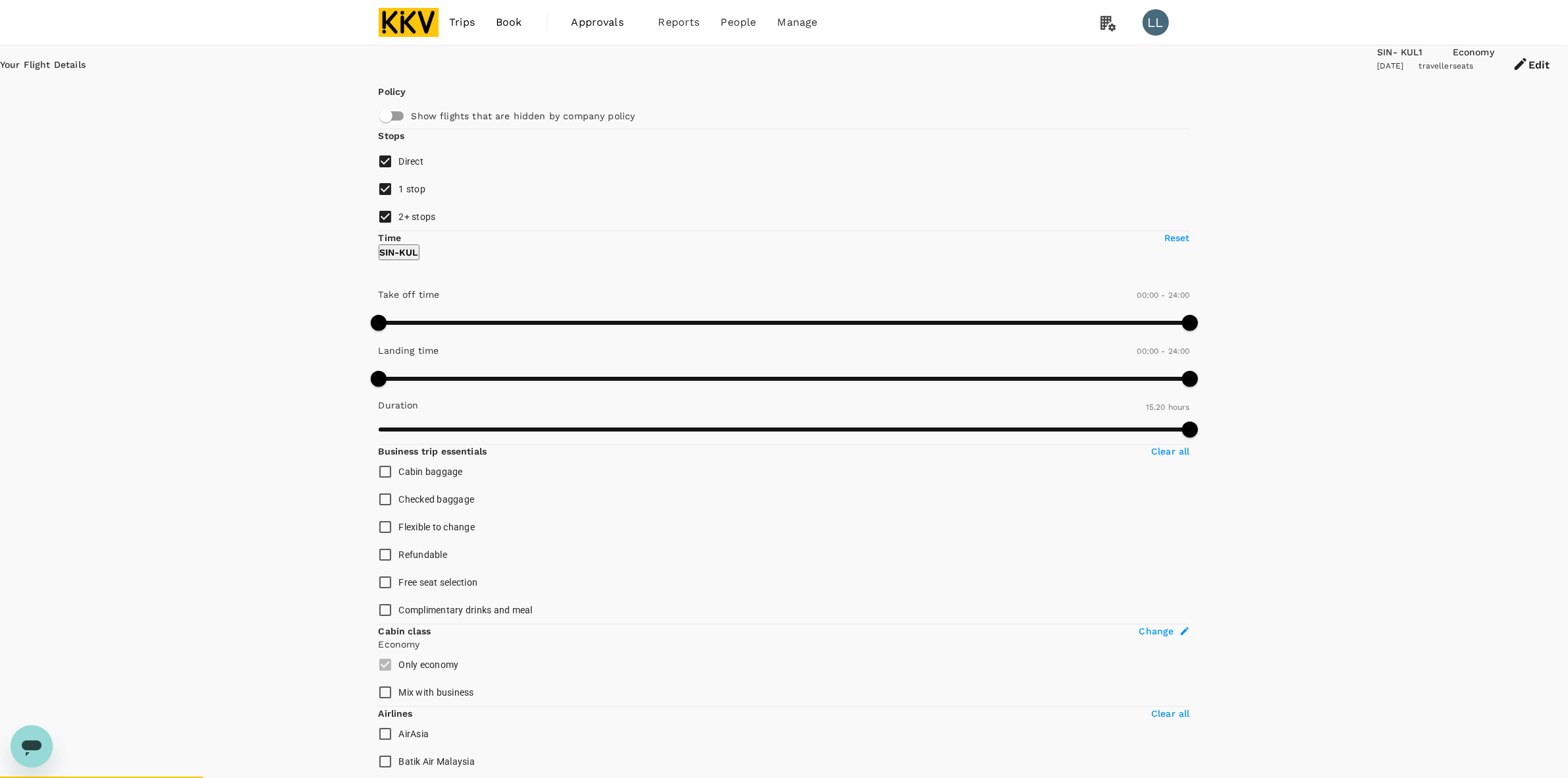 click at bounding box center [409, 22] 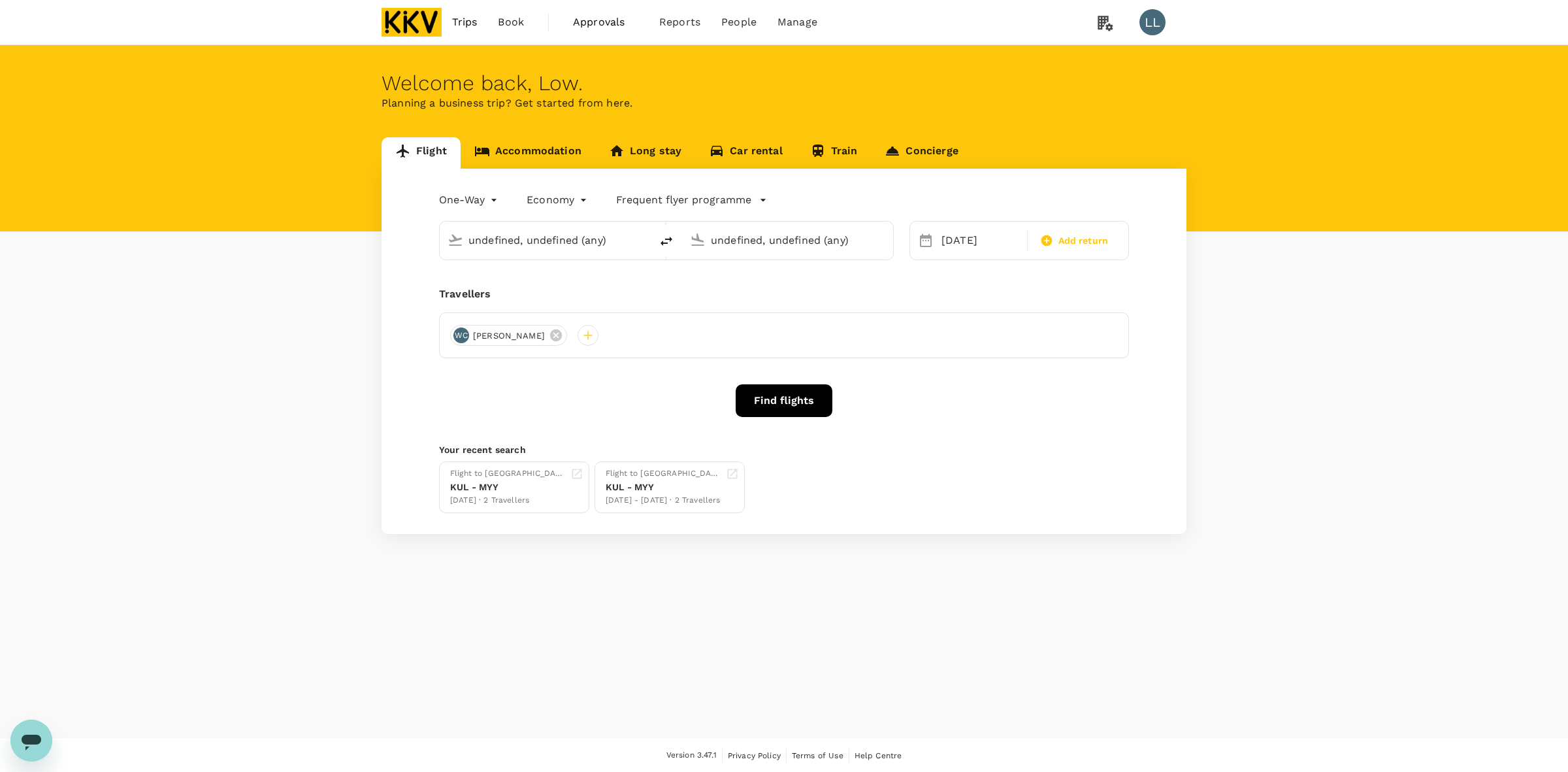 type 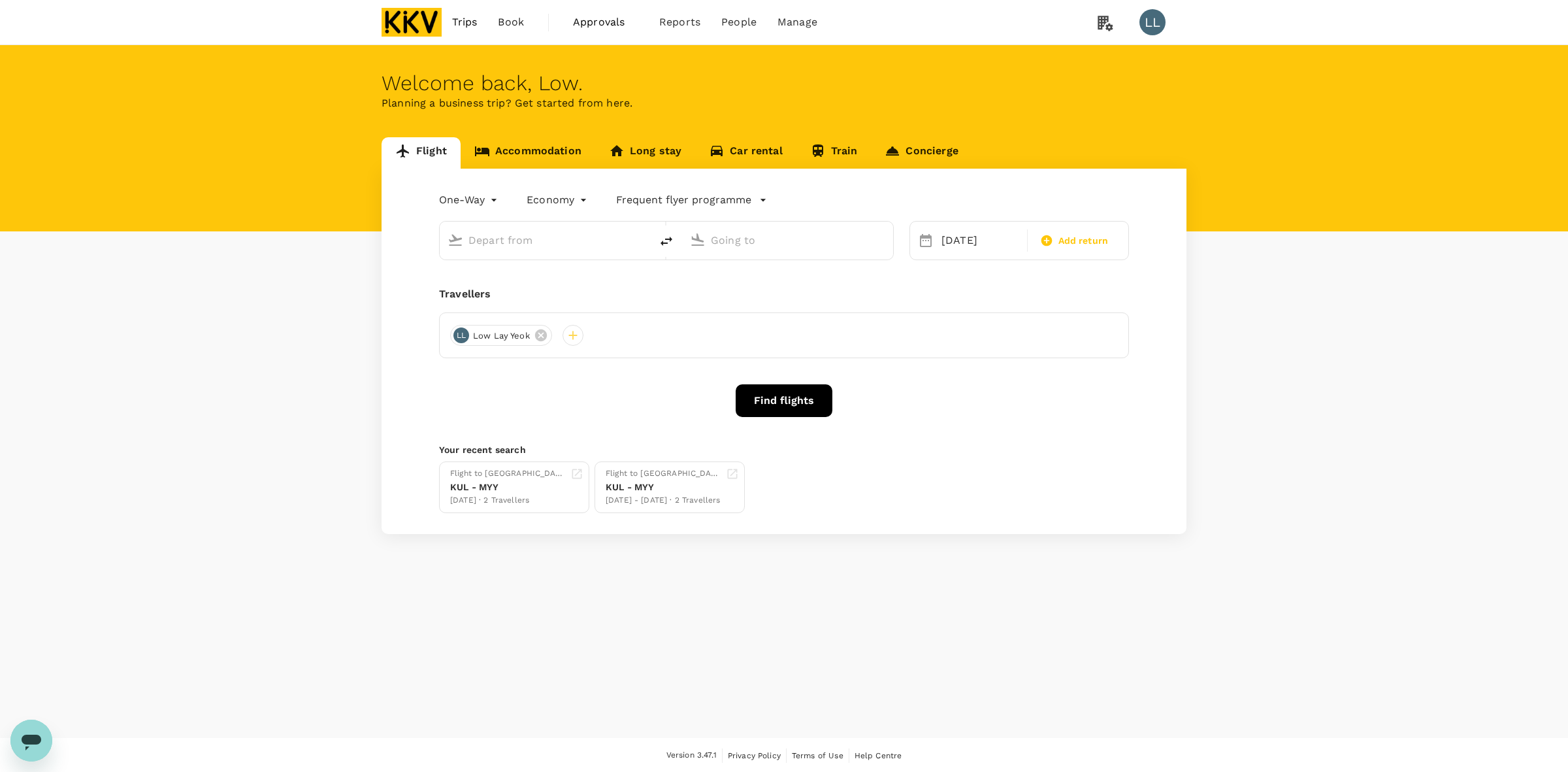 type on "Singapore Changi (SIN)" 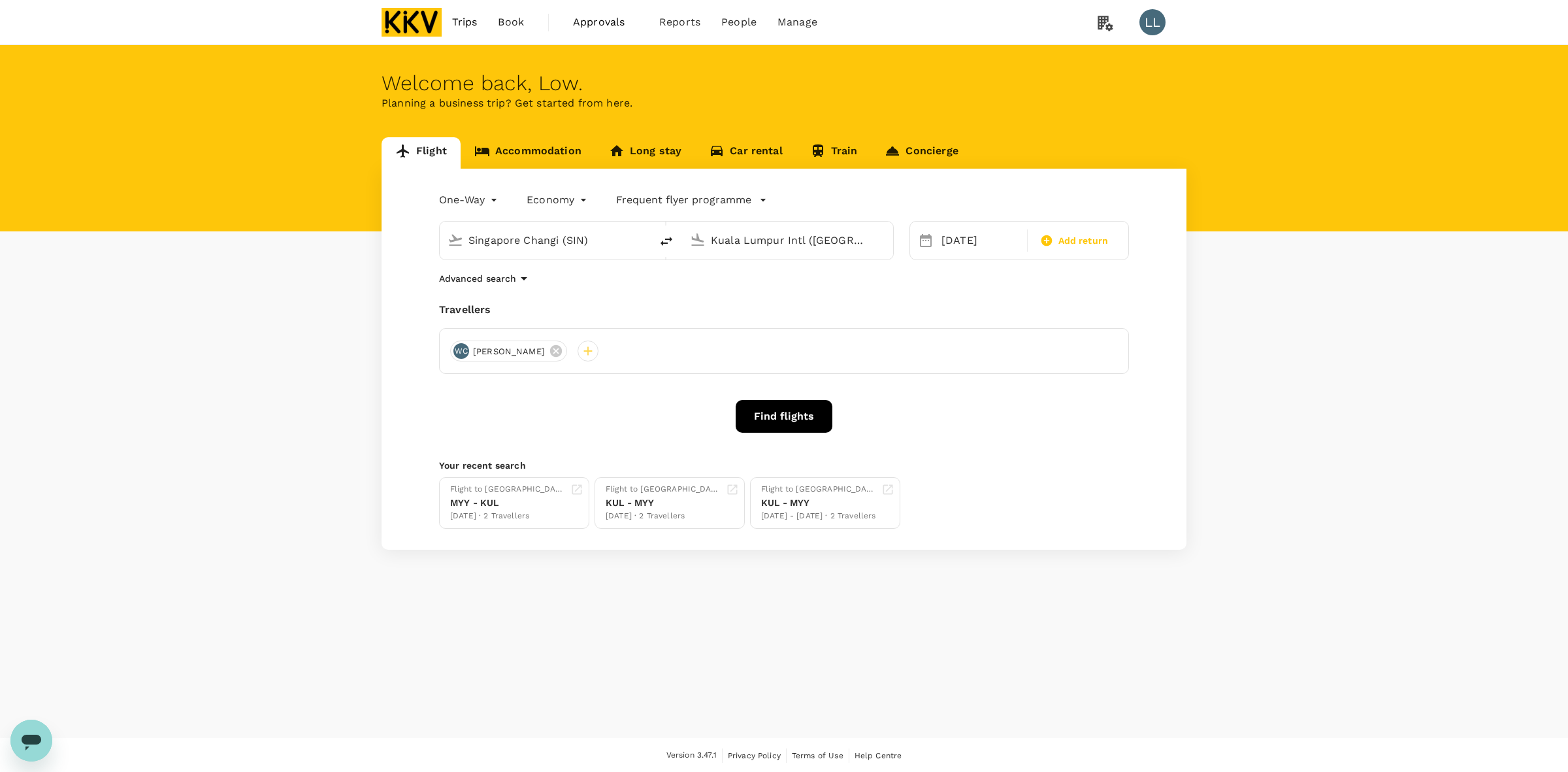type 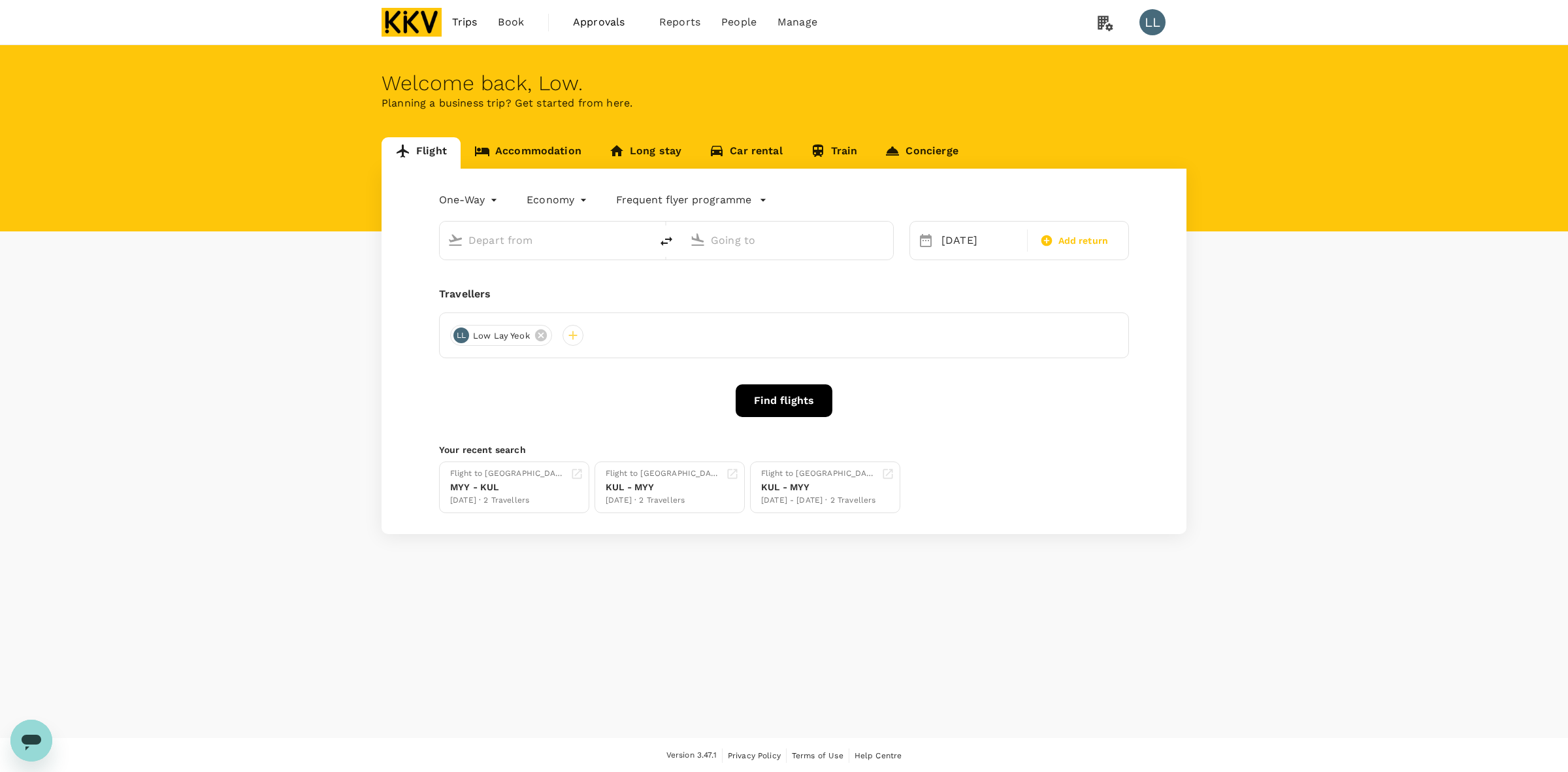 type on "Singapore Changi (SIN)" 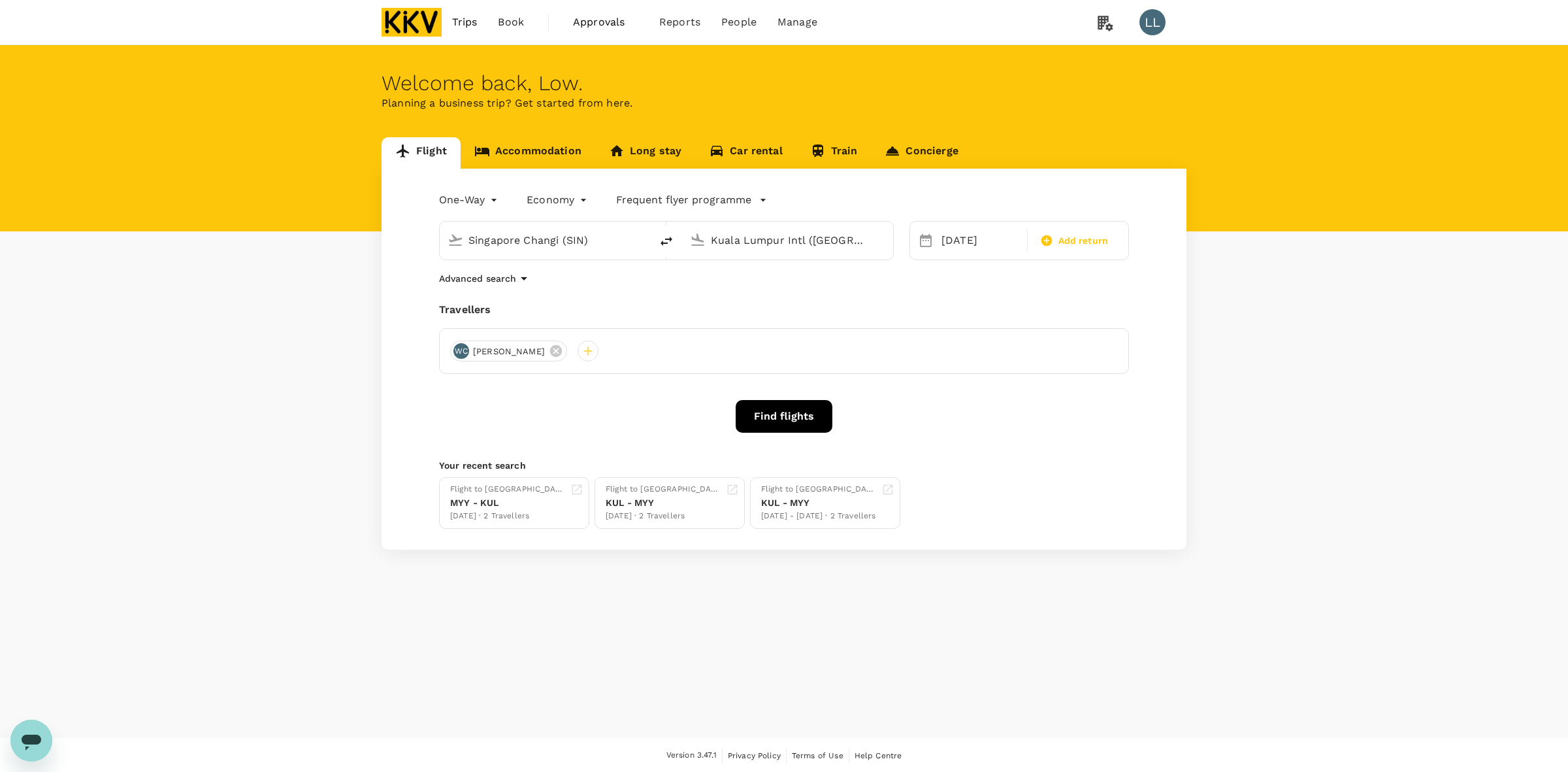 click on "Singapore Changi (SIN)" at bounding box center [546, 240] 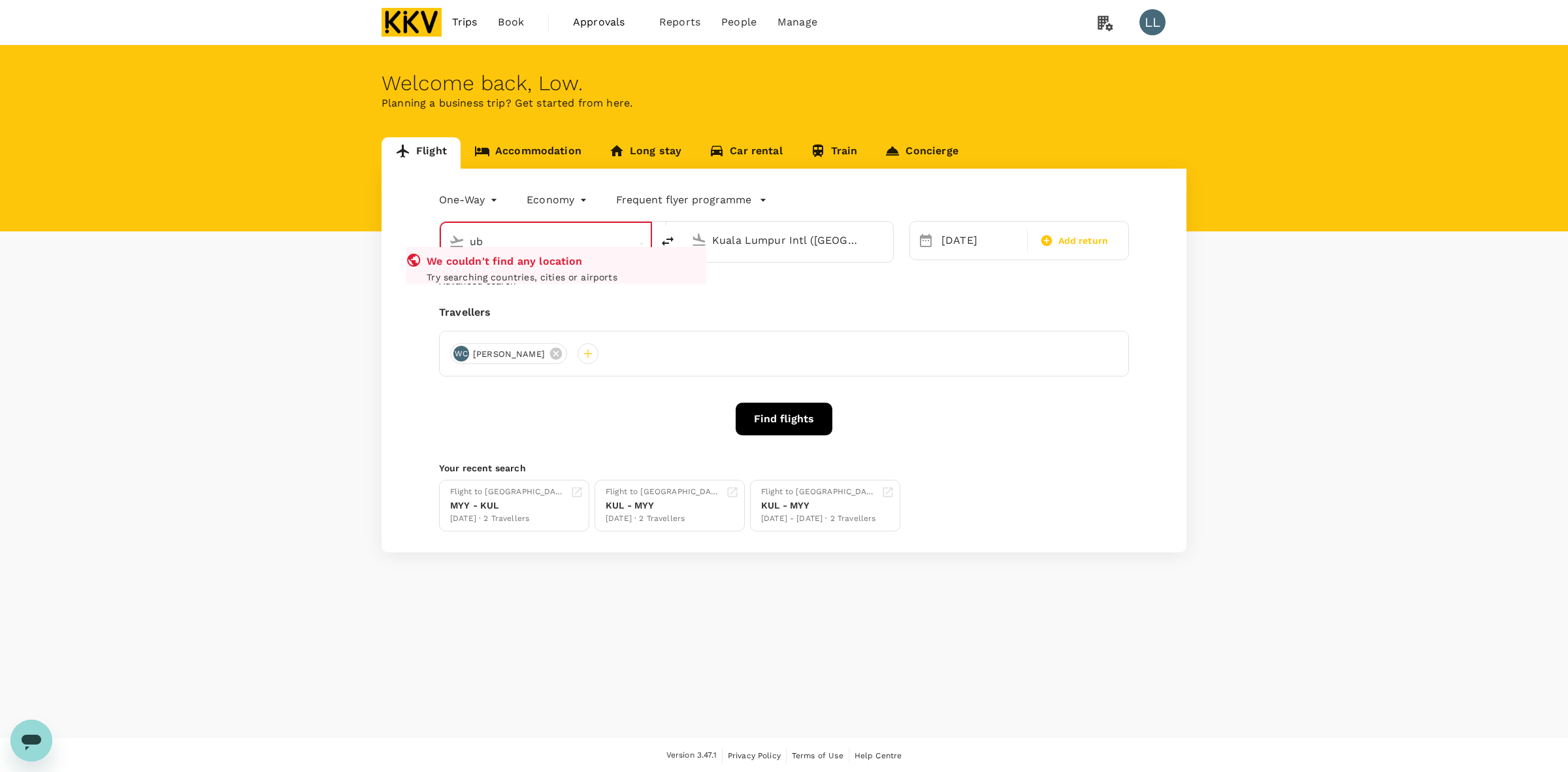 type on "u" 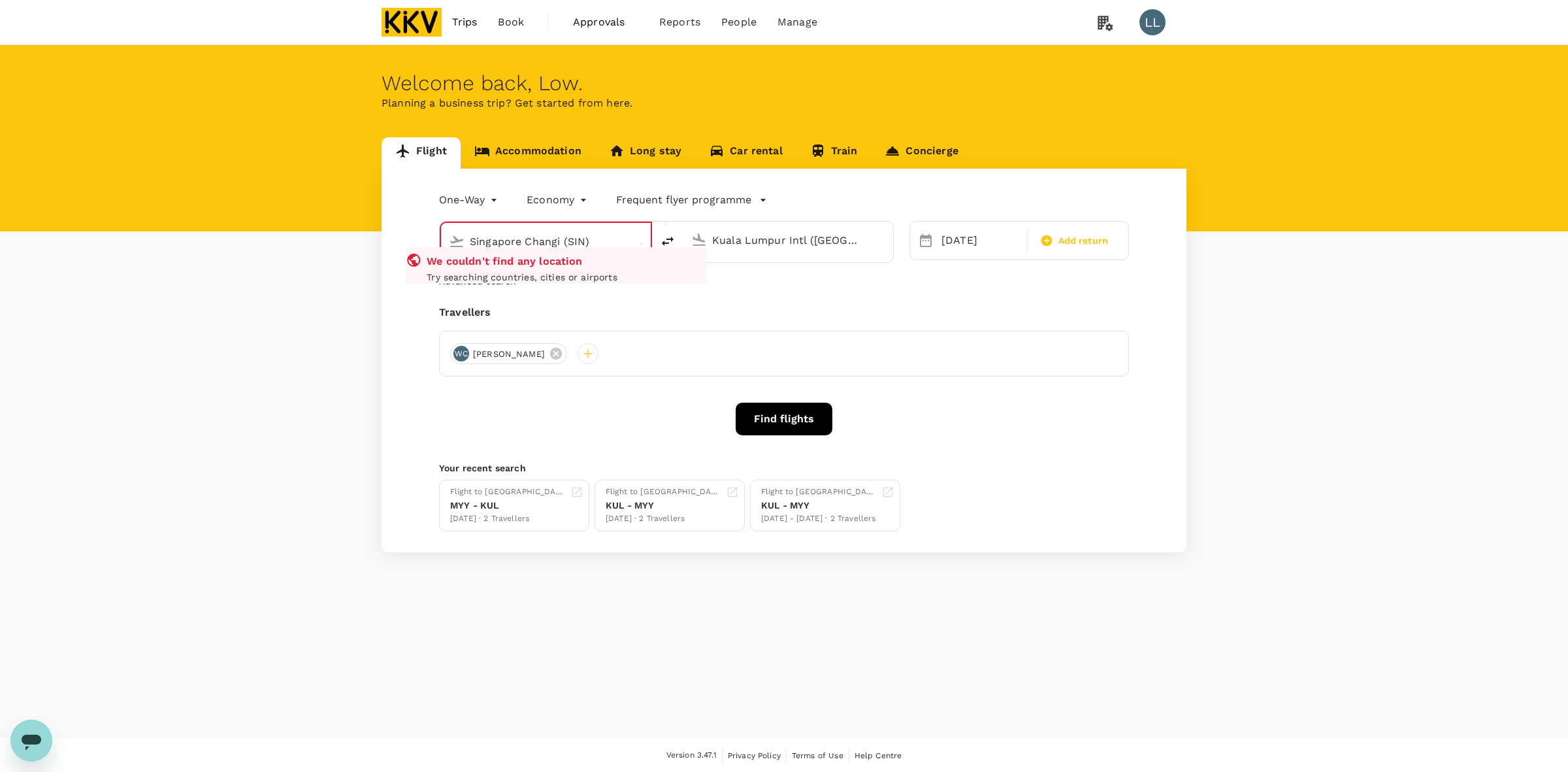 click on "Flight Accommodation Long stay Car rental Train Concierge One-Way oneway Economy economy Frequent flyer programme [GEOGRAPHIC_DATA] [GEOGRAPHIC_DATA] (SIN) We couldn't find any location Try searching countries, cities or airports [GEOGRAPHIC_DATA] Intl ([GEOGRAPHIC_DATA]) [DATE] Add return Advanced search Travellers   [PERSON_NAME] [GEOGRAPHIC_DATA][PERSON_NAME] Find flights Your recent search Flight to [GEOGRAPHIC_DATA] [GEOGRAPHIC_DATA] - [GEOGRAPHIC_DATA] [DATE] · 2 Travellers Flight to [GEOGRAPHIC_DATA] - MYY [DATE] · 2 Travellers Flight to [GEOGRAPHIC_DATA] - MYY [DATE] - [DATE] · 2 Travellers" at bounding box center (784, 344) 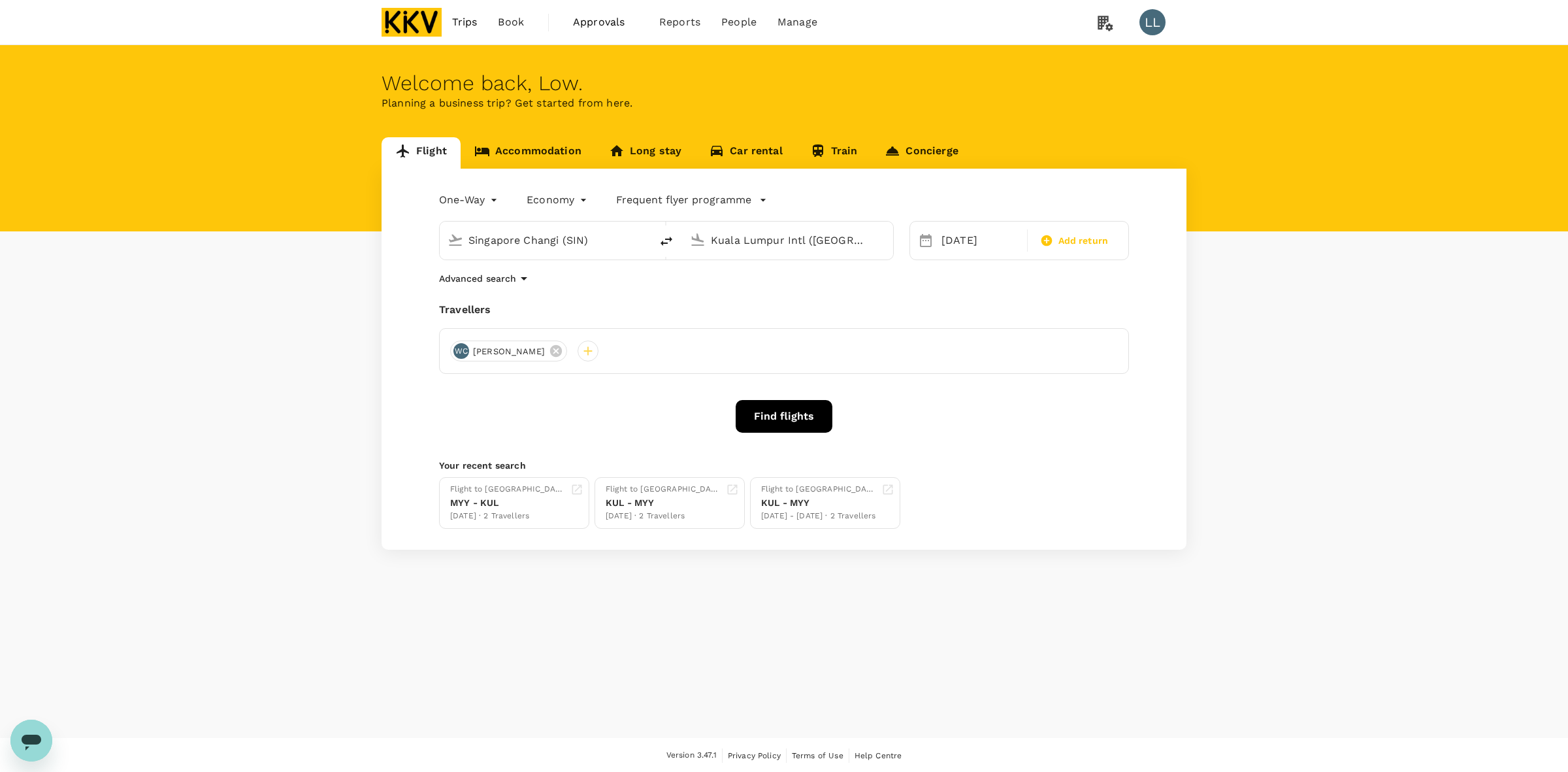 click on "Singapore Changi (SIN)" at bounding box center (546, 240) 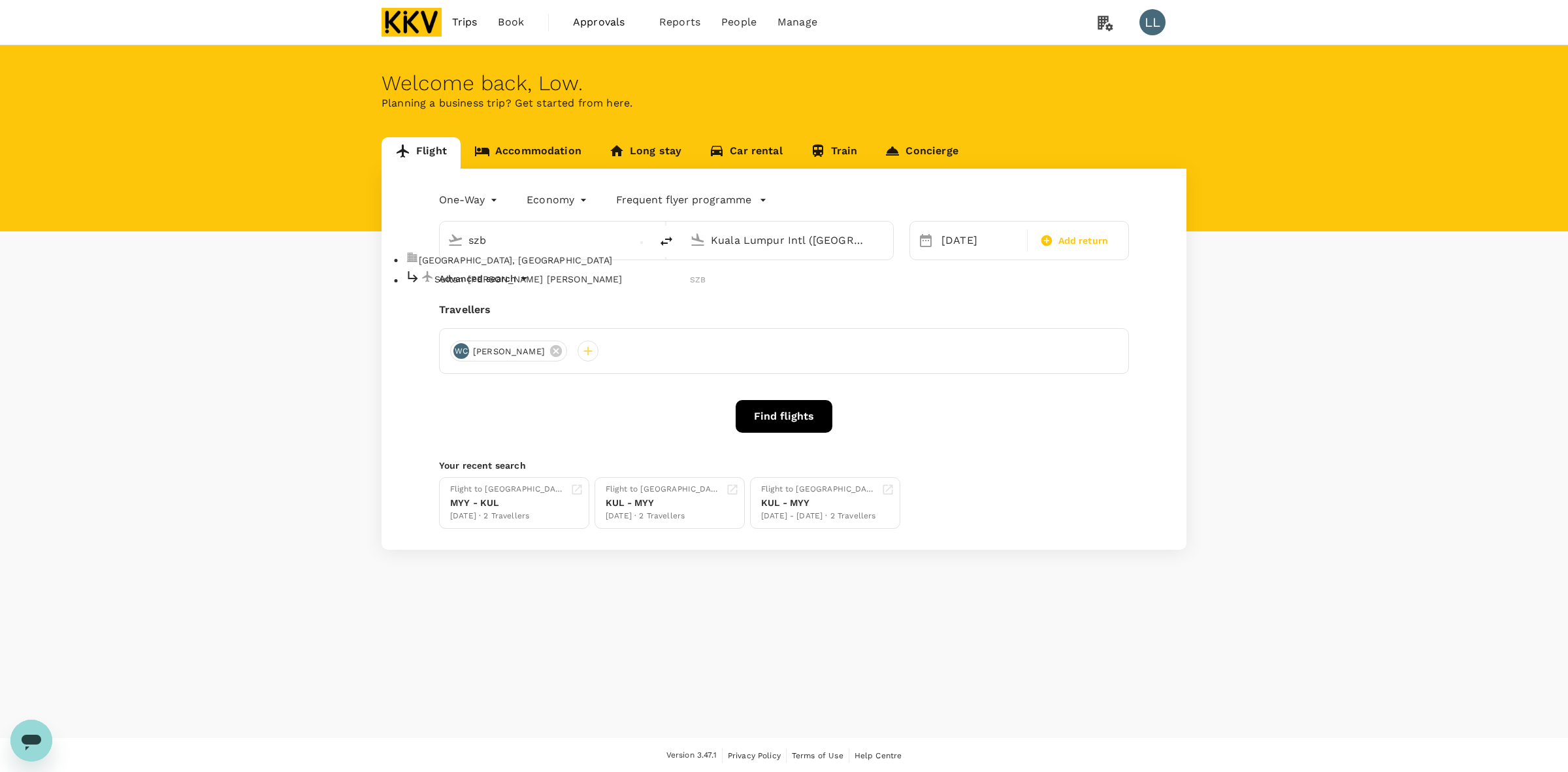 click on "Sultan [PERSON_NAME] [PERSON_NAME] SZB" at bounding box center (556, 278) 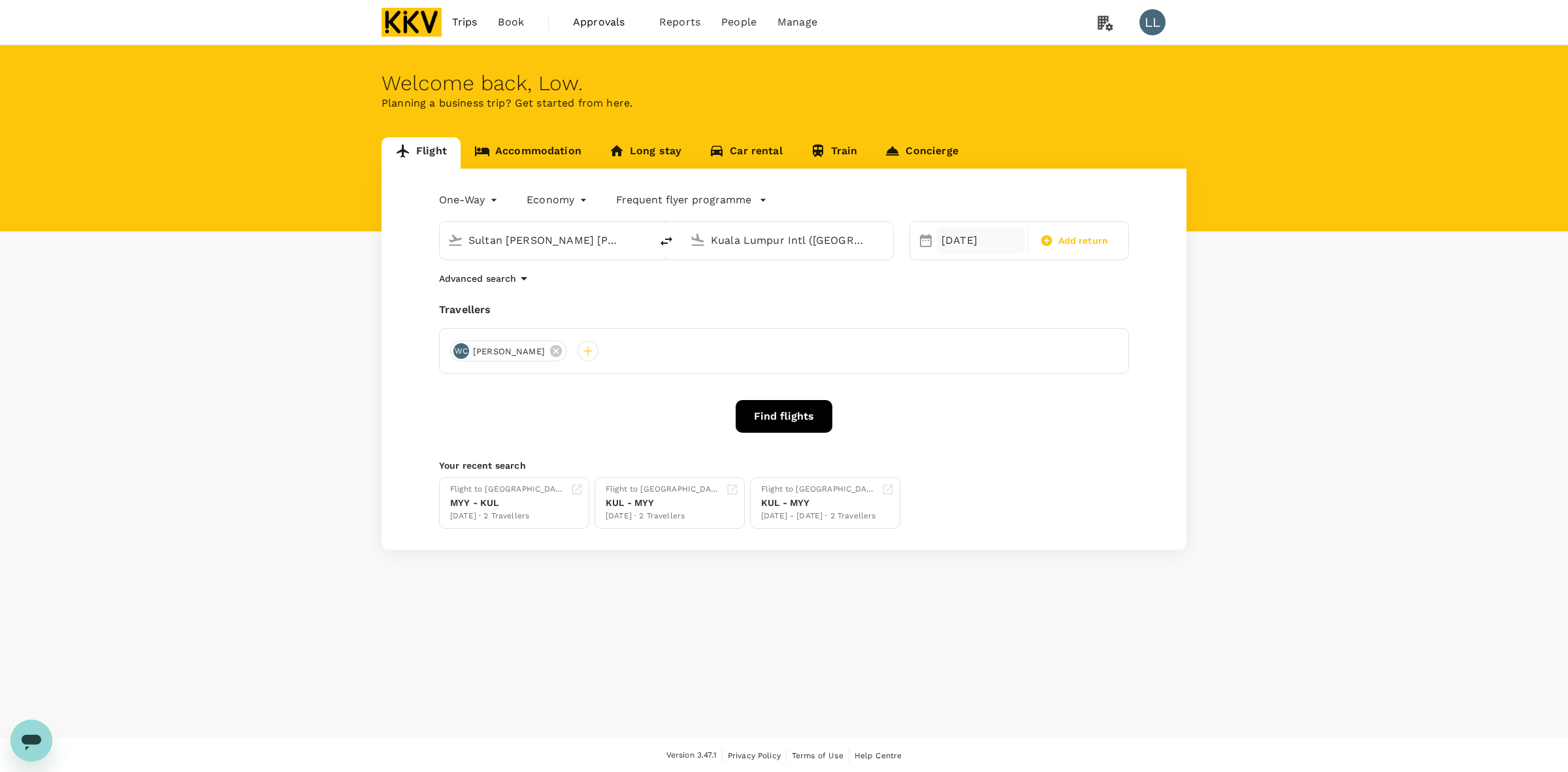 click on "[DATE]" at bounding box center [980, 241] 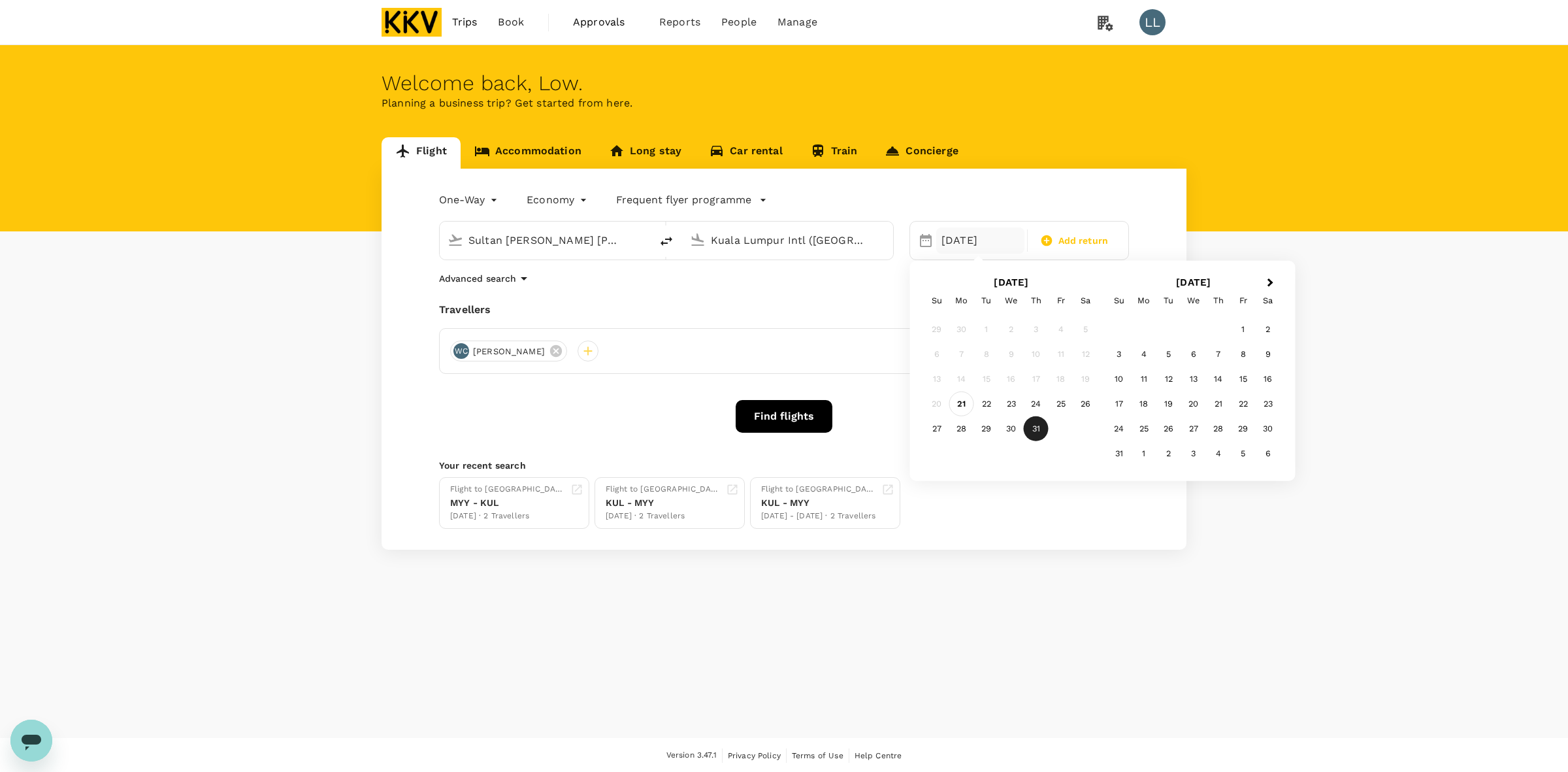 click on "21" at bounding box center (962, 404) 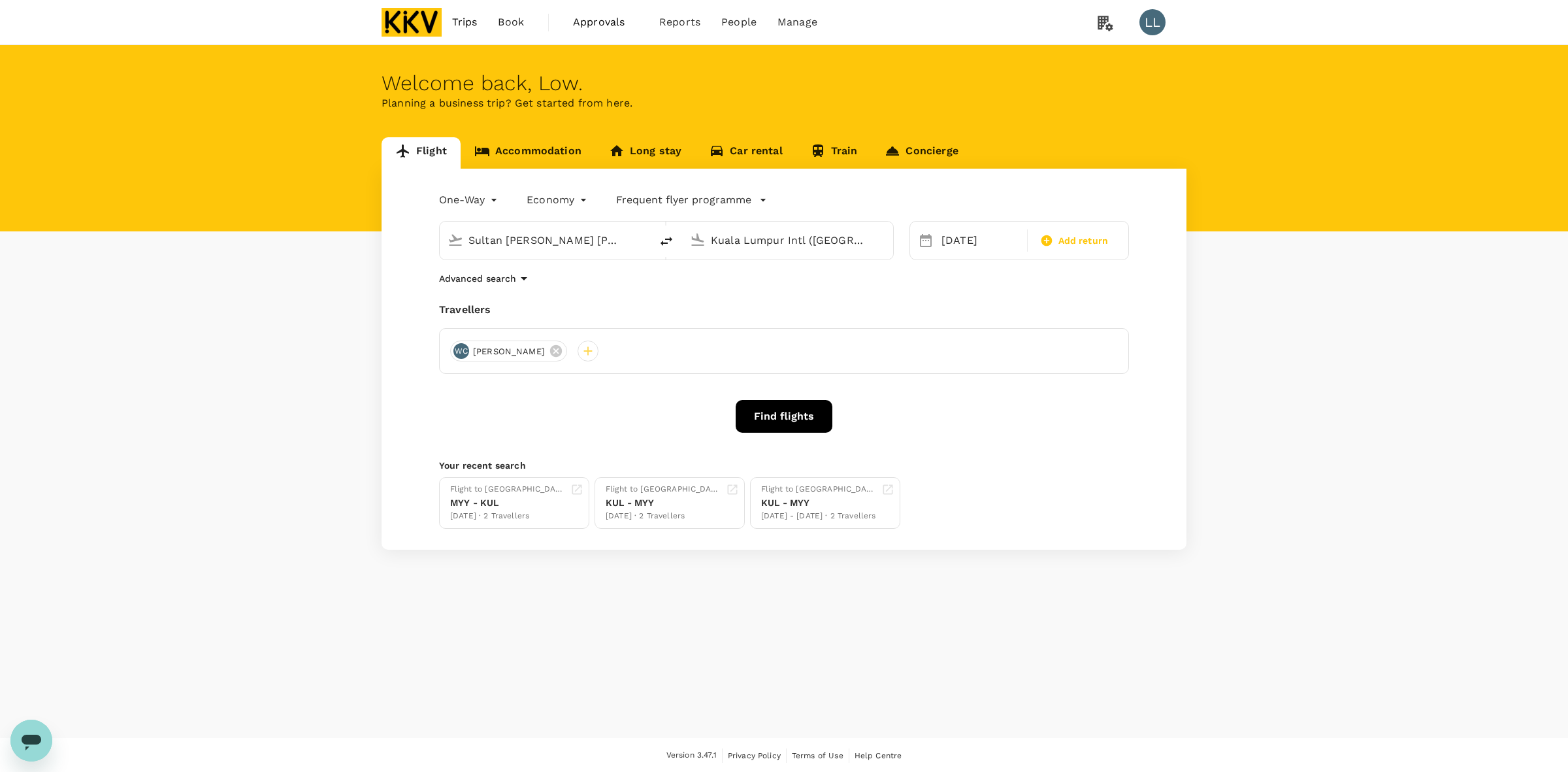 click on "Travellers" at bounding box center (784, 310) 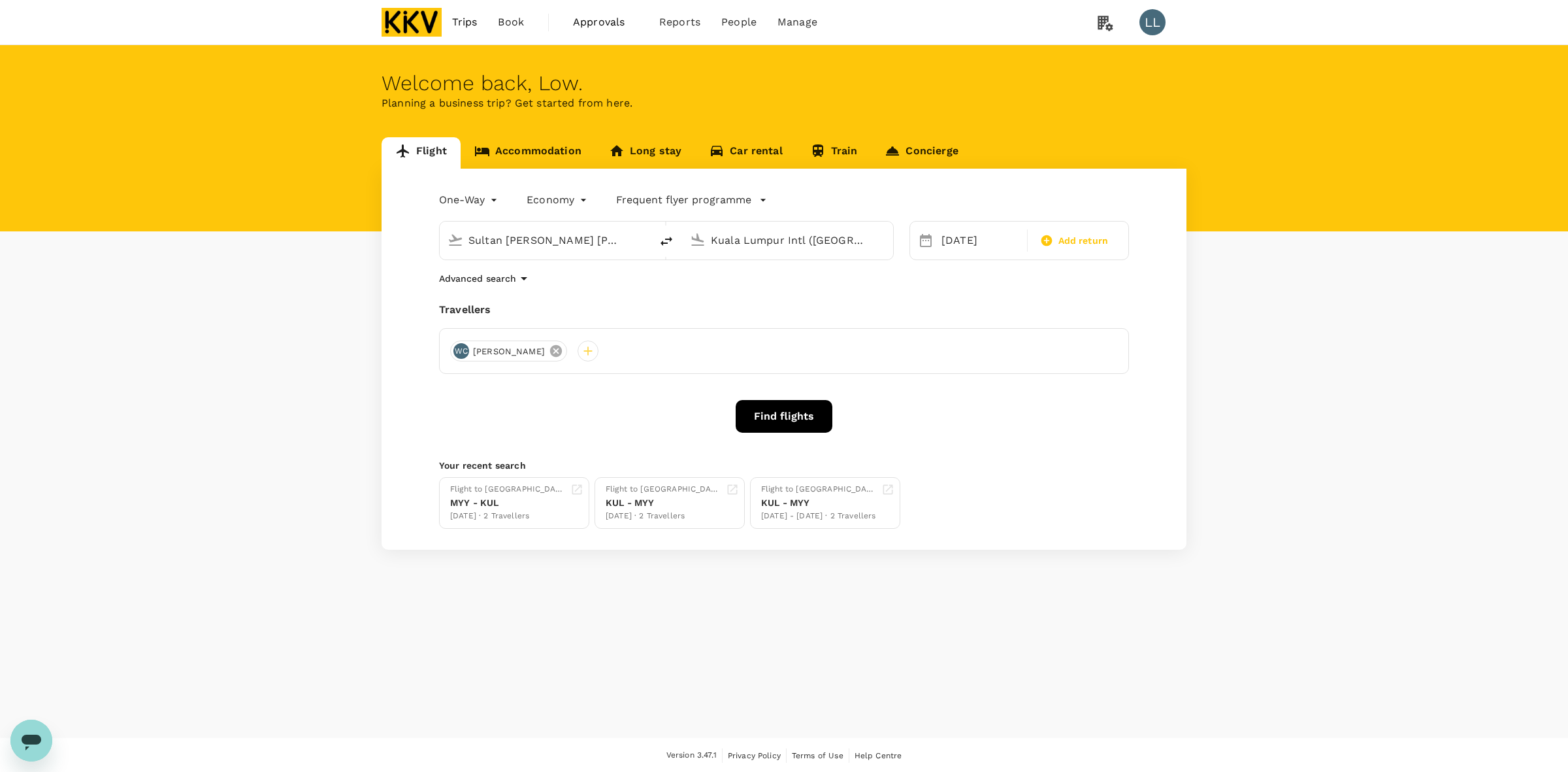 click 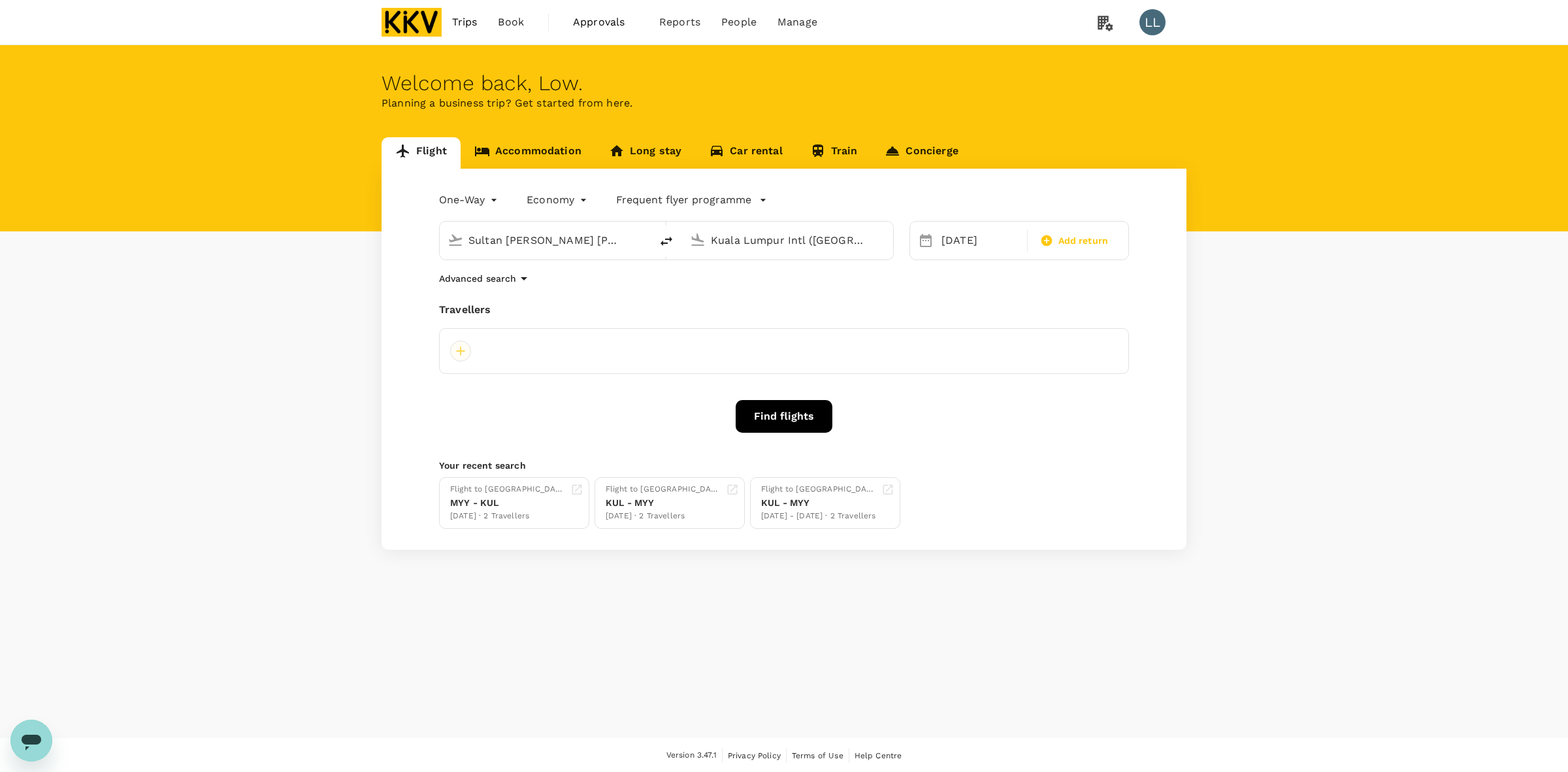 click at bounding box center [461, 351] 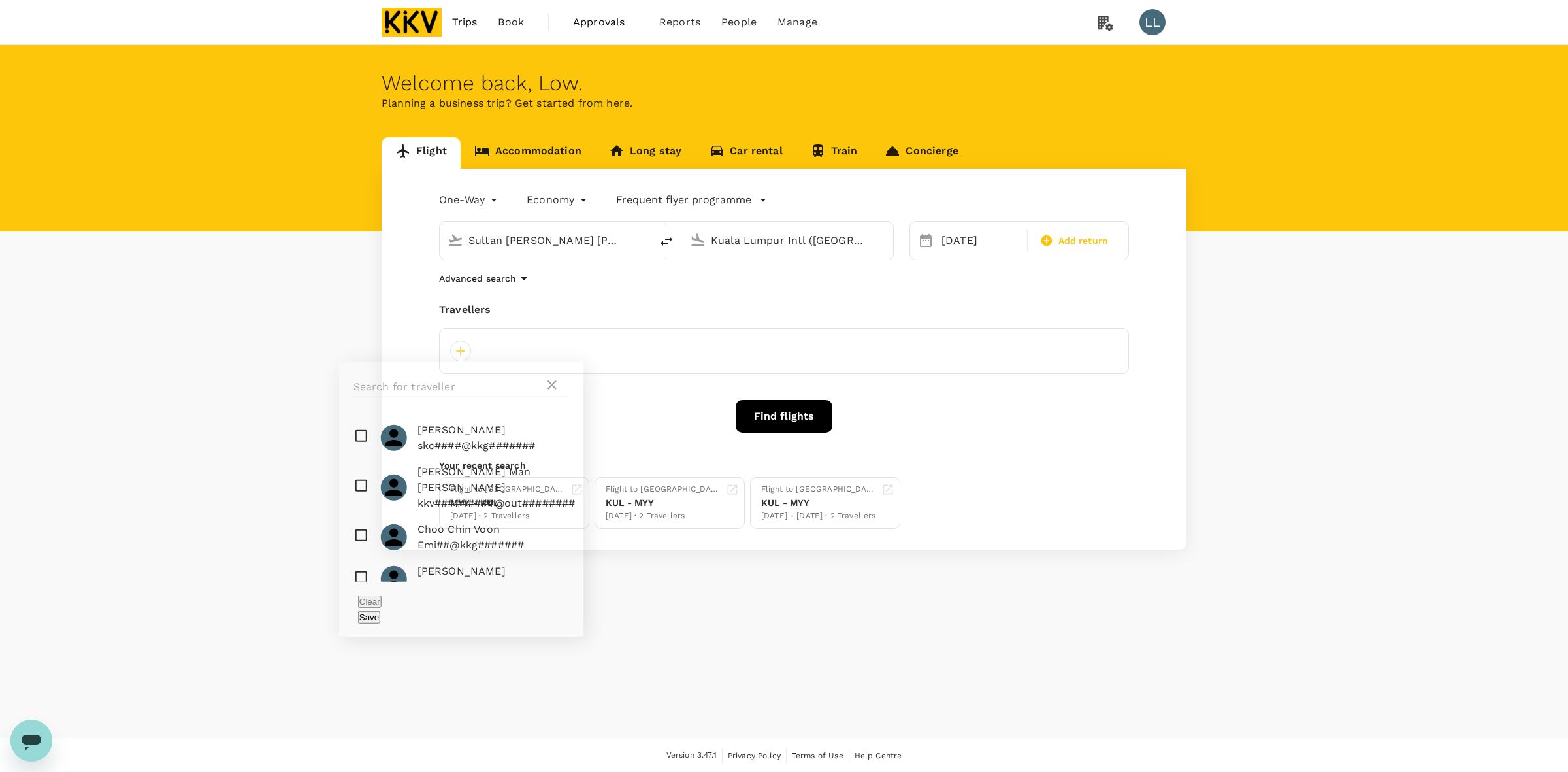 click at bounding box center (461, 438) 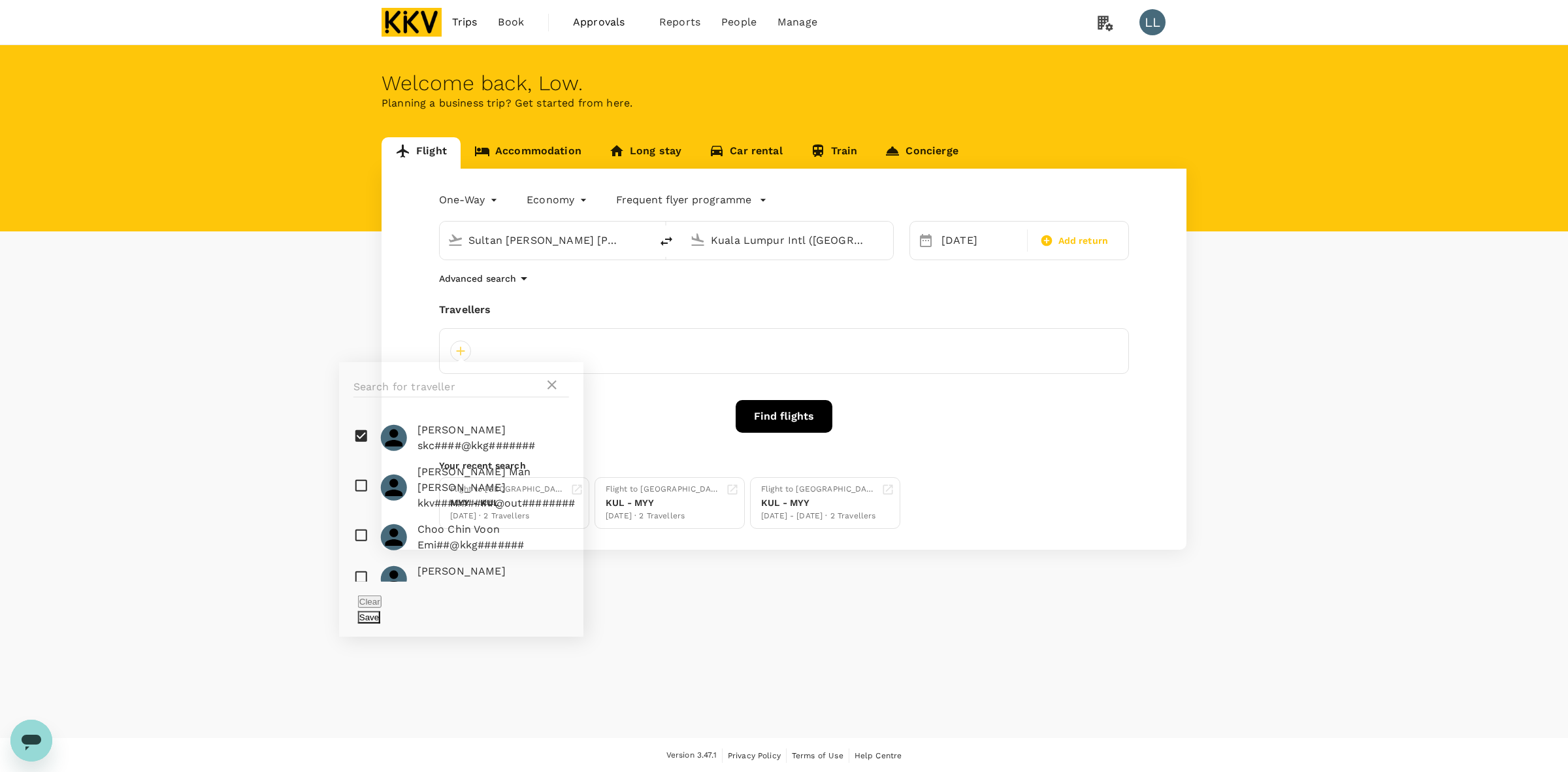 click on "Save" at bounding box center [369, 617] 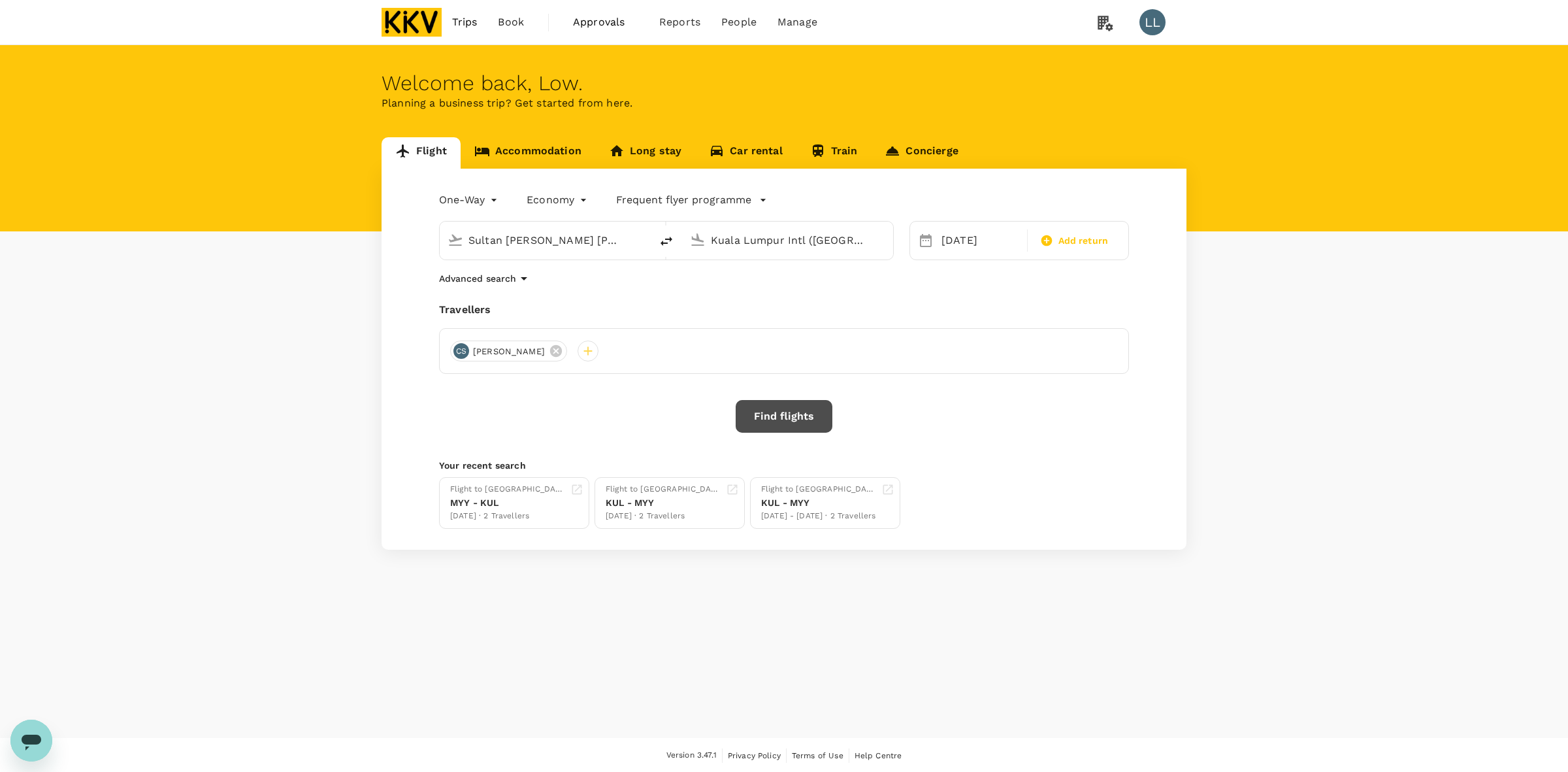 click on "Find flights" at bounding box center [784, 416] 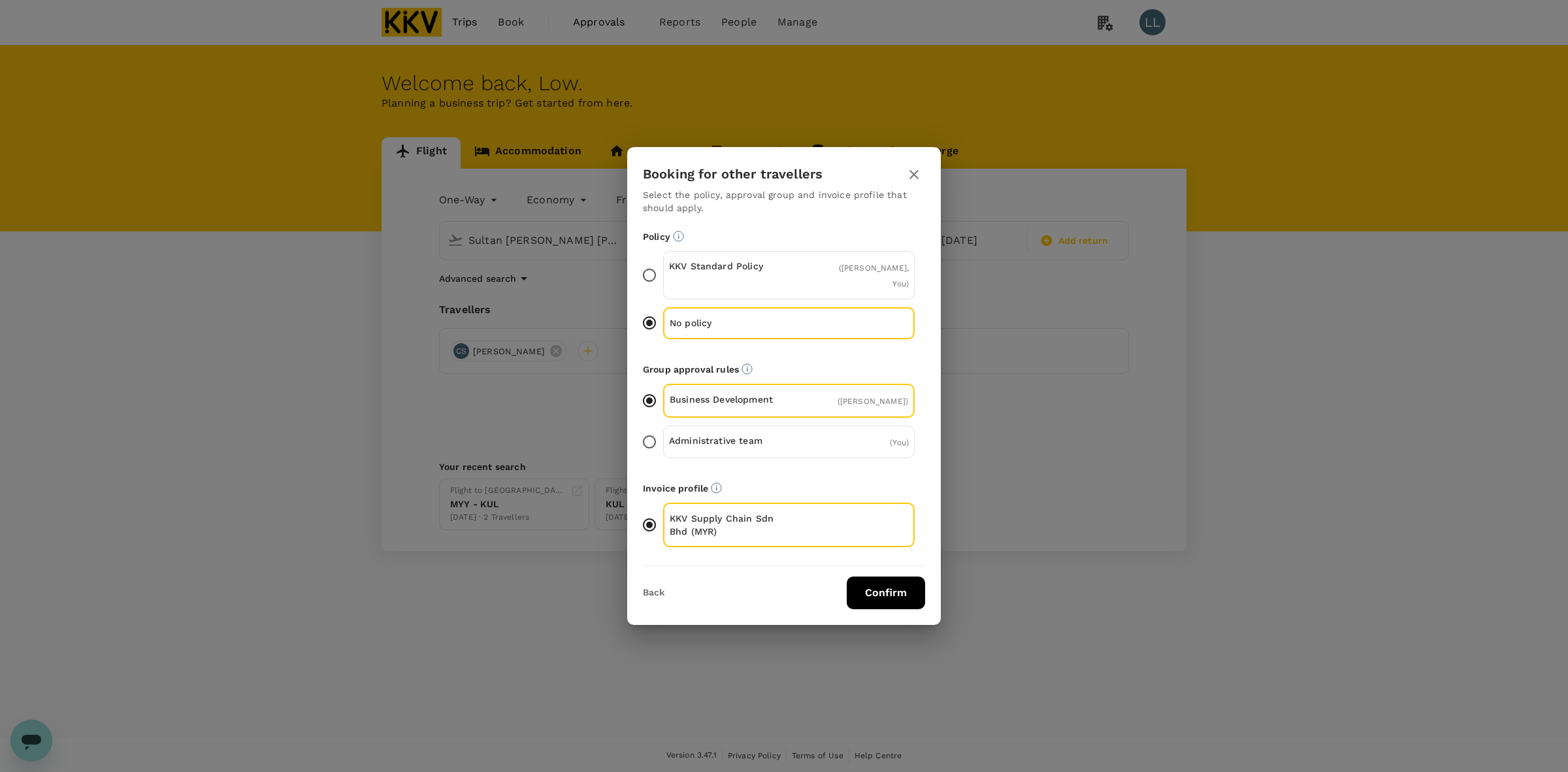 click on "Confirm" at bounding box center (886, 593) 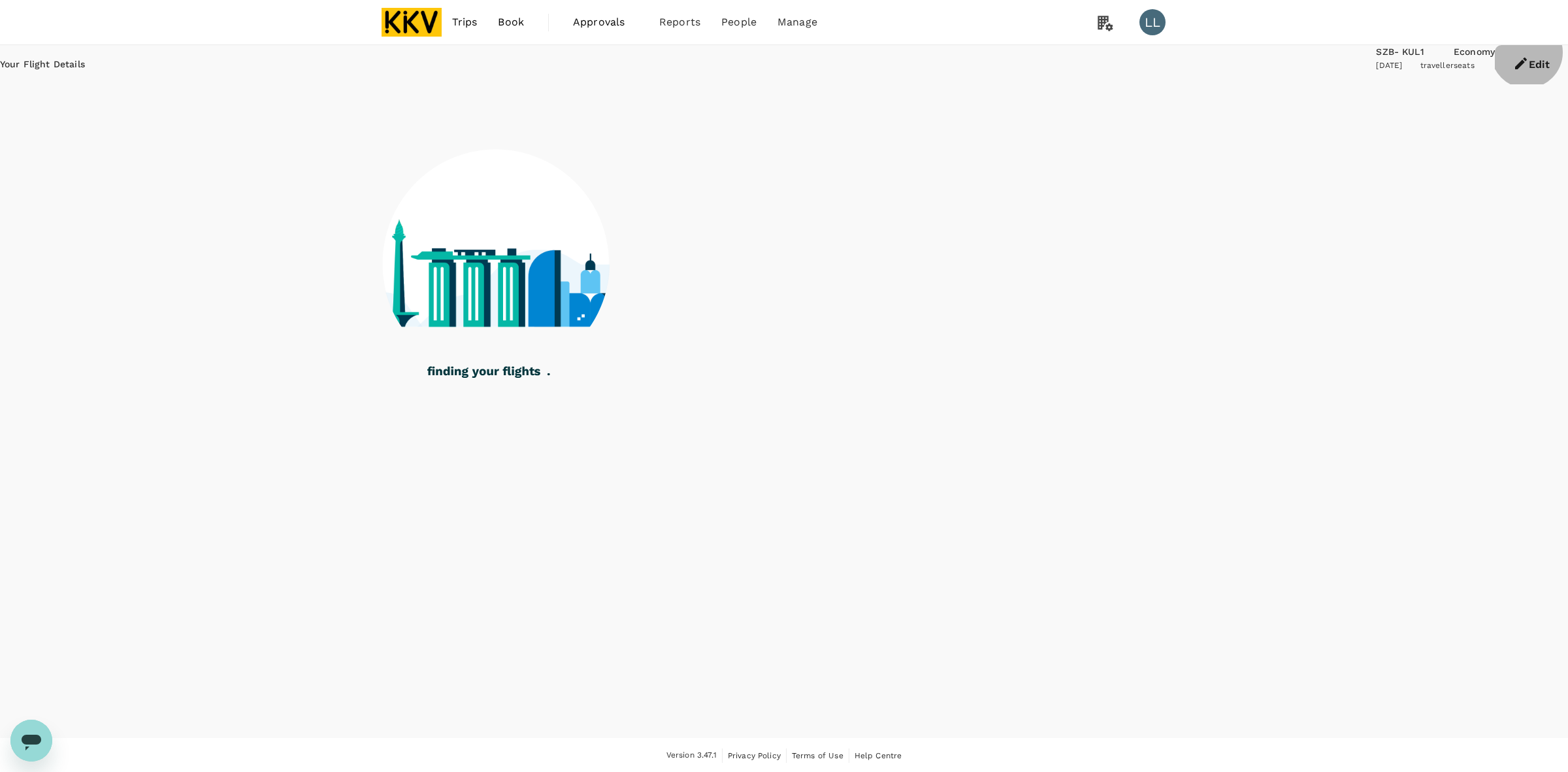 click on "Edit" at bounding box center [1531, 65] 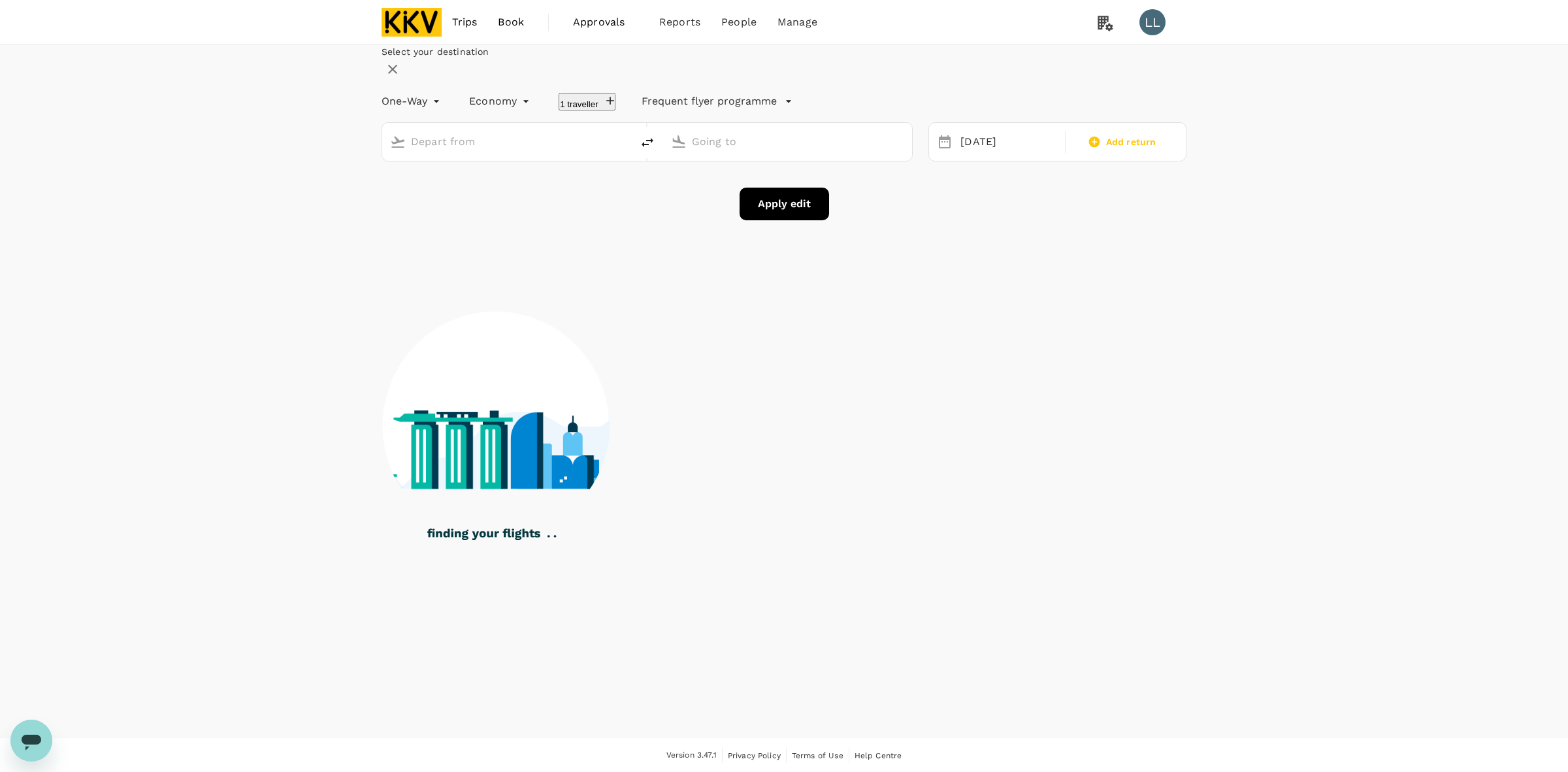 type on "Sultan [PERSON_NAME] [PERSON_NAME] (SZB)" 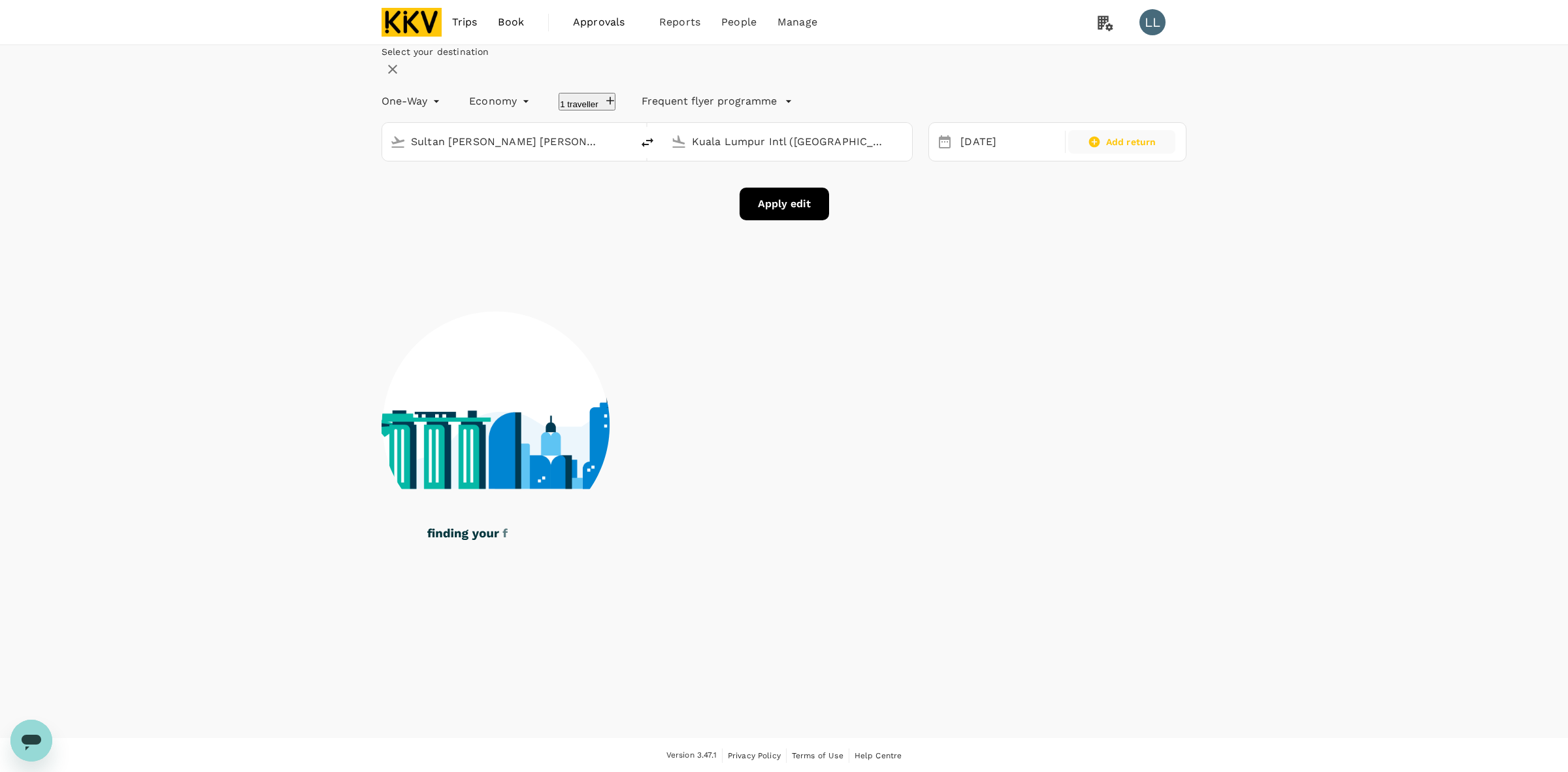 click on "Add return" at bounding box center (1131, 142) 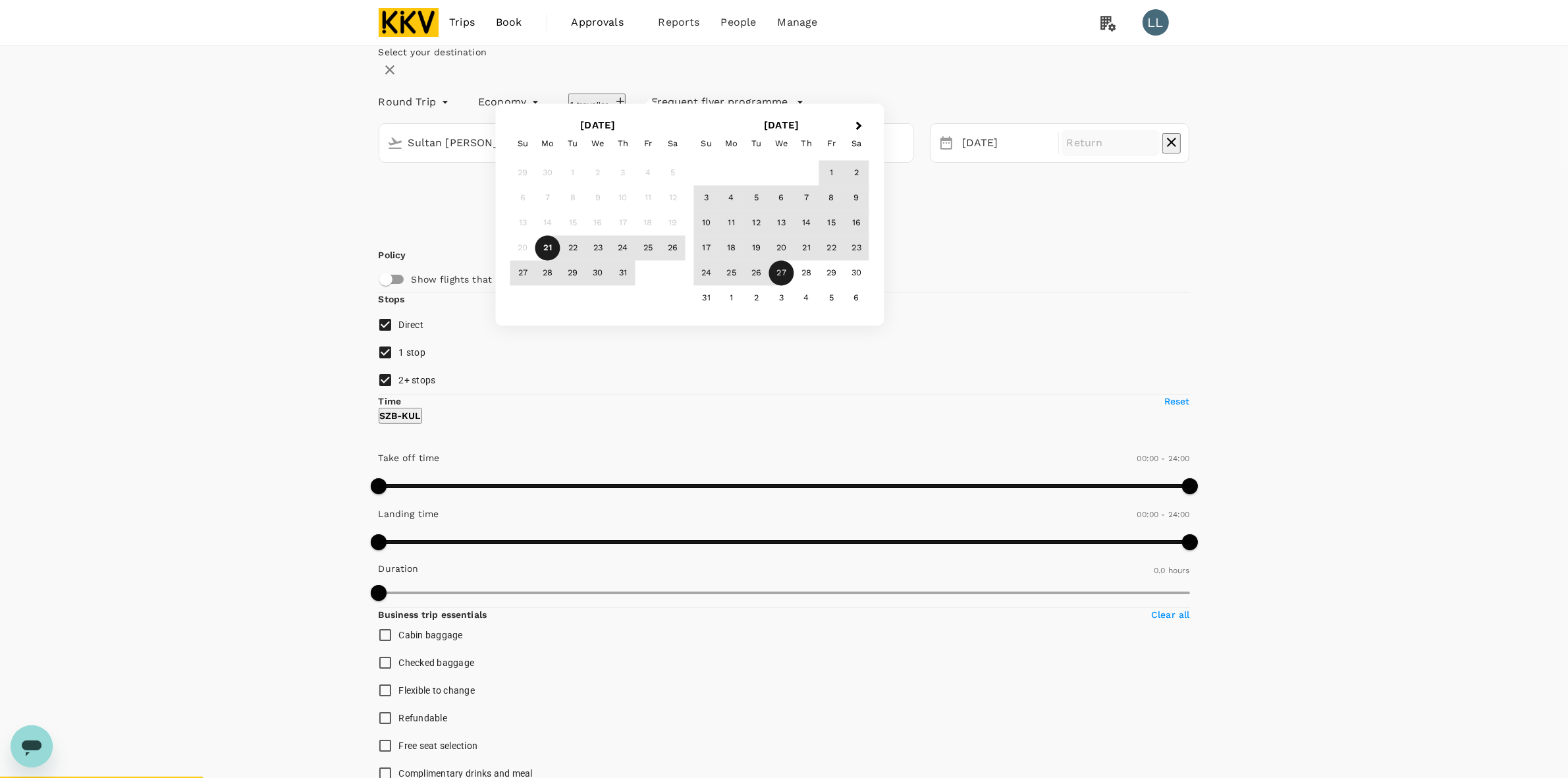 click on "27" at bounding box center [782, 273] 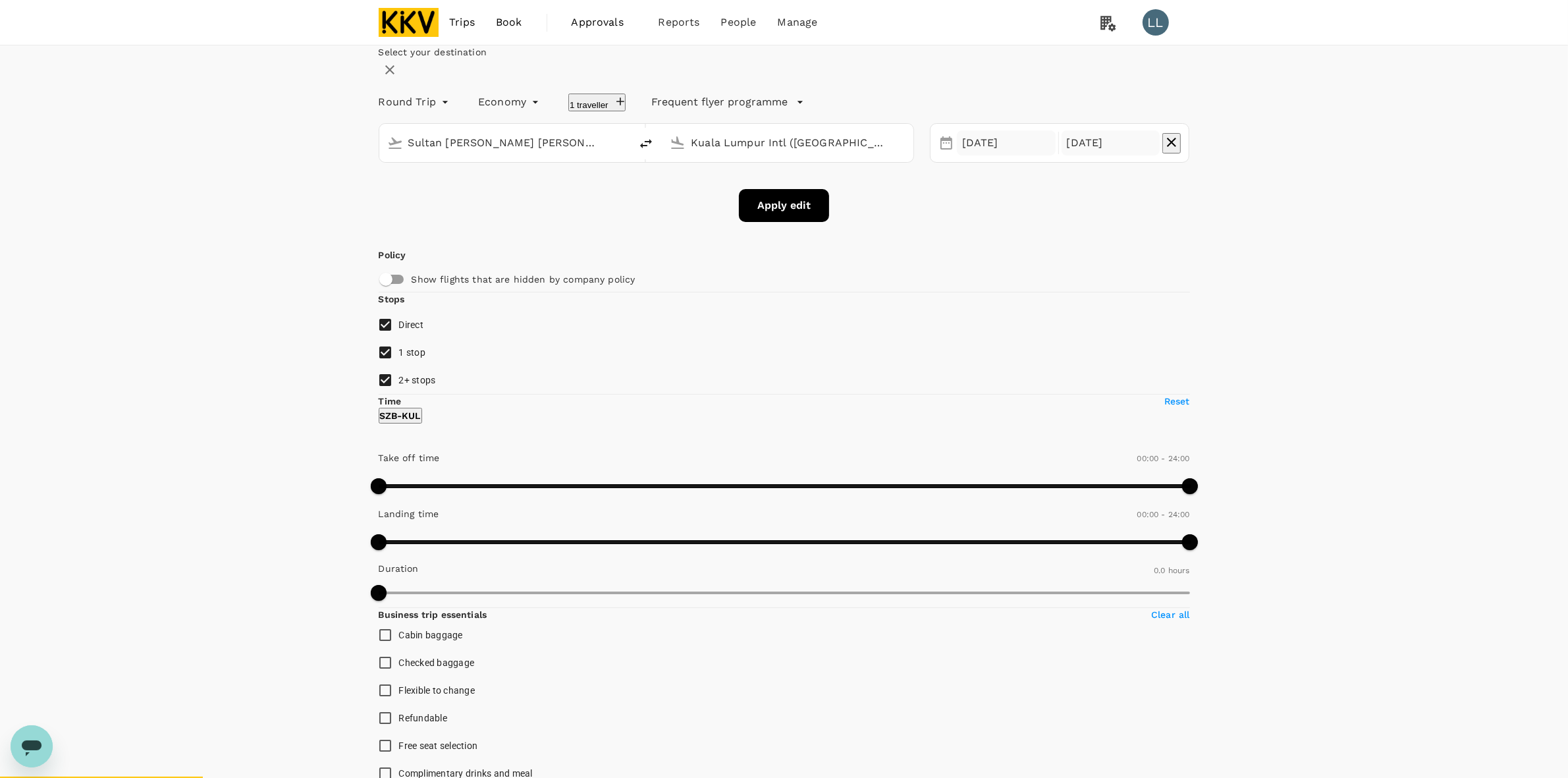 click on "[DATE]" at bounding box center (1006, 143) 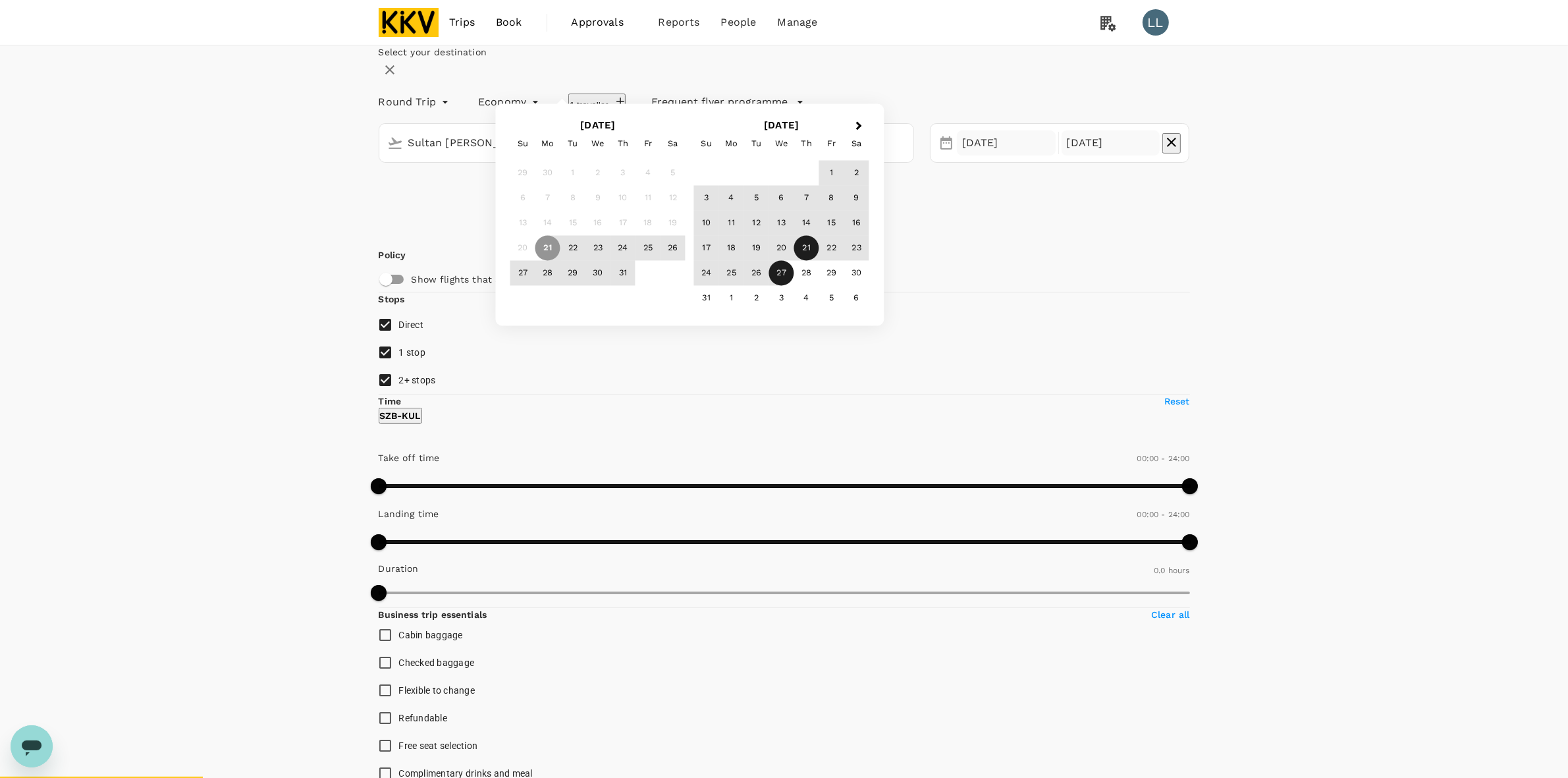 click on "21" at bounding box center [807, 248] 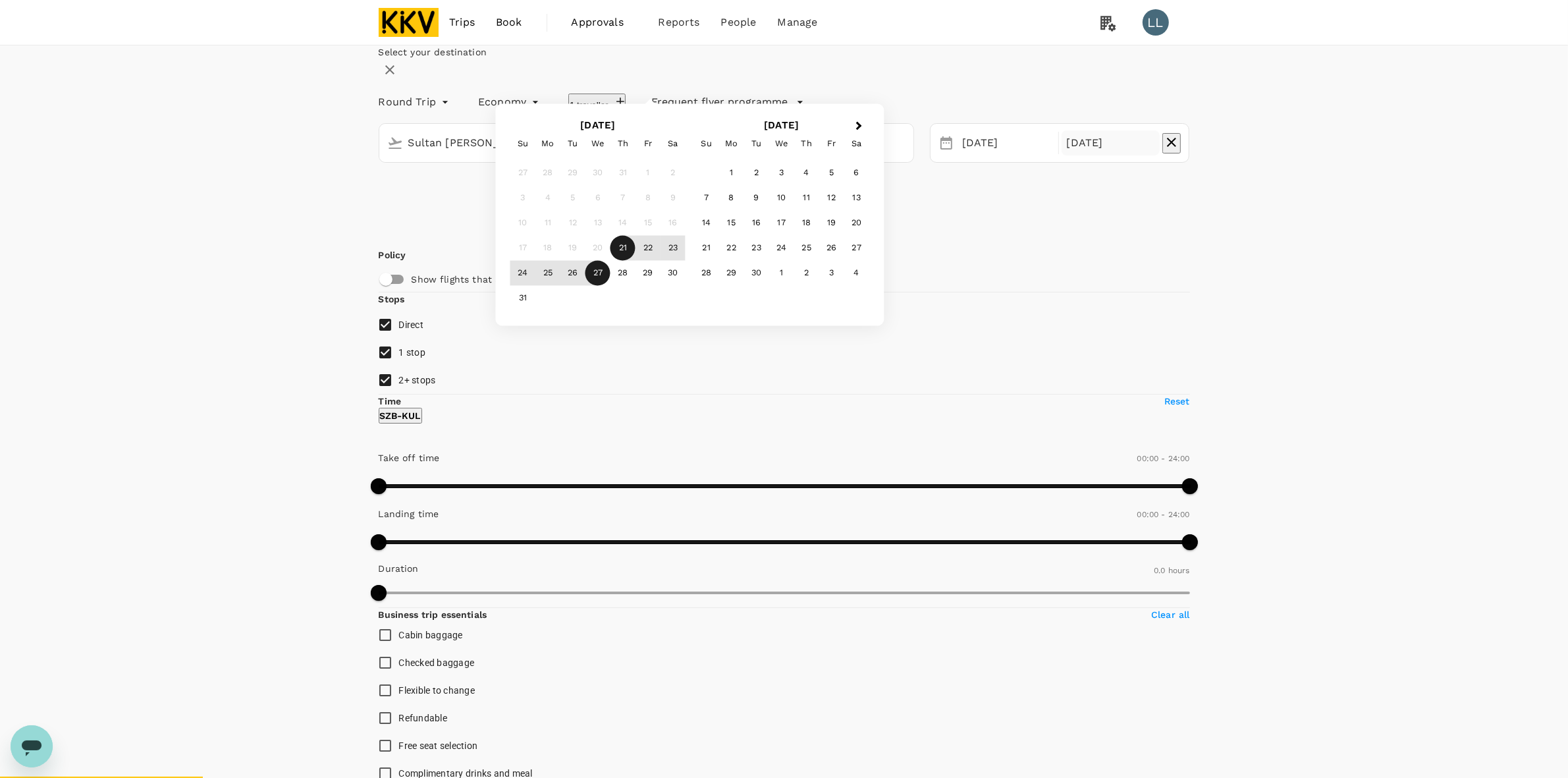 click on "23" at bounding box center (673, 248) 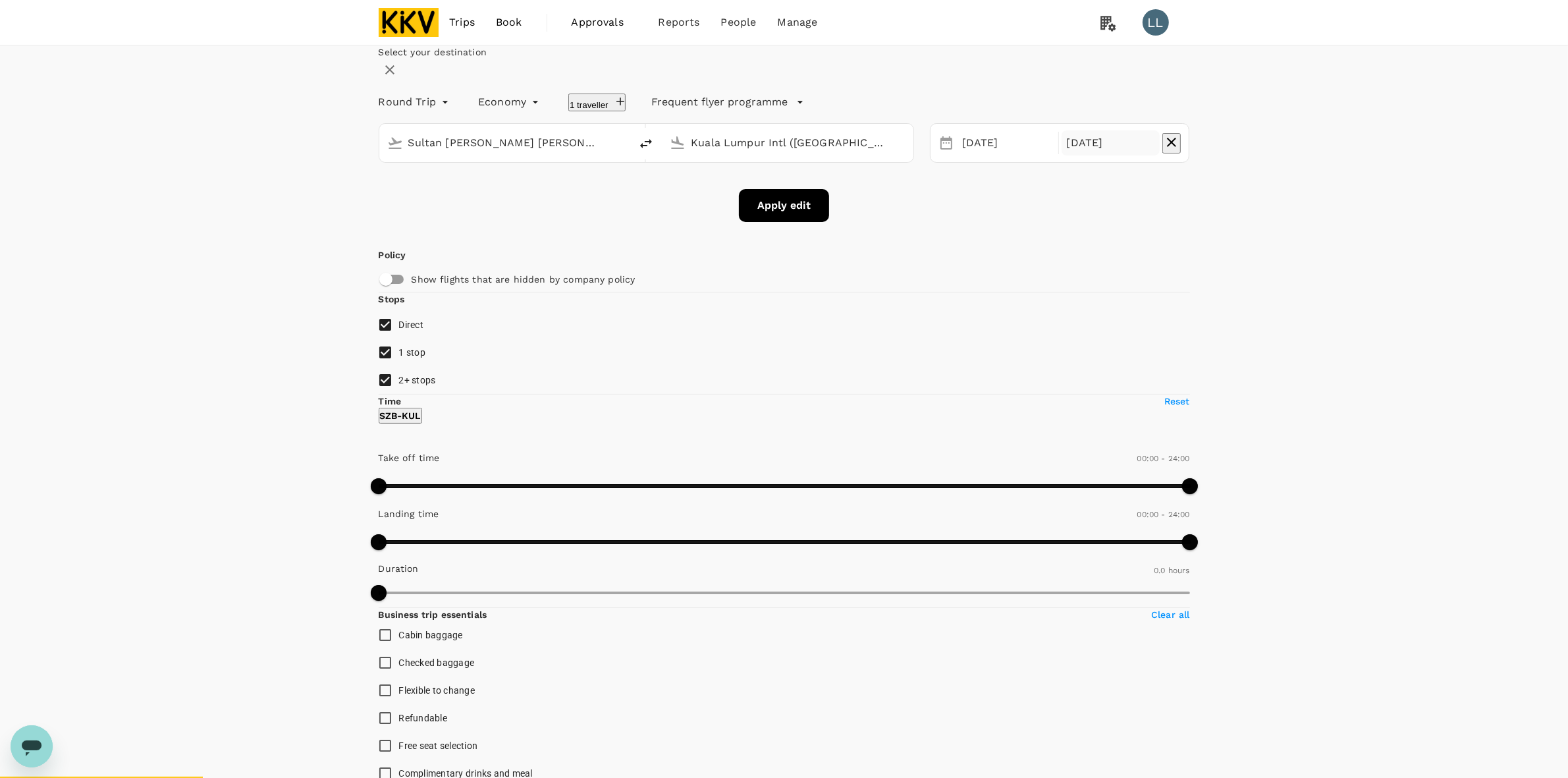 drag, startPoint x: 1058, startPoint y: 312, endPoint x: 853, endPoint y: 302, distance: 205.2438 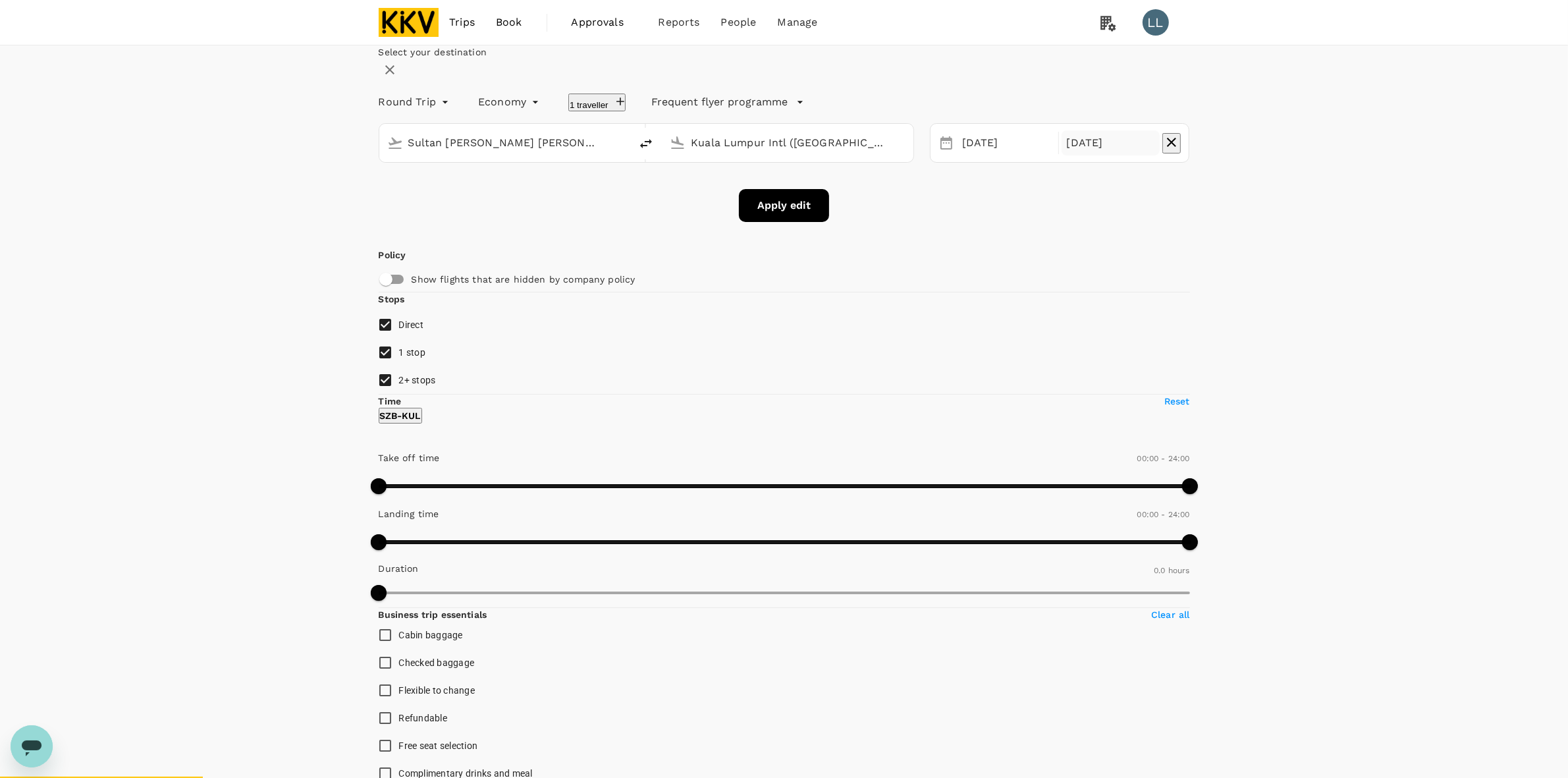 click on "Apply edit" at bounding box center (784, 206) 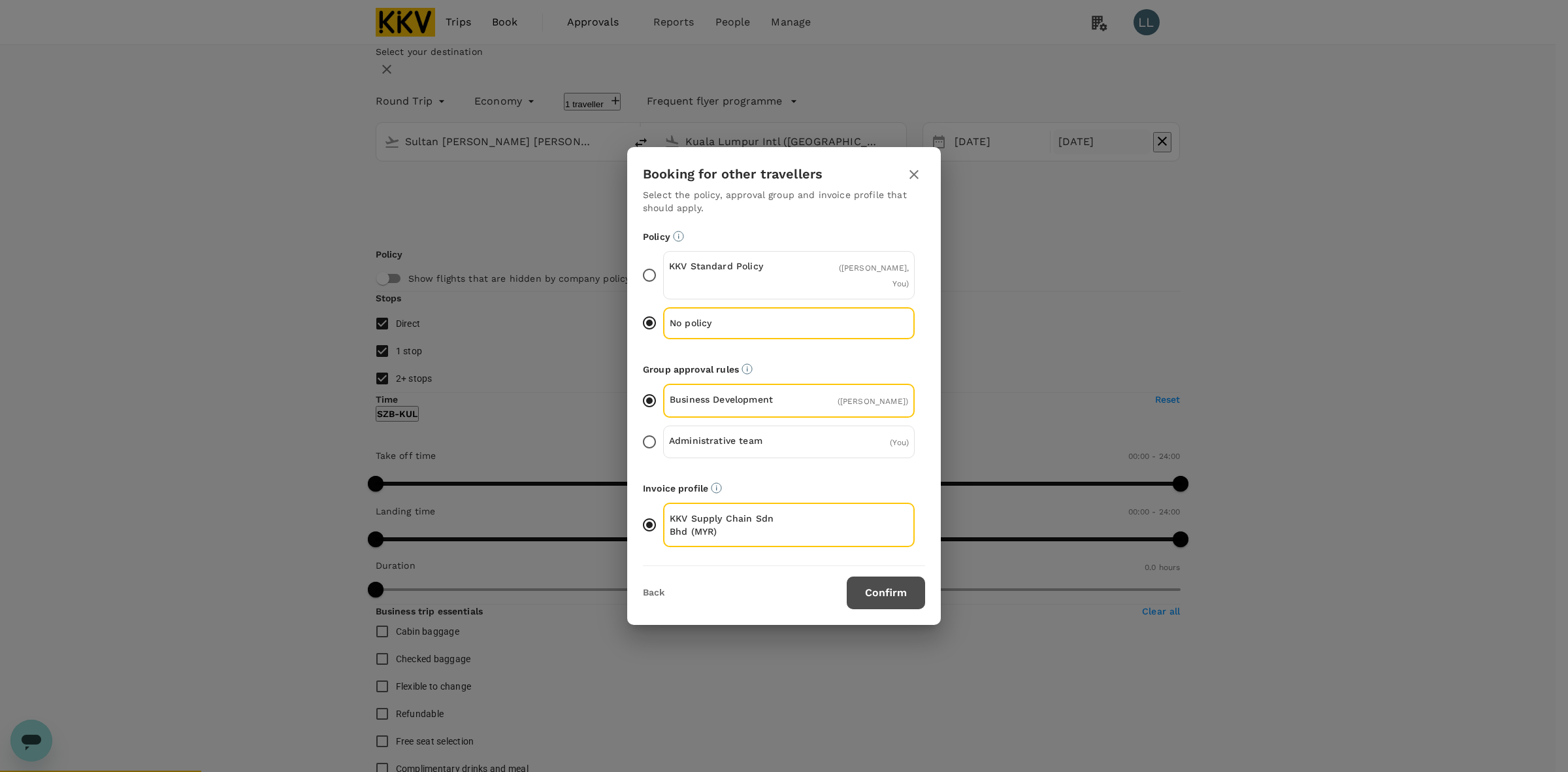 click on "Confirm" at bounding box center [886, 593] 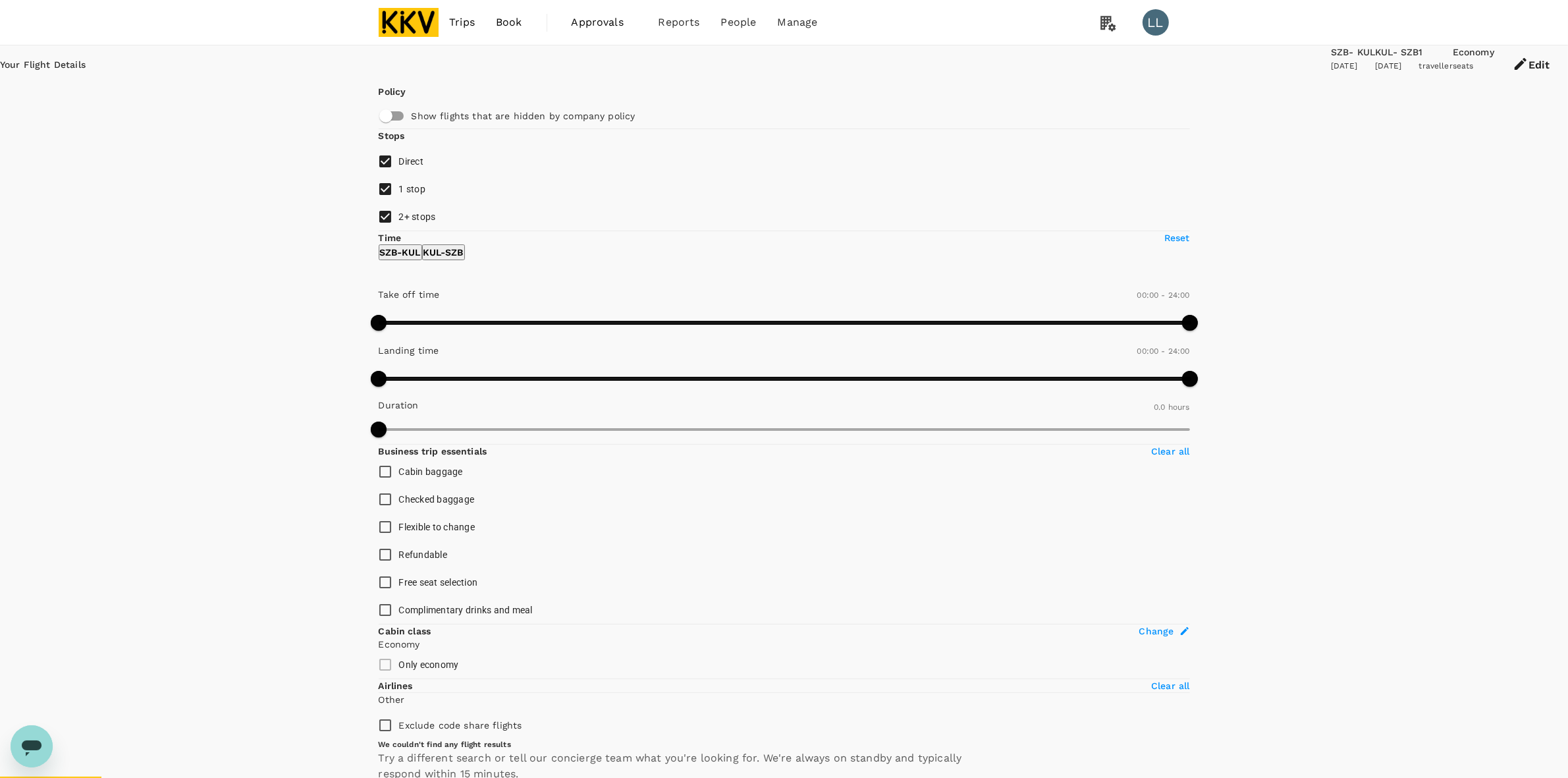 click on "Back to search" at bounding box center [413, 789] 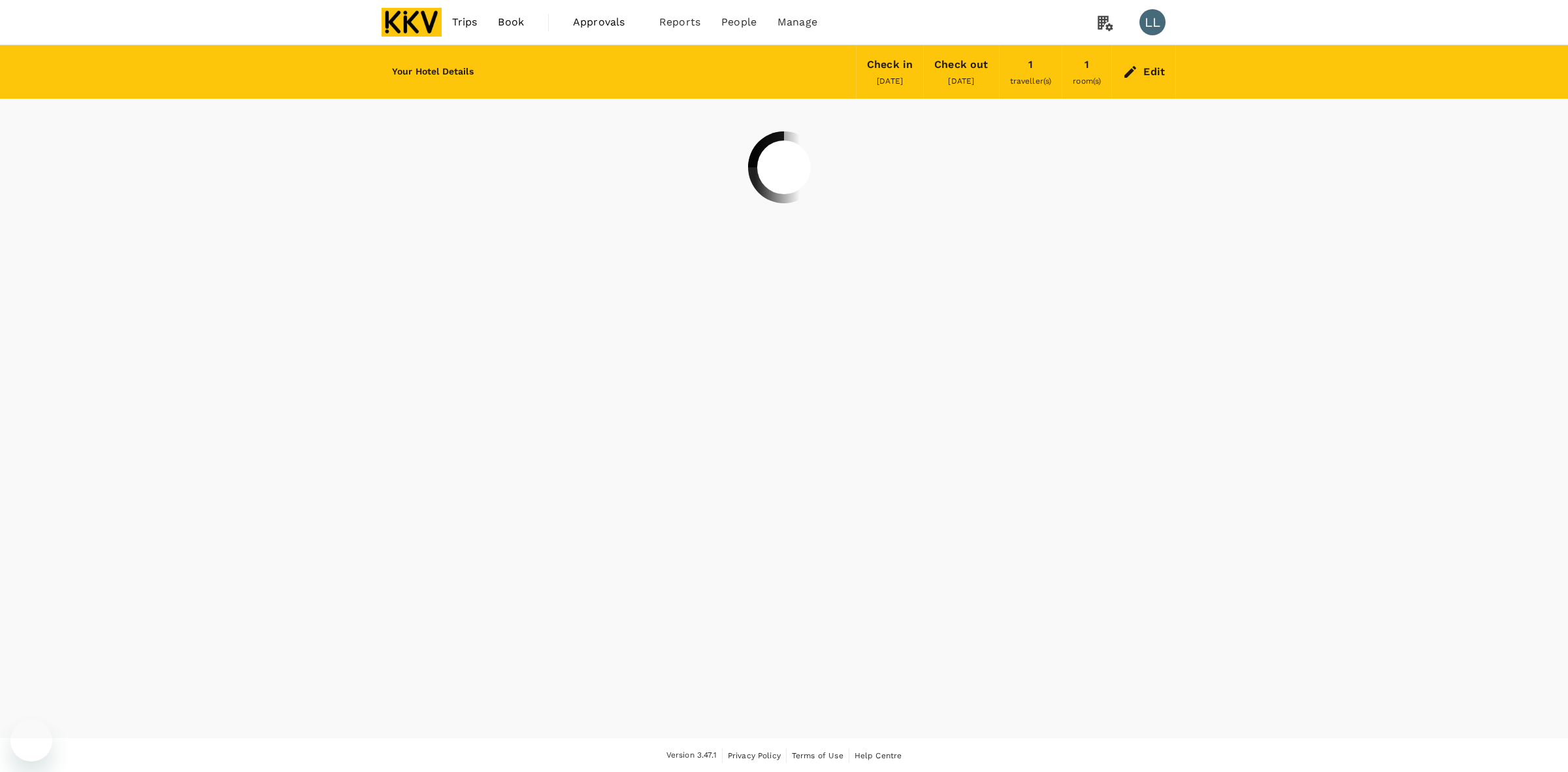 scroll, scrollTop: 0, scrollLeft: 0, axis: both 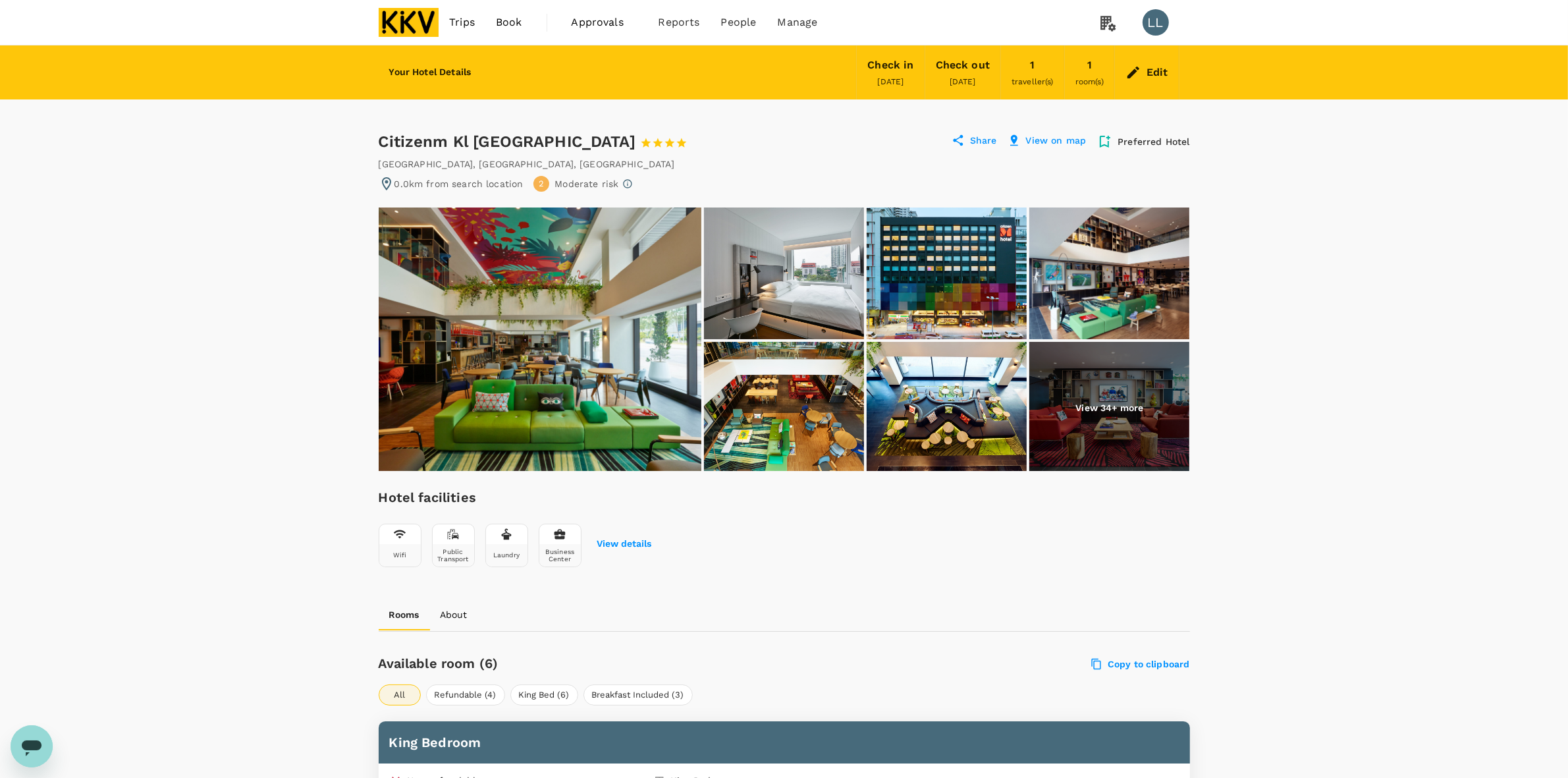 click on "Edit" at bounding box center [1157, 72] 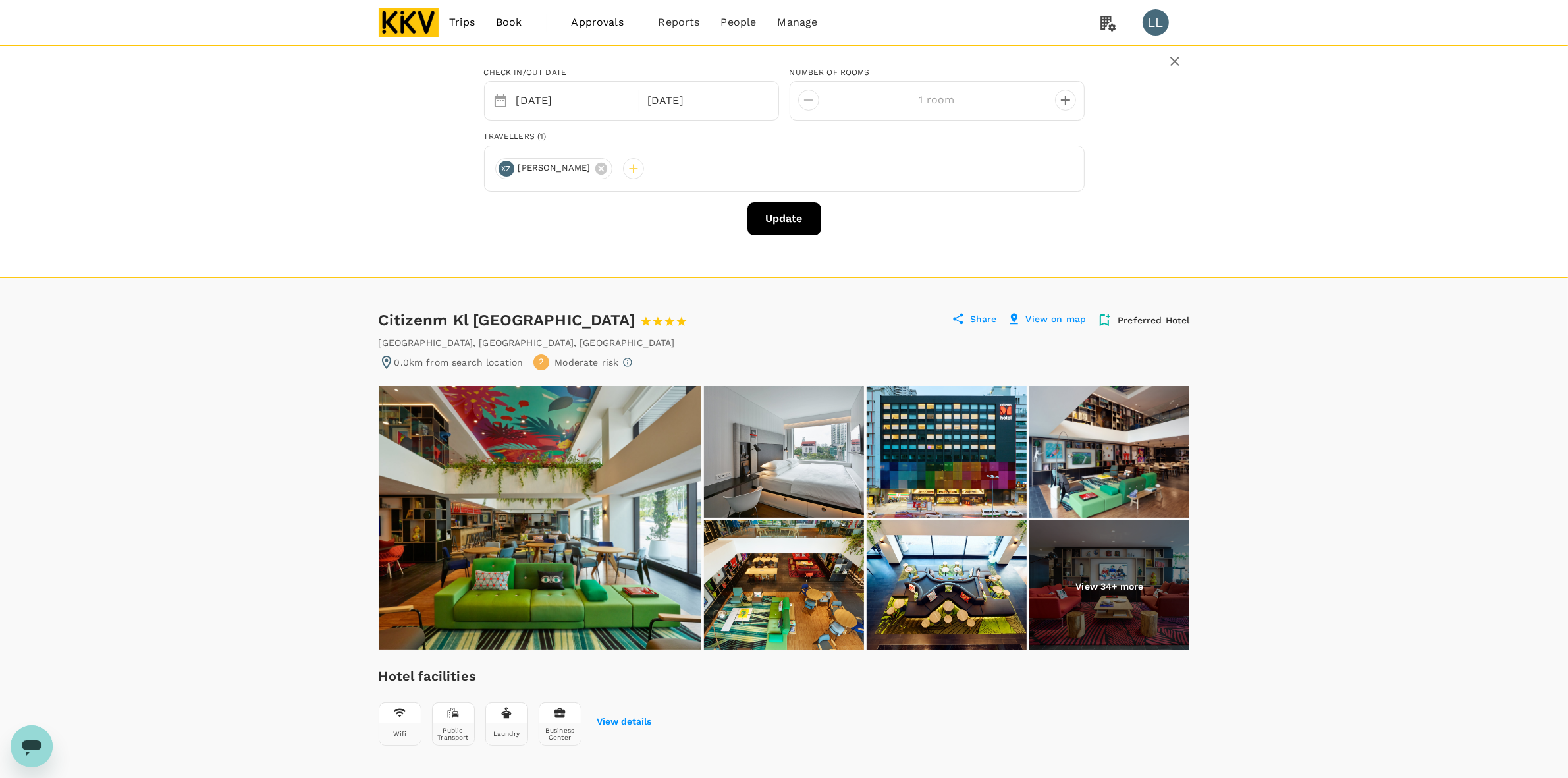 click 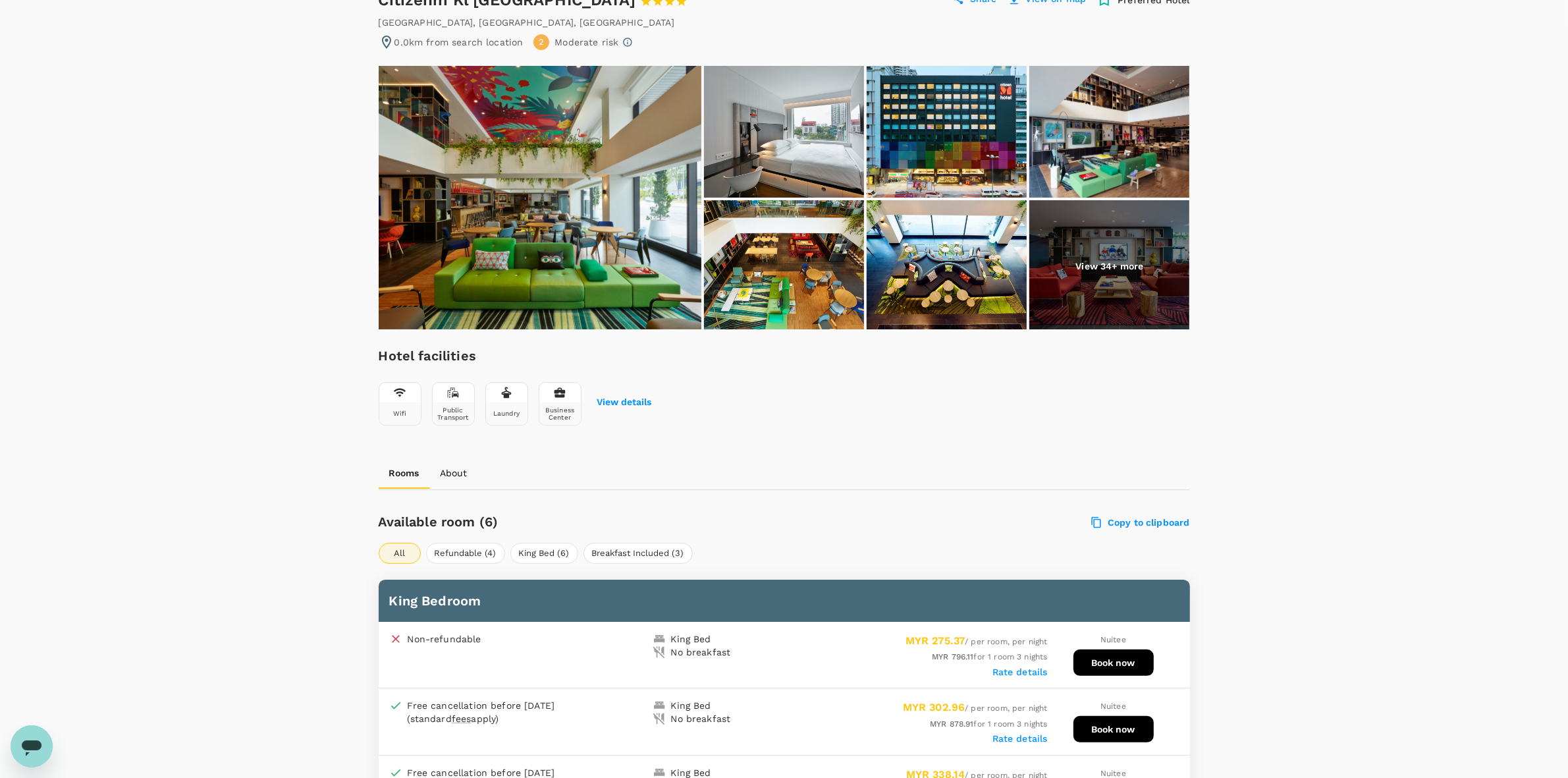 scroll, scrollTop: 412, scrollLeft: 0, axis: vertical 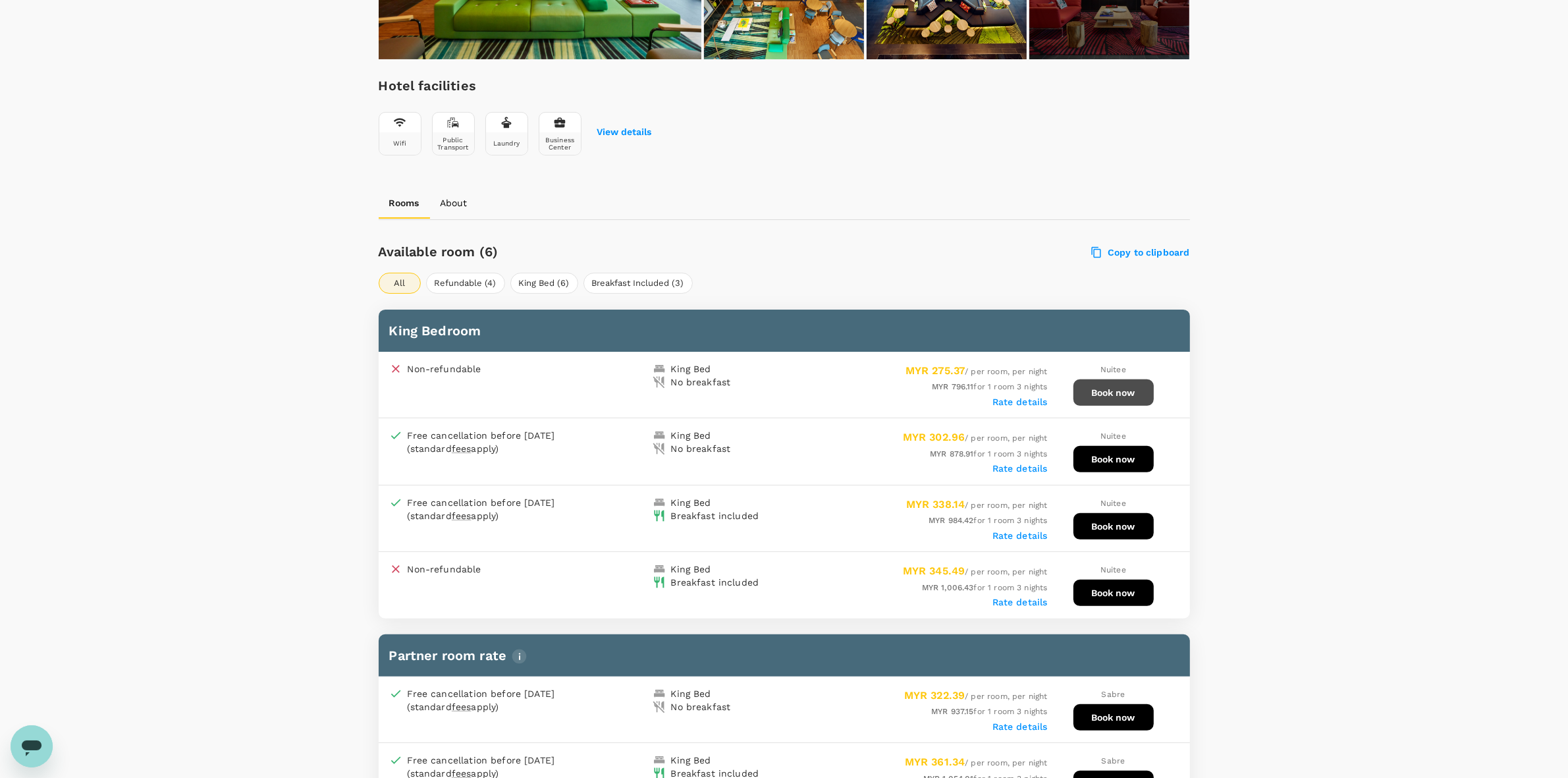 click on "Book now" at bounding box center (1114, 393) 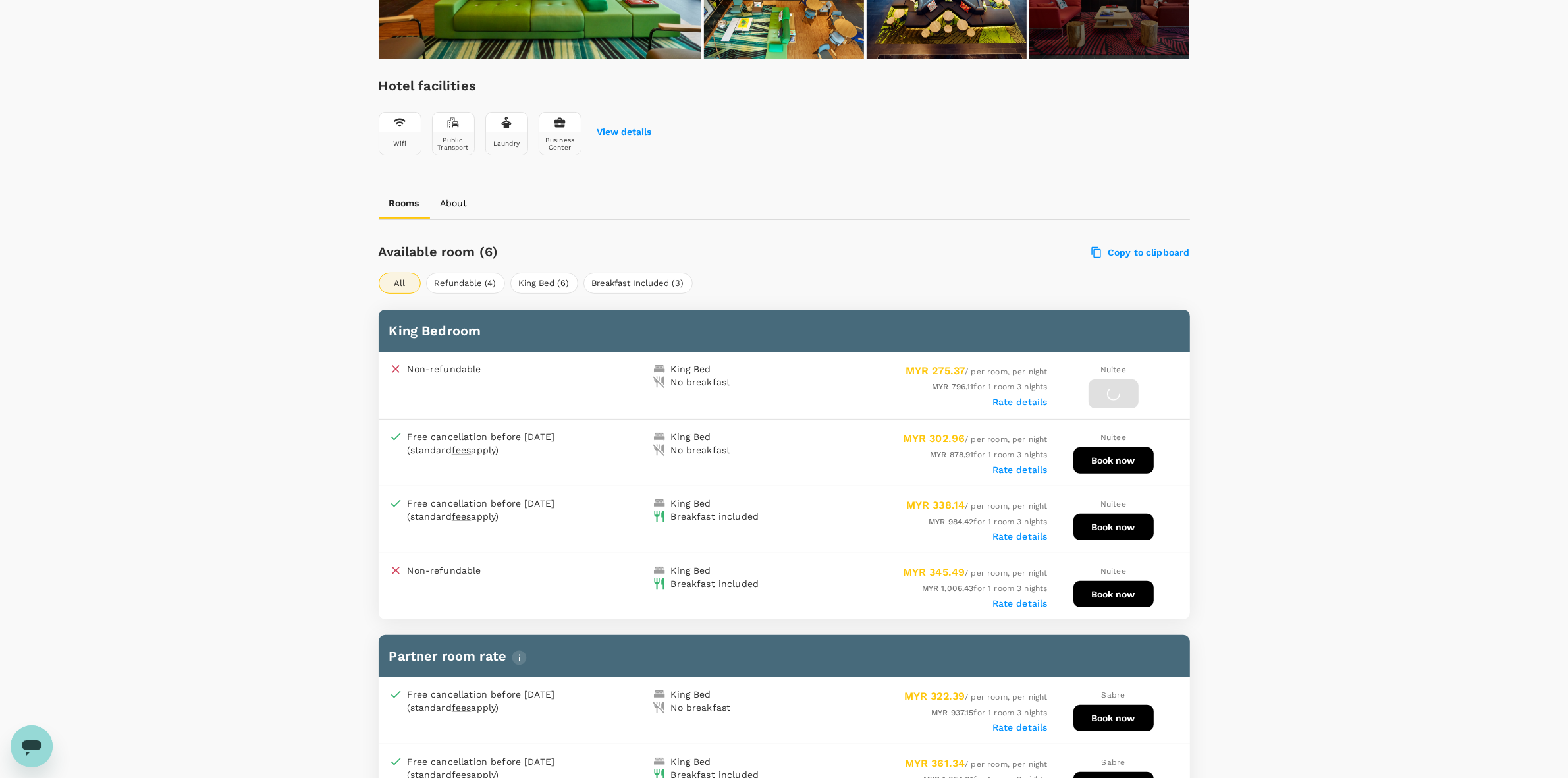 scroll, scrollTop: 349, scrollLeft: 0, axis: vertical 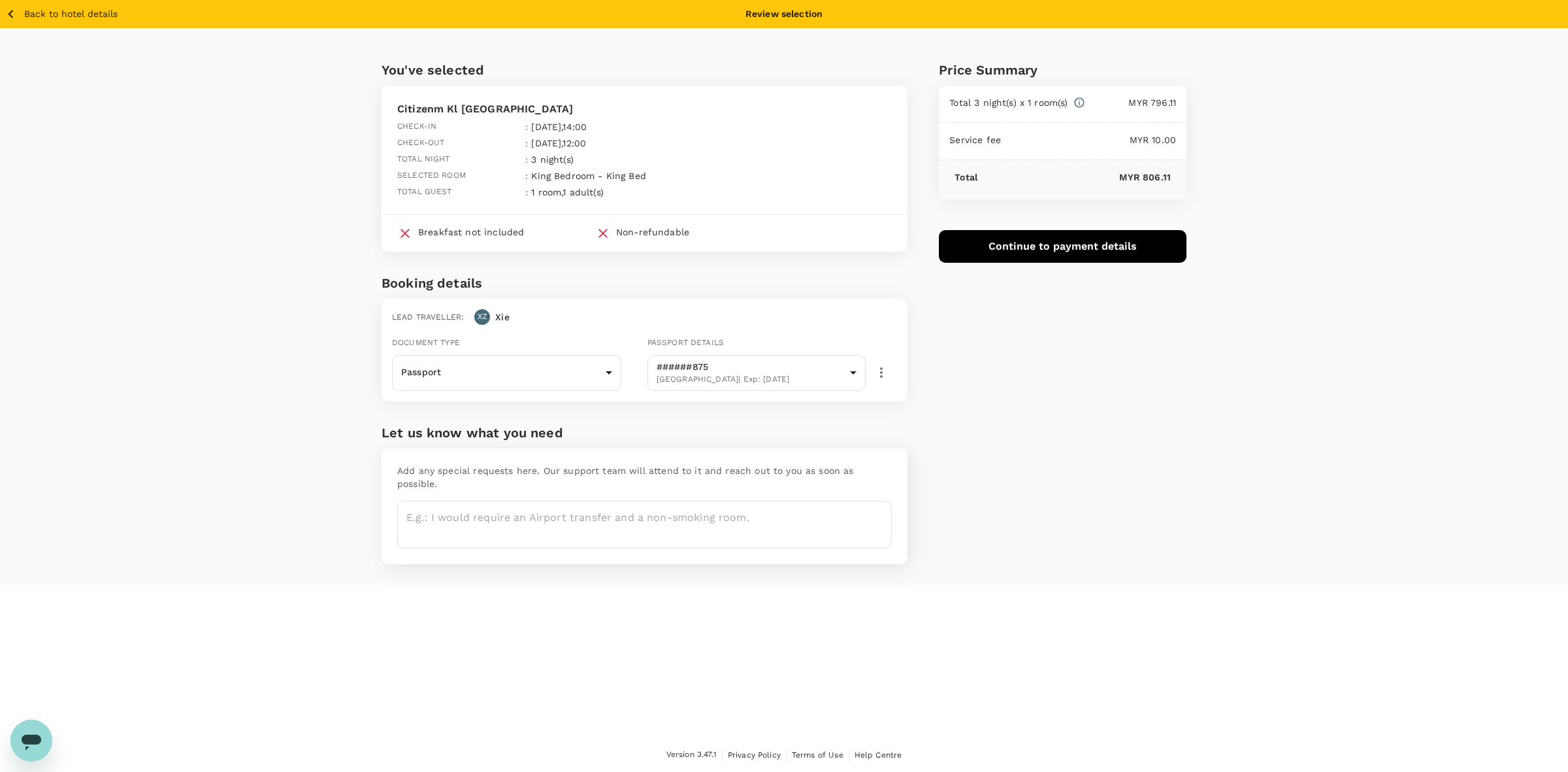 drag, startPoint x: 1346, startPoint y: 348, endPoint x: 1242, endPoint y: 332, distance: 105.22357 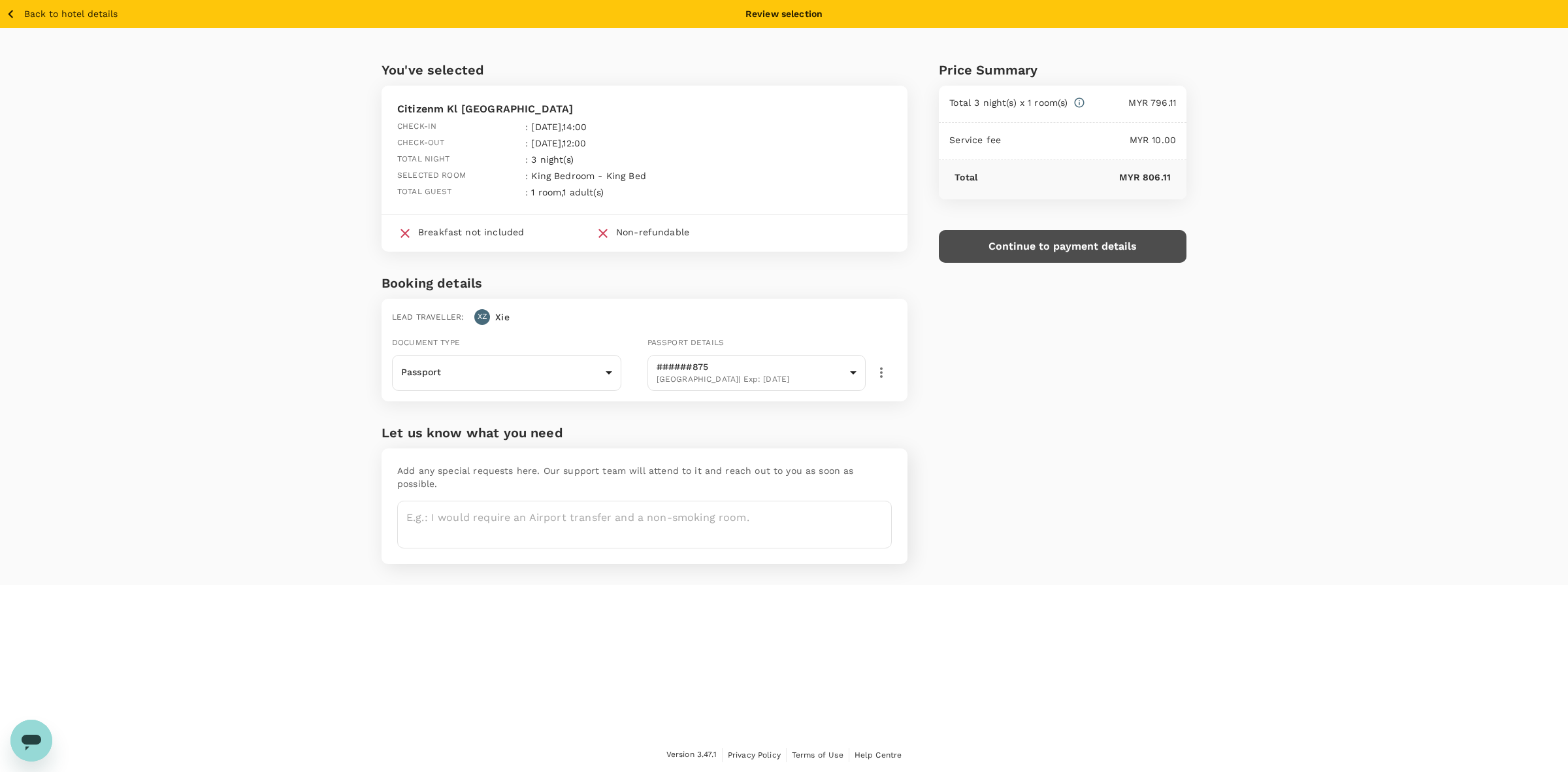 click on "Continue to payment details" at bounding box center (1062, 246) 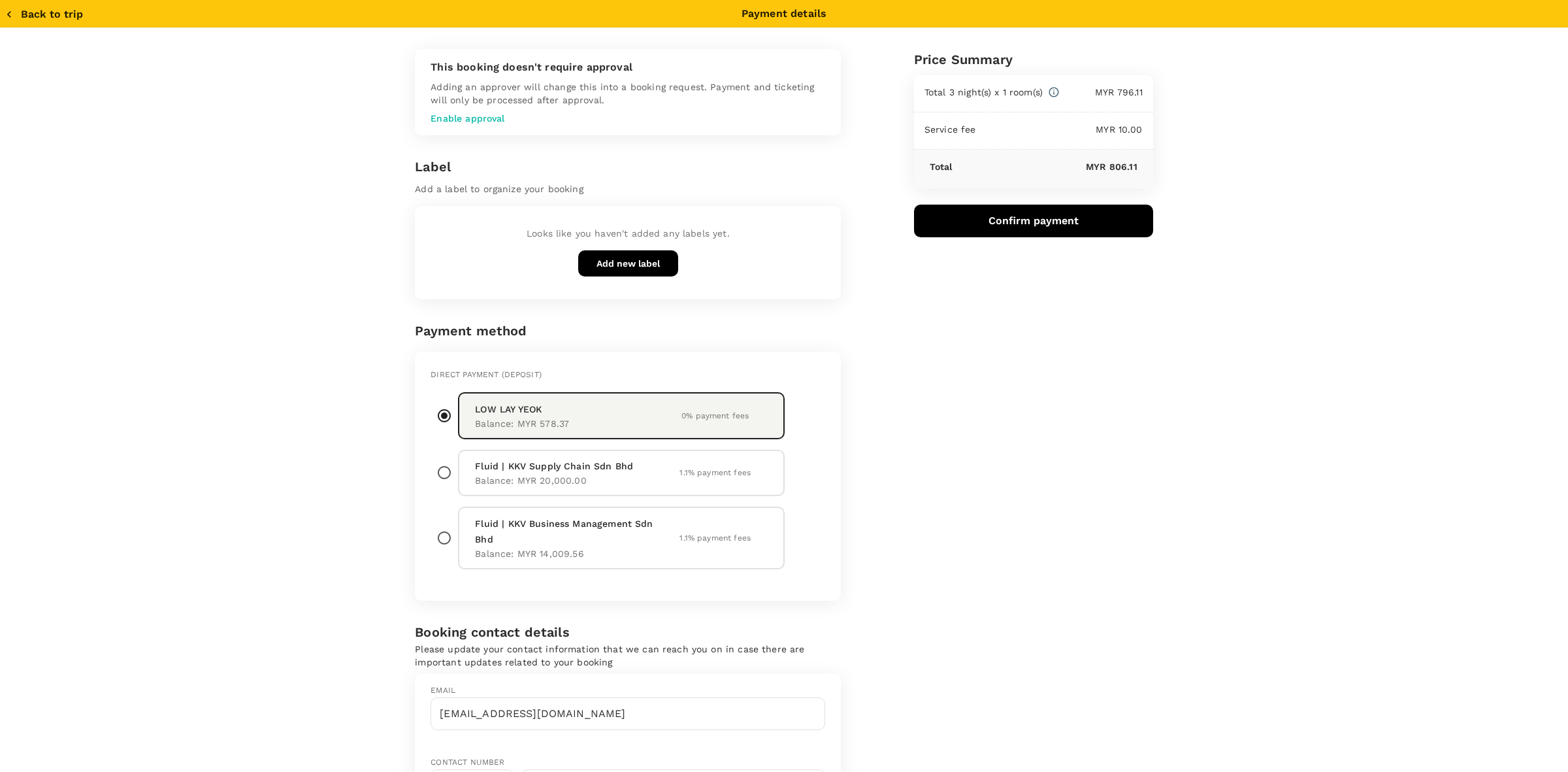 radio on "false" 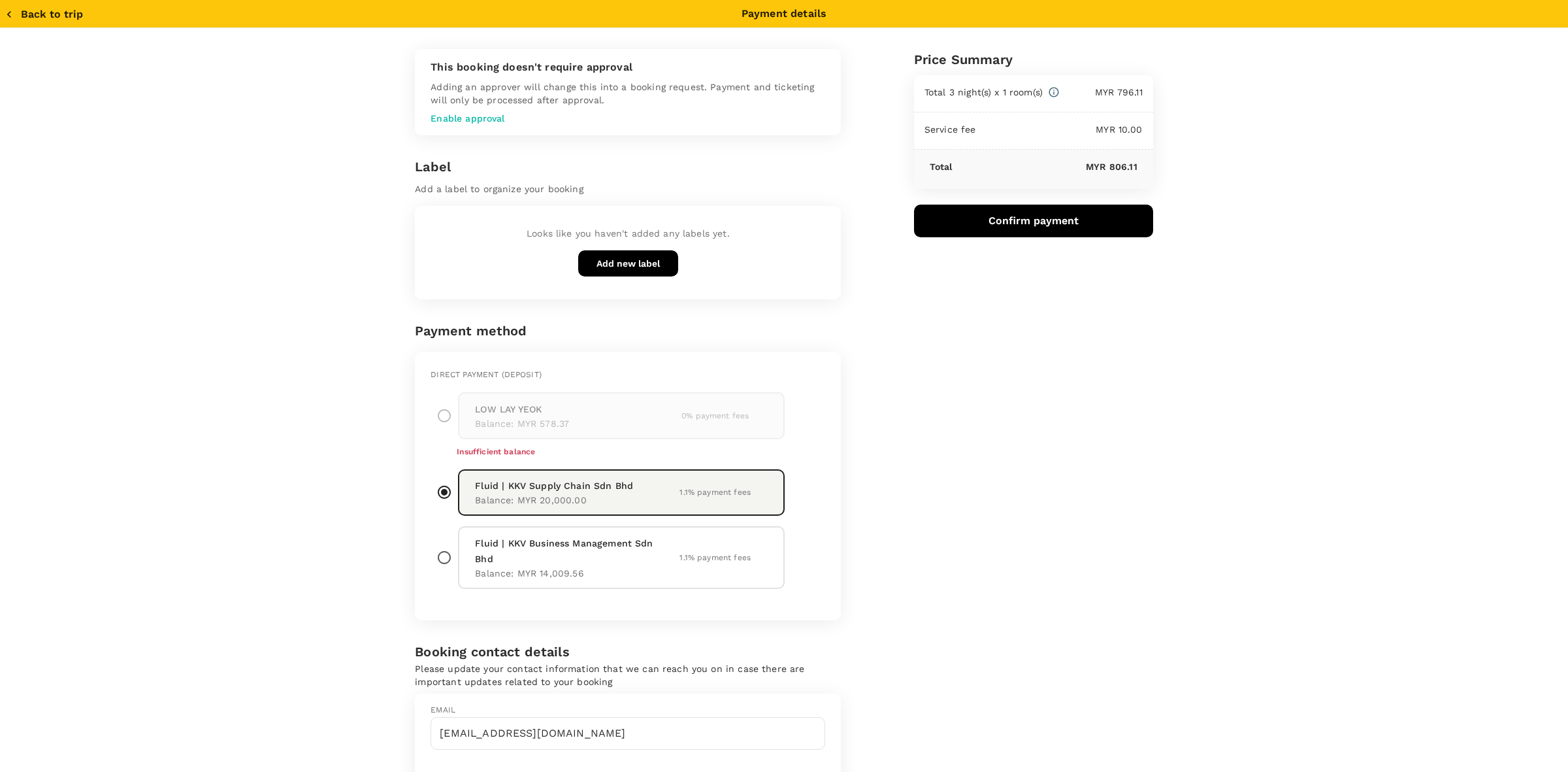 click on "Fluid | KKV Business Management Sdn Bhd" at bounding box center [573, 551] 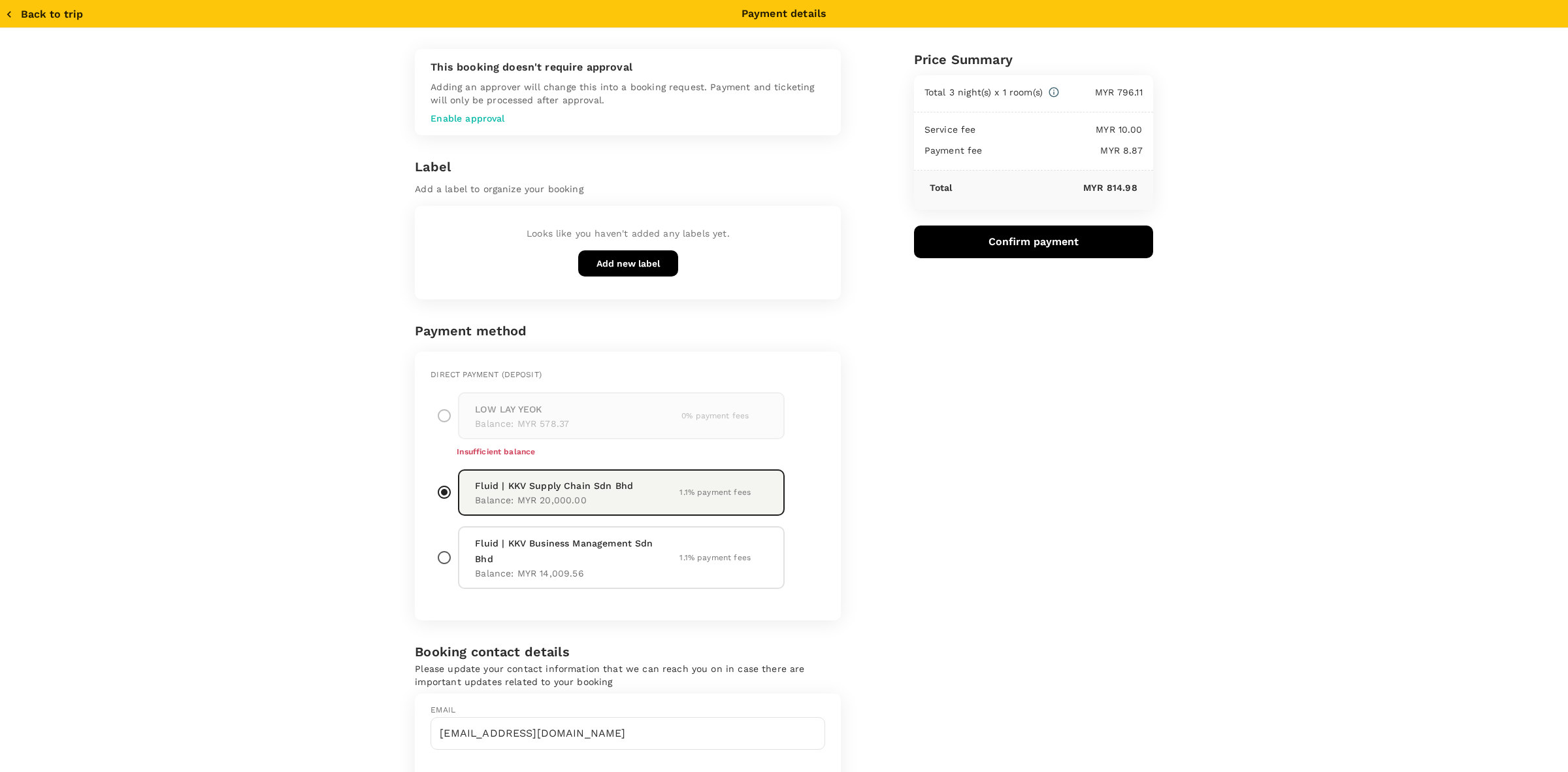 click at bounding box center [444, 558] 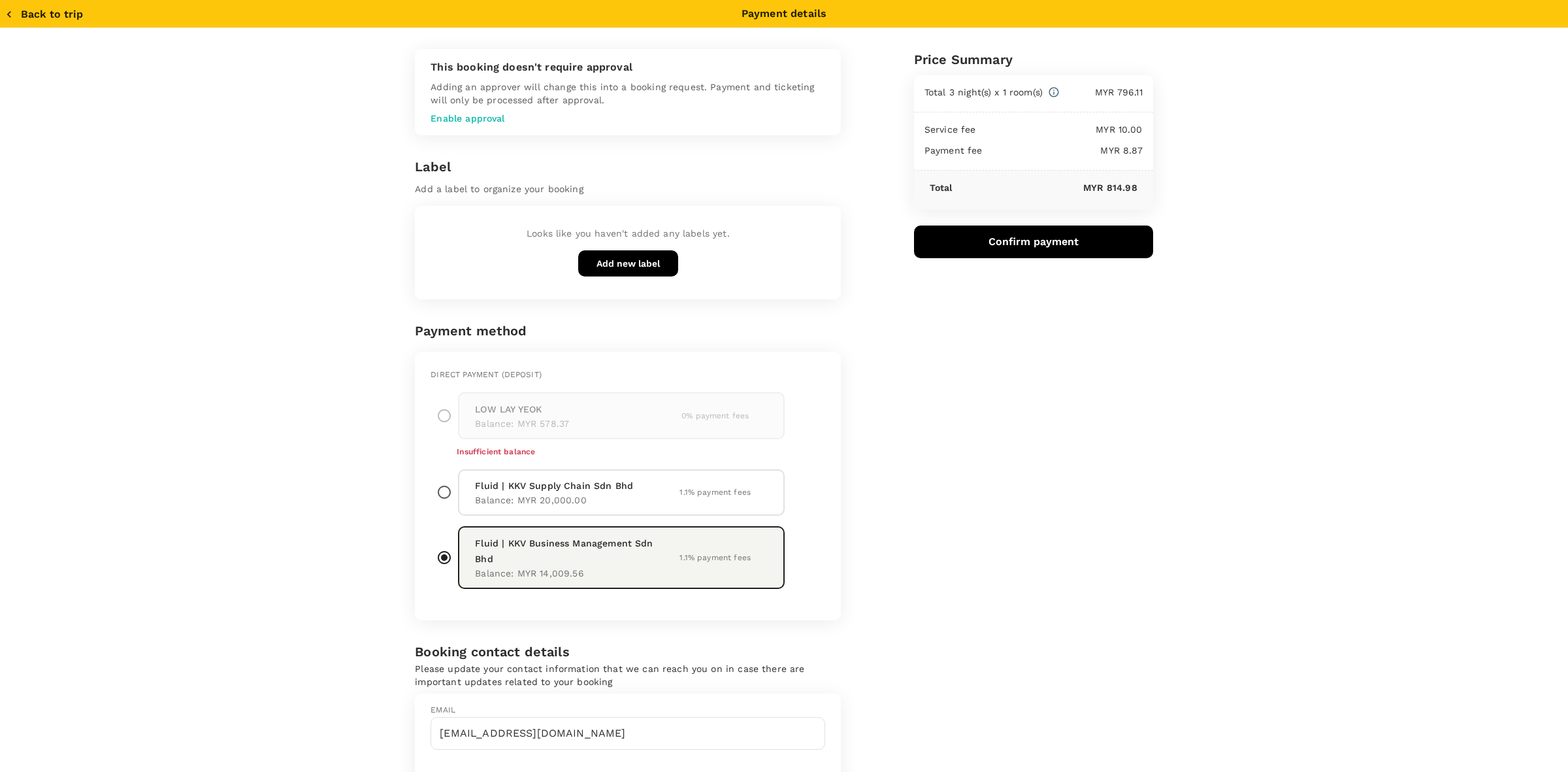 click on "Price Summary Total 3 night(s) x 1 room(s) MYR 796.11 Service fee MYR 10.00 Payment fee MYR 8.87 Total MYR 814.98 Confirm payment" at bounding box center (1028, 435) 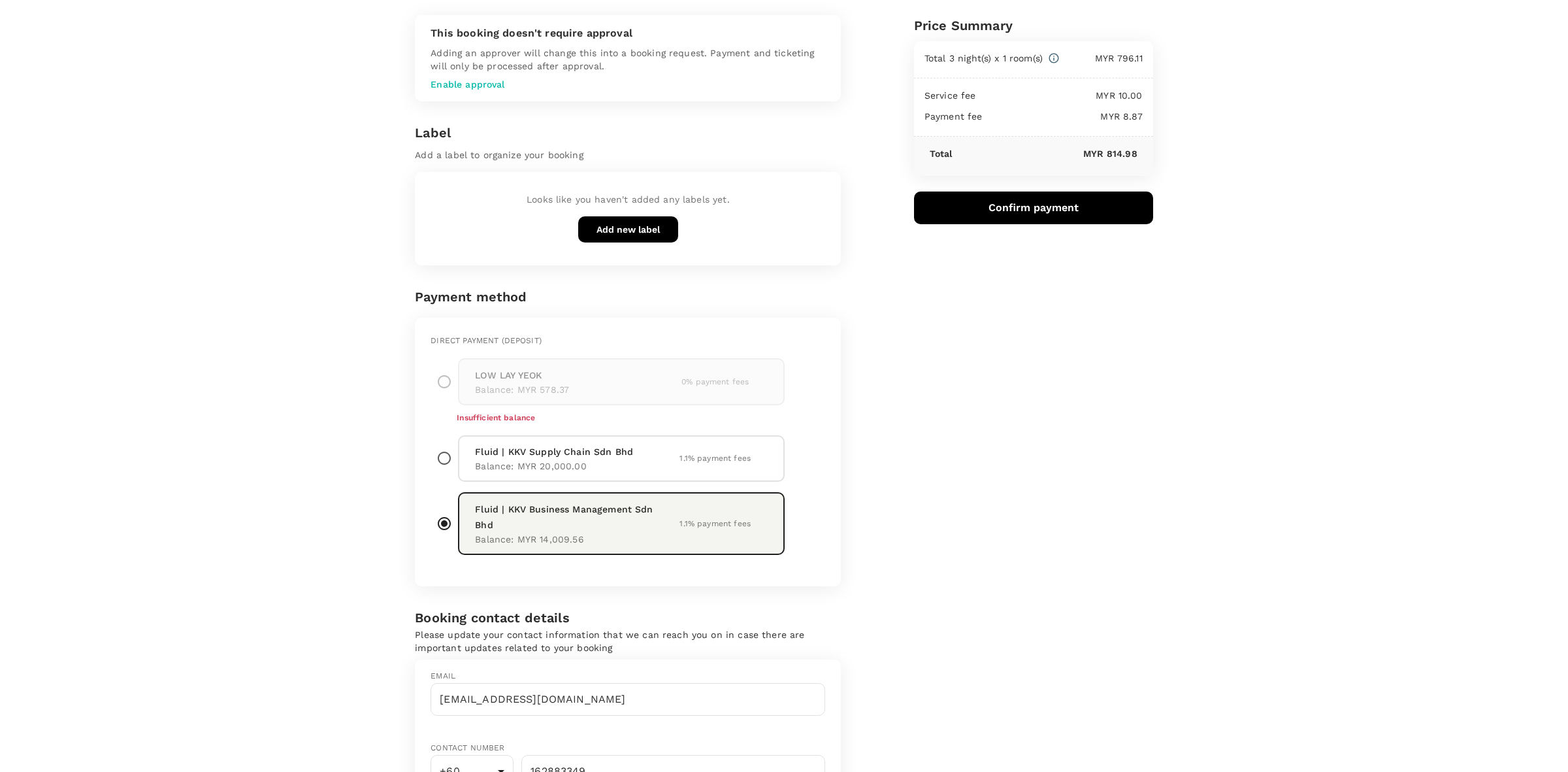scroll, scrollTop: 5, scrollLeft: 0, axis: vertical 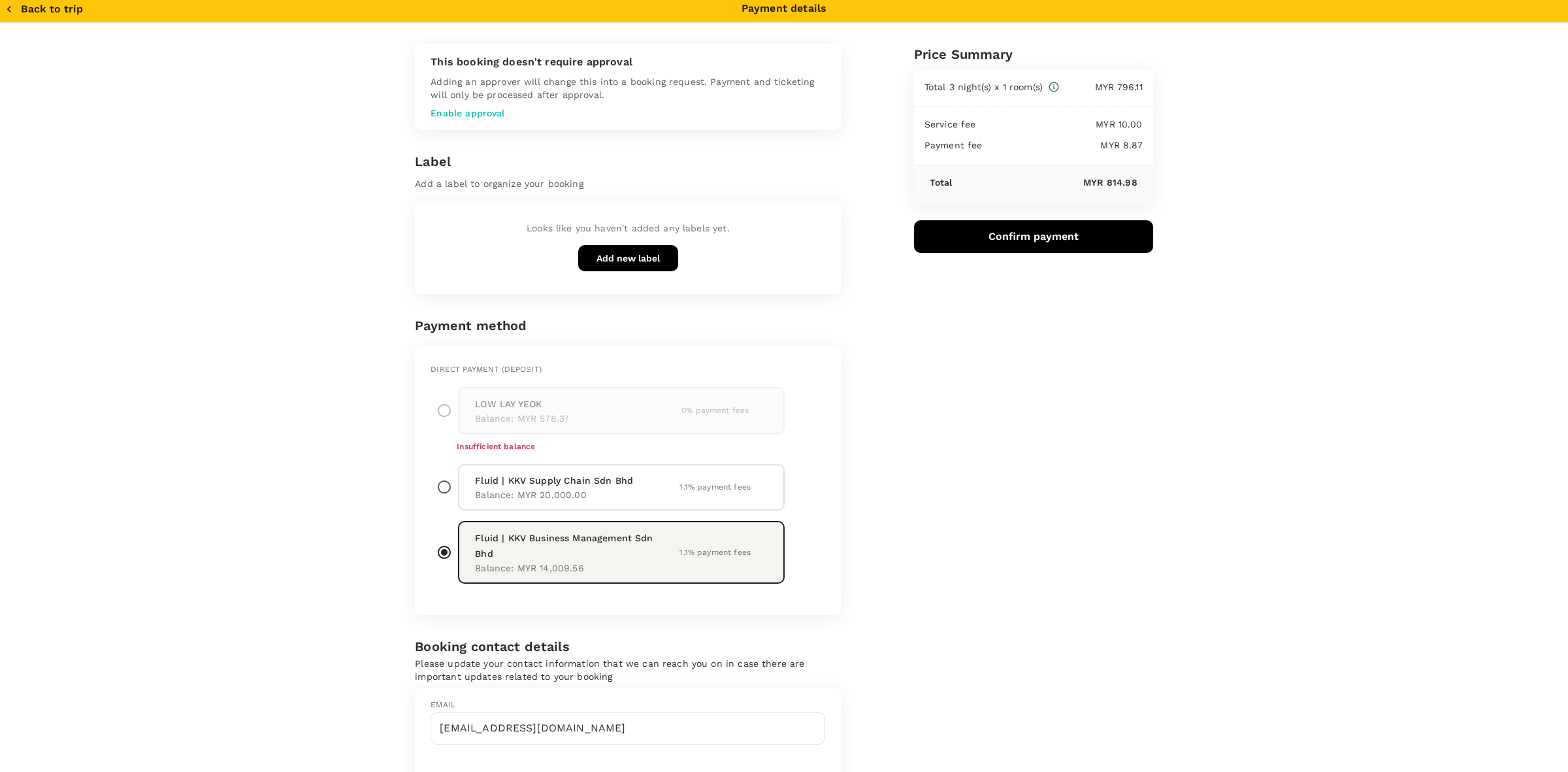 click on "Confirm payment" at bounding box center [1034, 237] 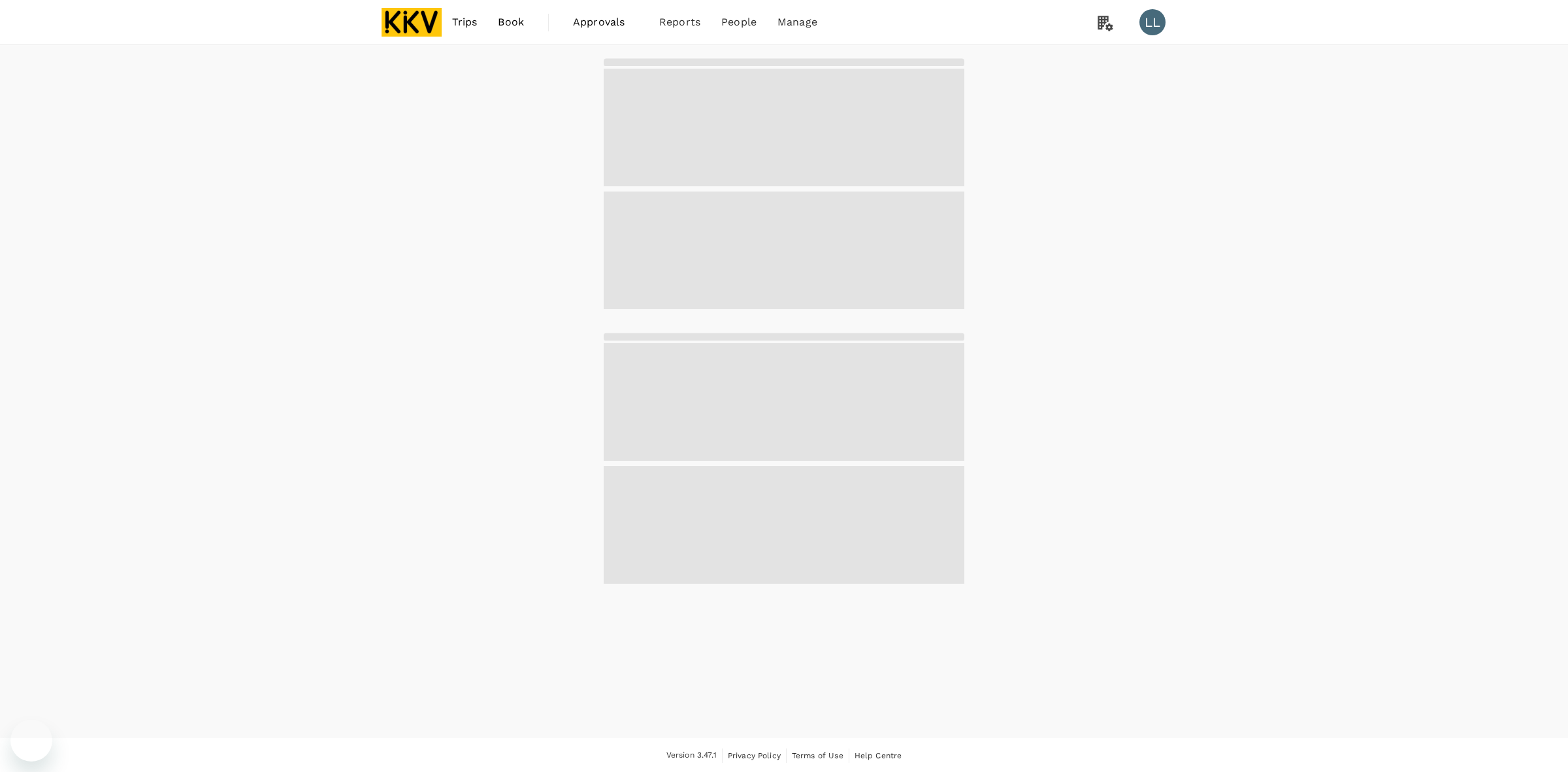 scroll, scrollTop: 0, scrollLeft: 0, axis: both 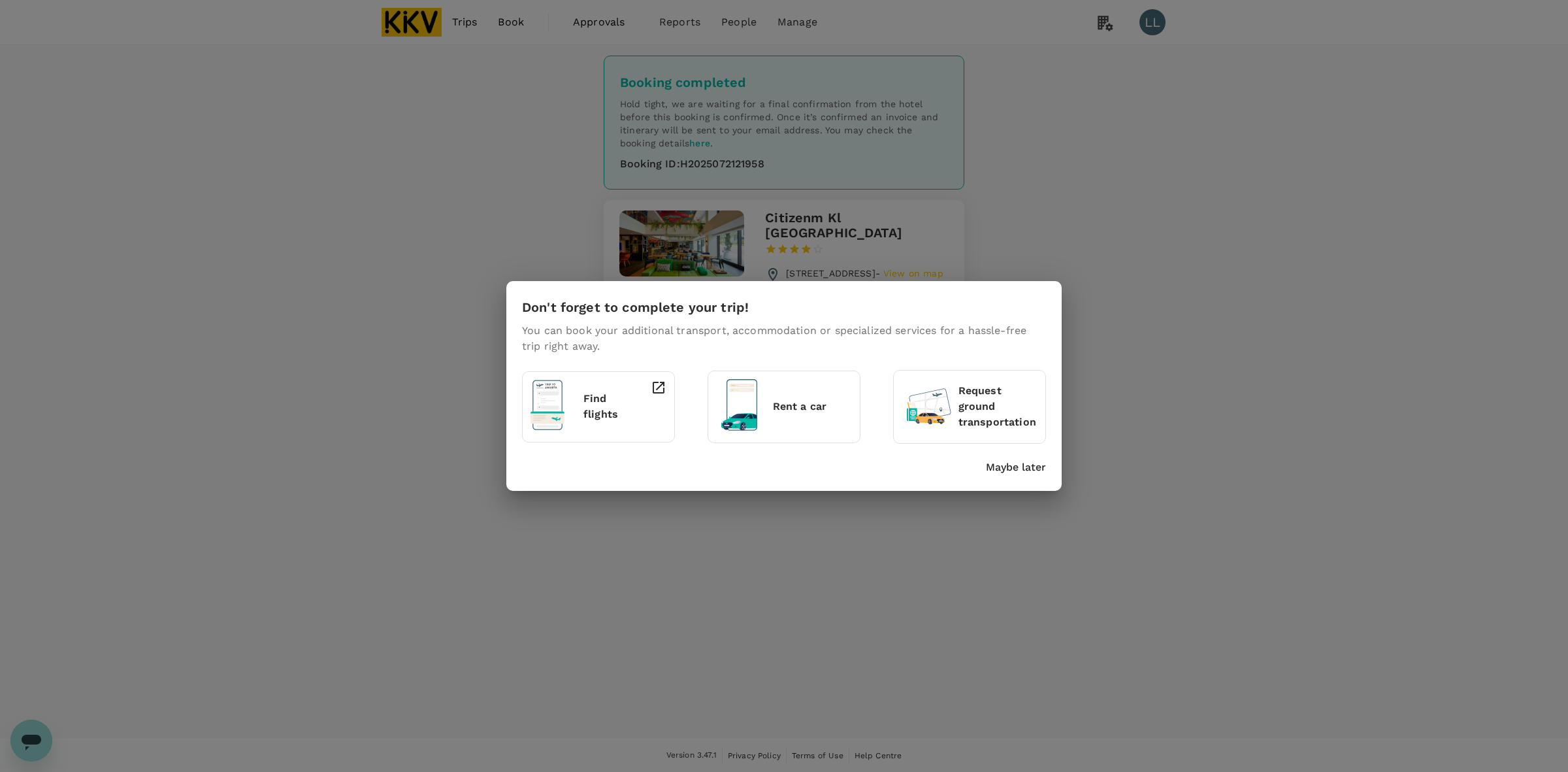 click on "Don't forget to complete your trip! You can book your additional transport, accommodation or specialized services for a hassle-free trip right away. Find flights Rent a car Request ground transportation Maybe later" at bounding box center [784, 386] 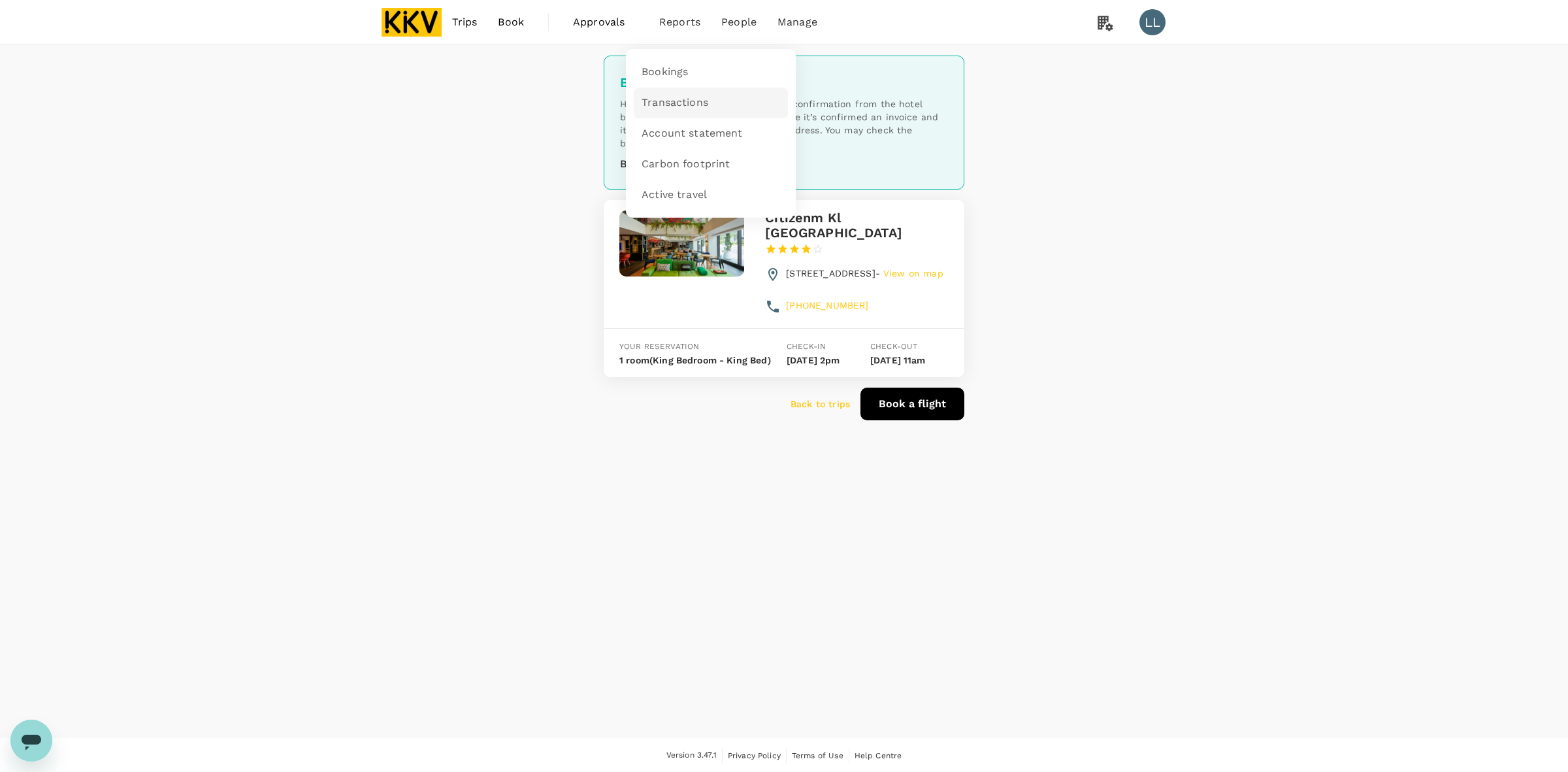 click on "Transactions" at bounding box center (675, 103) 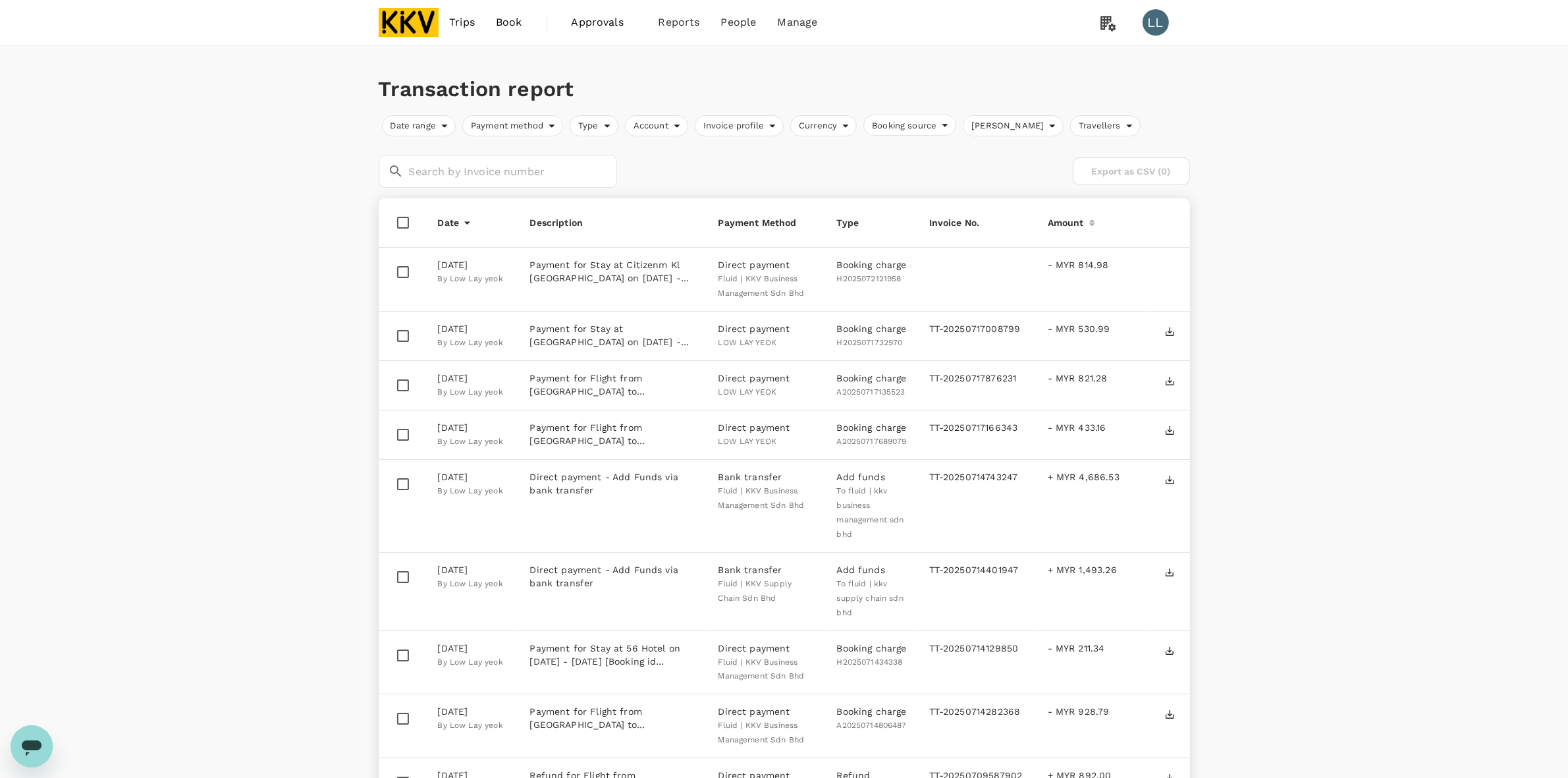 click on "Approvals" at bounding box center (605, 22) 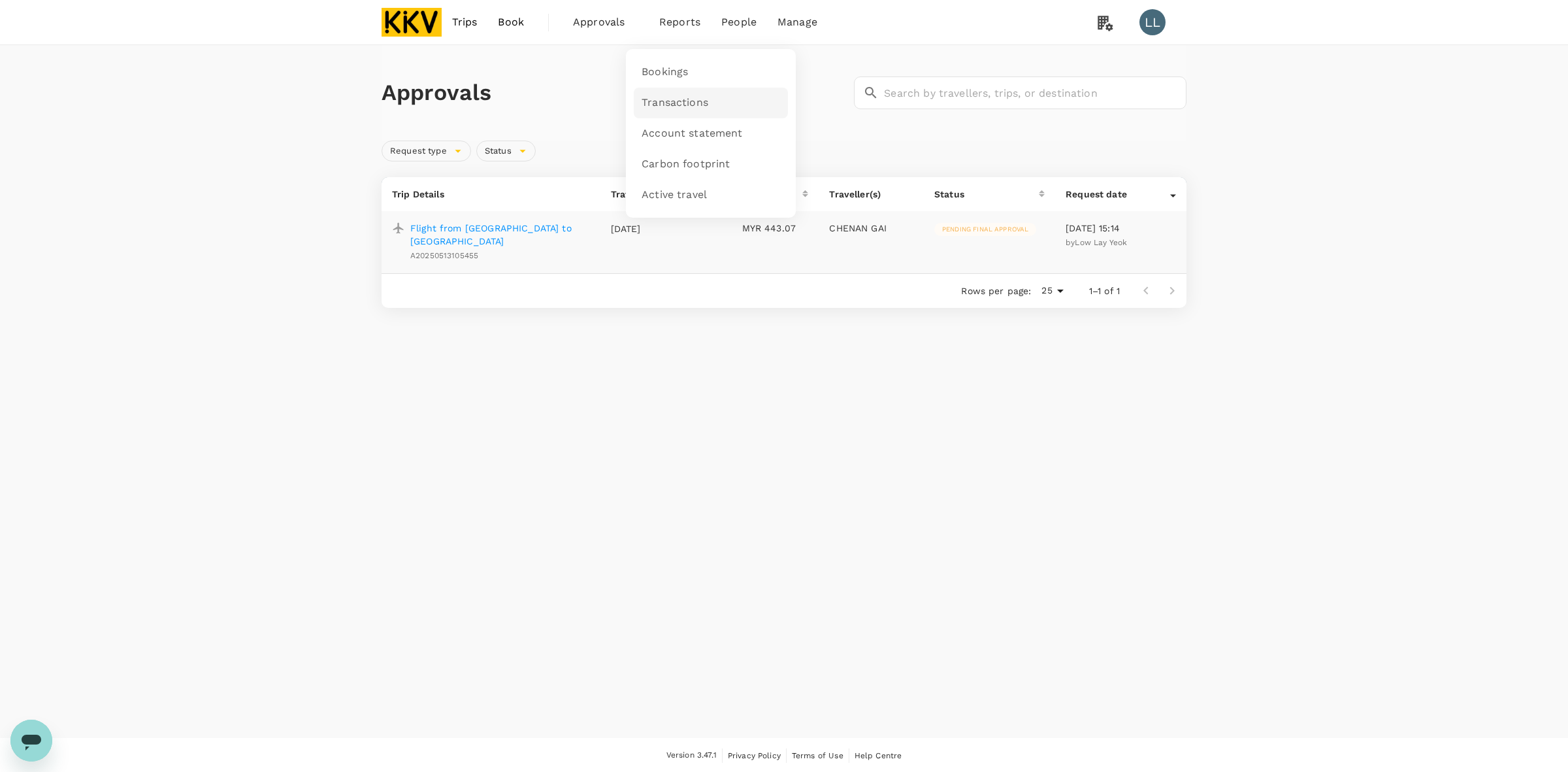 click on "Transactions" at bounding box center [675, 103] 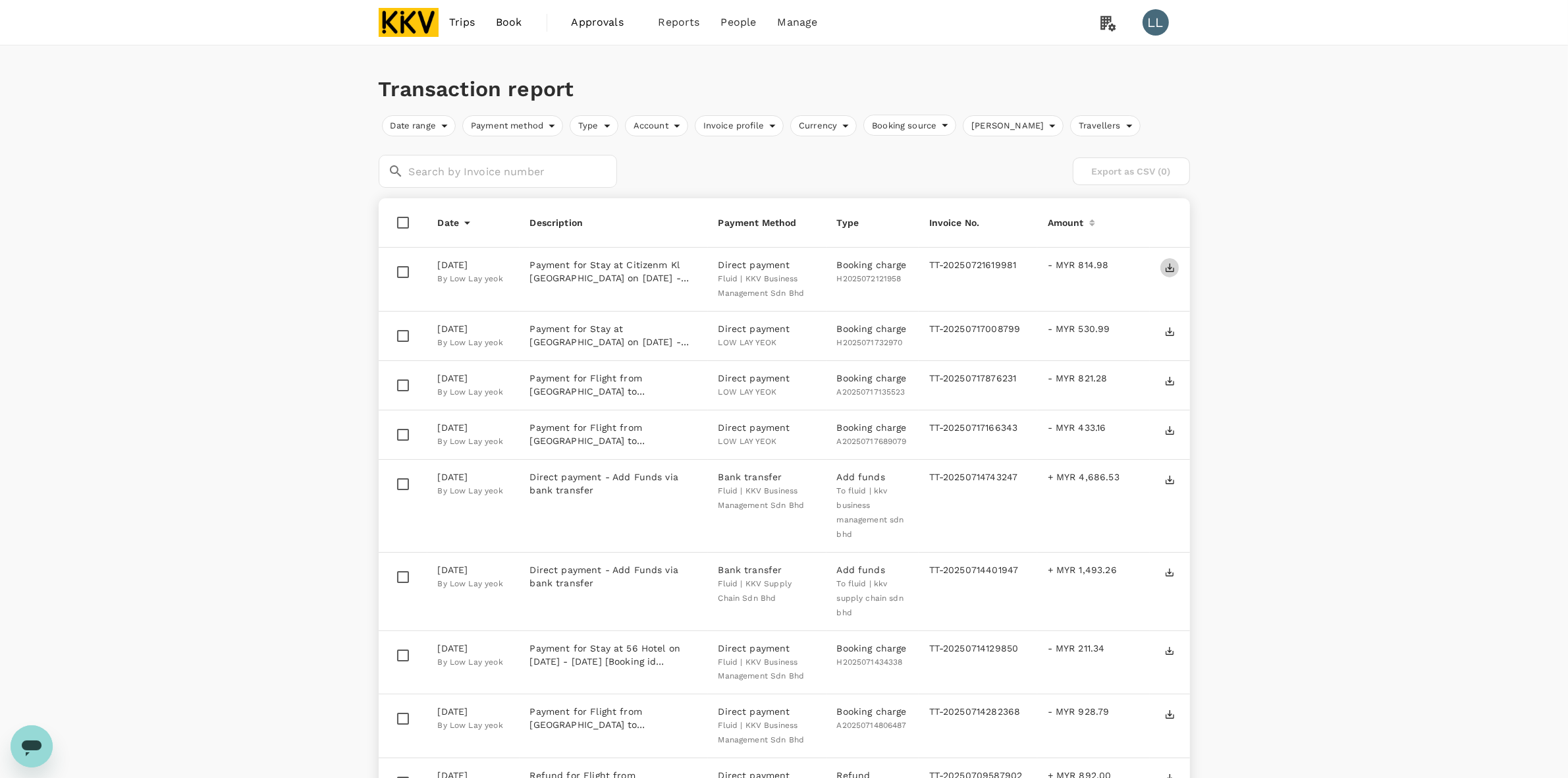 click at bounding box center (1170, 267) 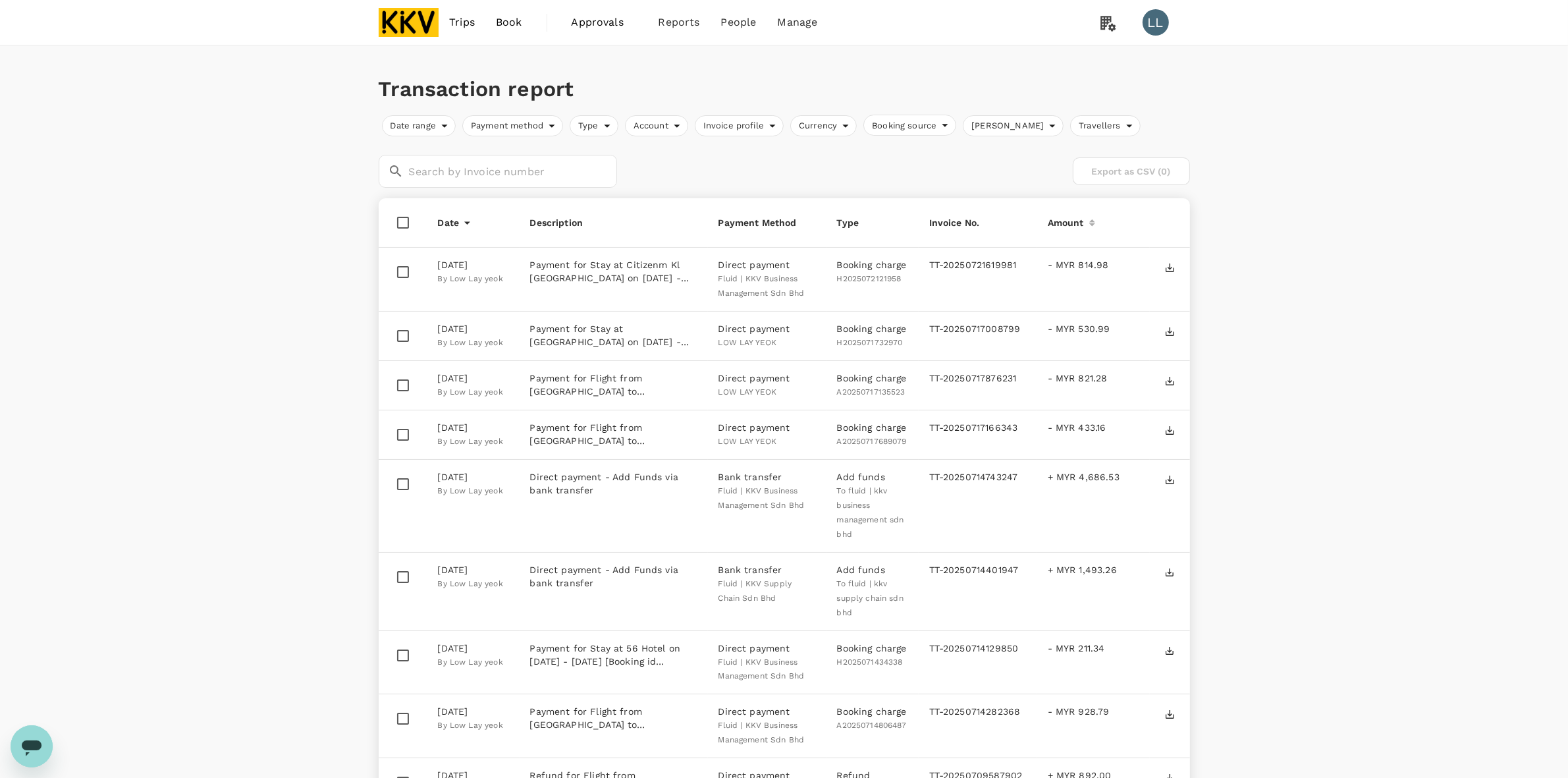 click on "Date range Payment method Type Account Invoice profile Currency Booking source Booker Travellers ​ ​ Export as CSV   (0) Date Description Payment Method Type Invoice No. Amount 21 Jul 2025 By Low Lay yeok Payment for Stay at Citizenm Kl Bukit Bintang on 29 Jul 2025 - 01 Aug 2025 [Booking id #H2025072121958] - By Low Lay Yeok Direct payment   Fluid | KKV Business Management Sdn Bhd Booking charge H2025072121958 TT-20250721619981 - MYR 814.98 17 Jul 2025 By Low Lay yeok Payment for Stay at Cititel Mid Valley on 21 Aug 2025 - 23 Aug 2025 [Booking id #H2025071732970] - By Low Lay Yeok Direct payment   LOW LAY YEOK Booking charge H2025071732970 TT-20250717008799 - MYR 530.99 17 Jul 2025 By Low Lay yeok Payment for Flight from Miri to Kuala Lumpur  on 23 Jul 2025 [Booking id #A20250717135523] - By Low Lay Yeok Direct payment   LOW LAY YEOK Booking charge A20250717135523 TT-20250717876231 - MYR 821.28 17 Jul 2025 By Low Lay yeok Direct payment   LOW LAY YEOK Booking charge A20250717689079 TT-20250717166343" at bounding box center (784, 951) 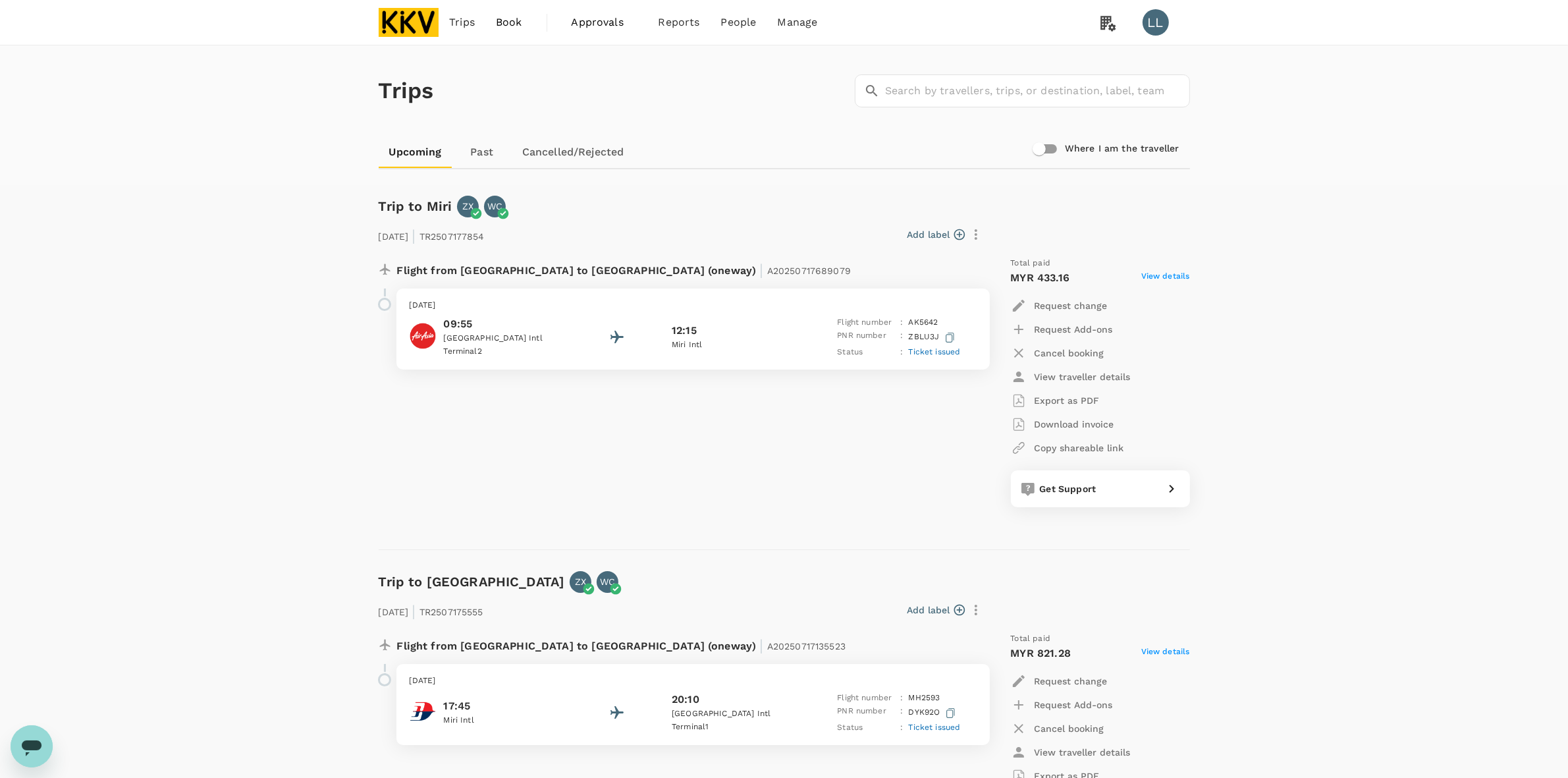 click on "Trips ​ ​ Upcoming Past Cancelled/Rejected Where I am the traveller Trip to Miri ZX WC 23 Jul 2025     |   TR2507177854 Add label Flight from Malaysia to Malaysia (oneway)   |   A20250717689079 Wednesday, 23 Jul 2025   09:55 Kuala Lumpur Intl Terminal  2 12:15 Miri Intl Flight number : AK 5642 PNR number : ZBLU3J   Status : Ticket issued Total paid MYR 433.16 View details Request change Request Add-ons Cancel booking View traveller details Export as PDF Download invoice Copy shareable link Get Support Trip to Kuala Lumpur ZX WC 23 Jul 2025     |   TR2507175555 Add label Flight from Malaysia to Malaysia (oneway)   |   A20250717135523 Wednesday, 23 Jul 2025   17:45 Miri Intl 20:10 Kuala Lumpur Intl Terminal  1 Flight number : MH 2593 PNR number : DYK92O   Status : Ticket issued Total paid MYR 821.28 View details Request change Request Add-ons Cancel booking View traveller details Export as PDF Download invoice Copy shareable link Get Support Trip to Singapore WC 29 Jul 2025     |   TR2507039222 Add label" at bounding box center (784, 1437) 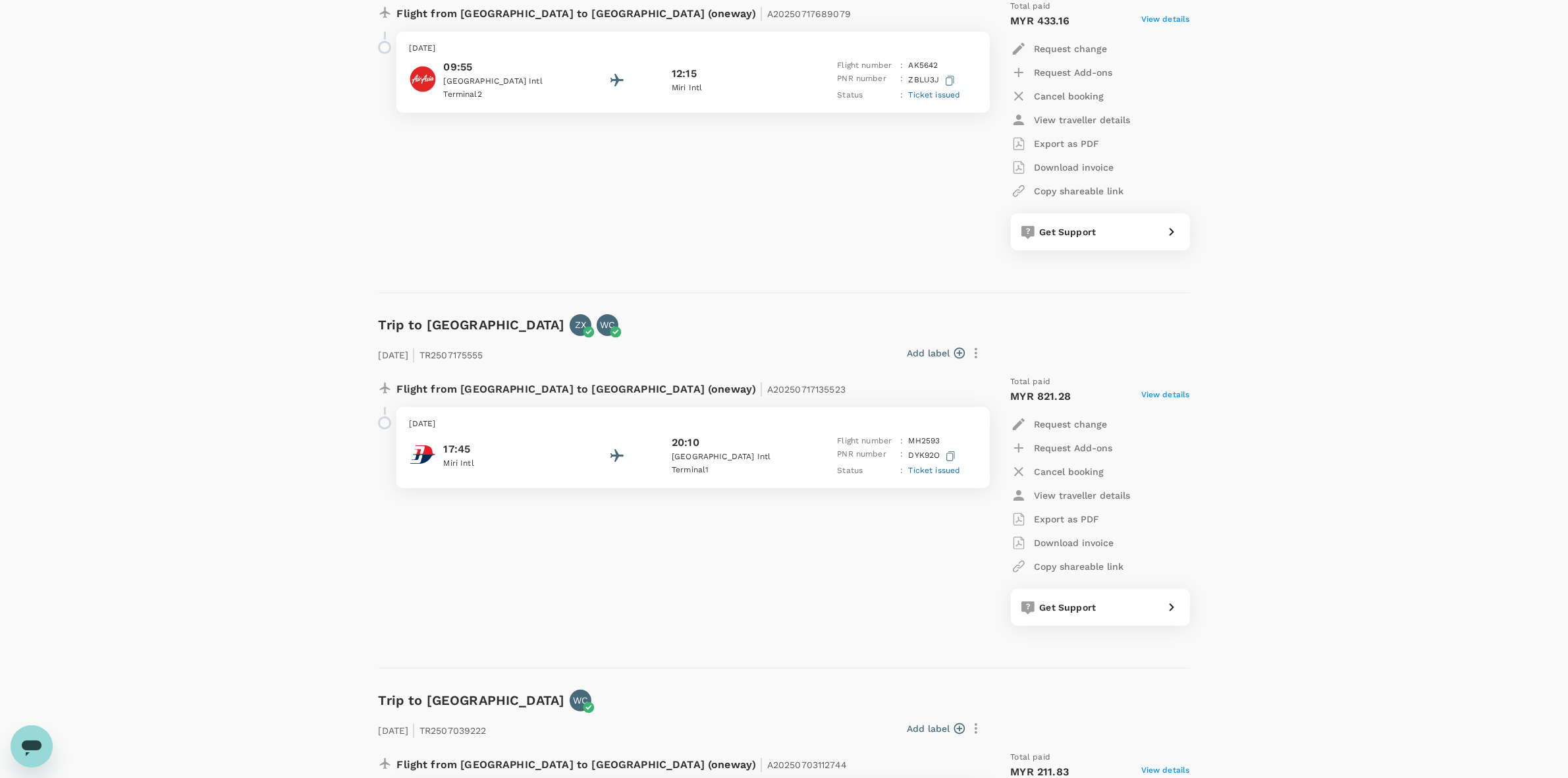 scroll, scrollTop: 576, scrollLeft: 0, axis: vertical 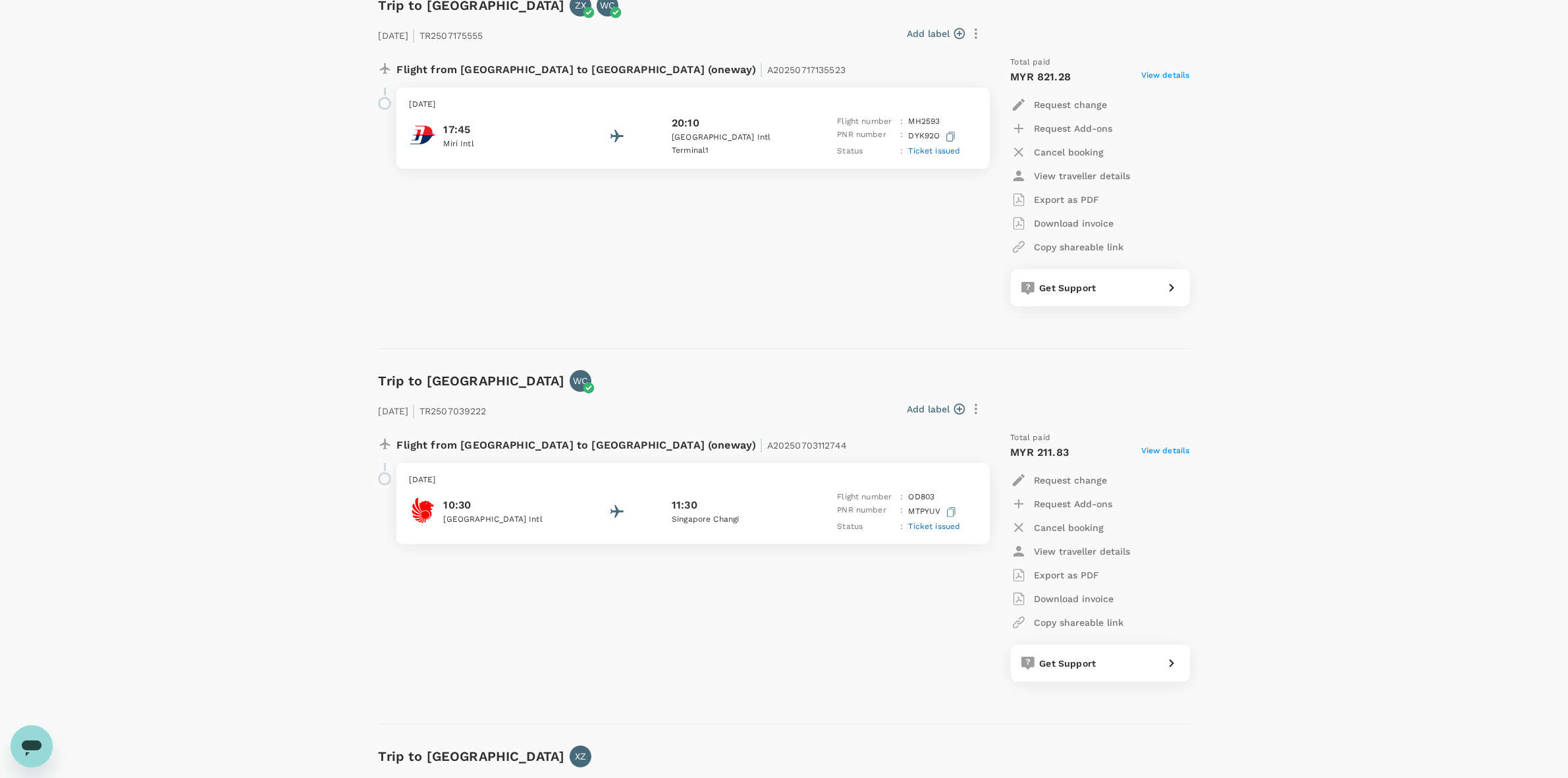 click on "Trips ​ ​ Upcoming Past Cancelled/Rejected Where I am the traveller Trip to Miri ZX WC 23 Jul 2025     |   TR2507177854 Add label Flight from Malaysia to Malaysia (oneway)   |   A20250717689079 Wednesday, 23 Jul 2025   09:55 Kuala Lumpur Intl Terminal  2 12:15 Miri Intl Flight number : AK 5642 PNR number : ZBLU3J   Status : Ticket issued Total paid MYR 433.16 View details Request change Request Add-ons Cancel booking View traveller details Export as PDF Download invoice Copy shareable link Get Support Trip to Kuala Lumpur ZX WC 23 Jul 2025     |   TR2507175555 Add label Flight from Malaysia to Malaysia (oneway)   |   A20250717135523 Wednesday, 23 Jul 2025   17:45 Miri Intl 20:10 Kuala Lumpur Intl Terminal  1 Flight number : MH 2593 PNR number : DYK92O   Status : Ticket issued Total paid MYR 821.28 View details Request change Request Add-ons Cancel booking View traveller details Export as PDF Download invoice Copy shareable link Get Support Trip to Singapore WC 29 Jul 2025     |   TR2507039222 Add label" at bounding box center (784, 860) 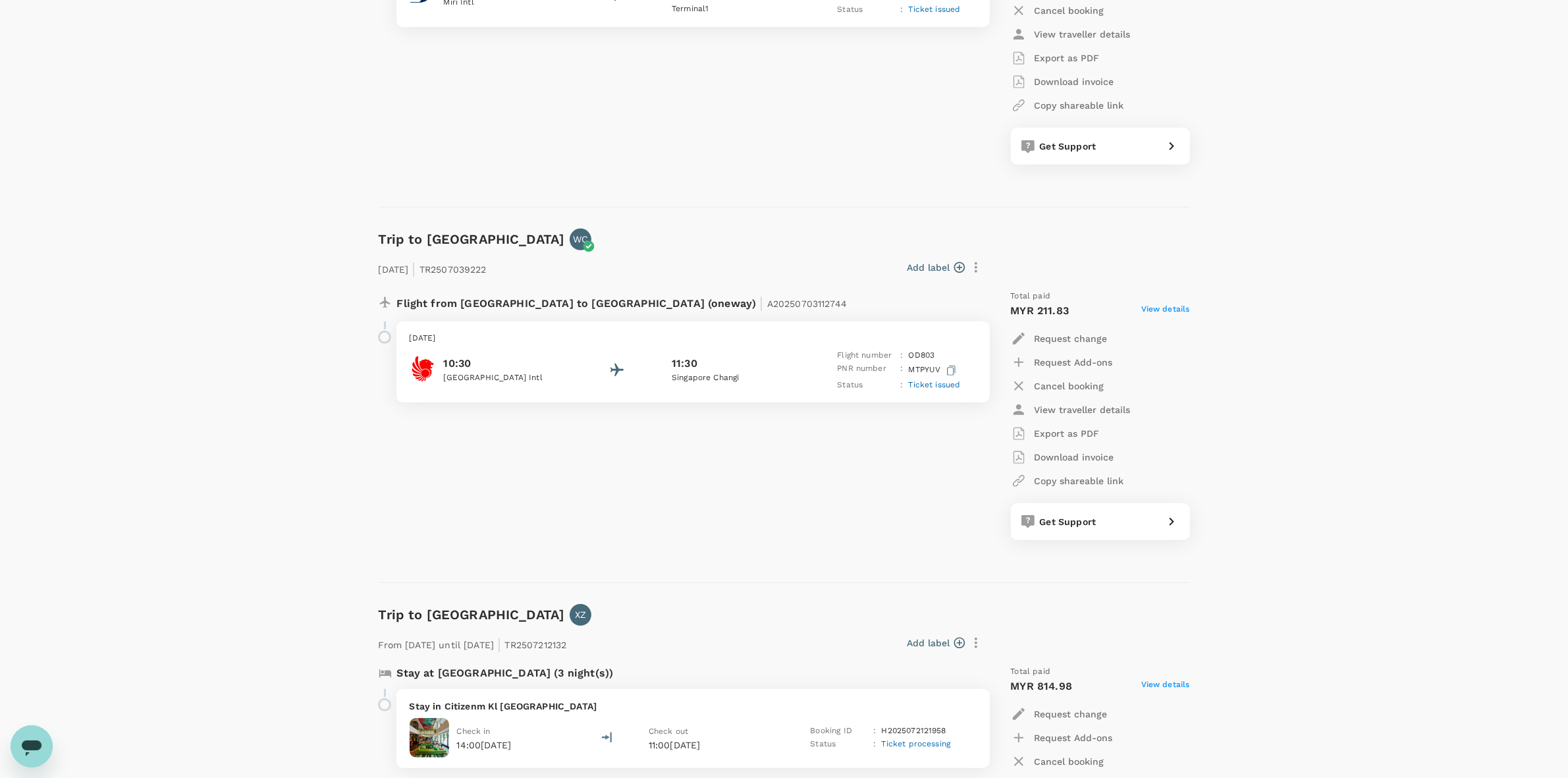 scroll, scrollTop: 741, scrollLeft: 0, axis: vertical 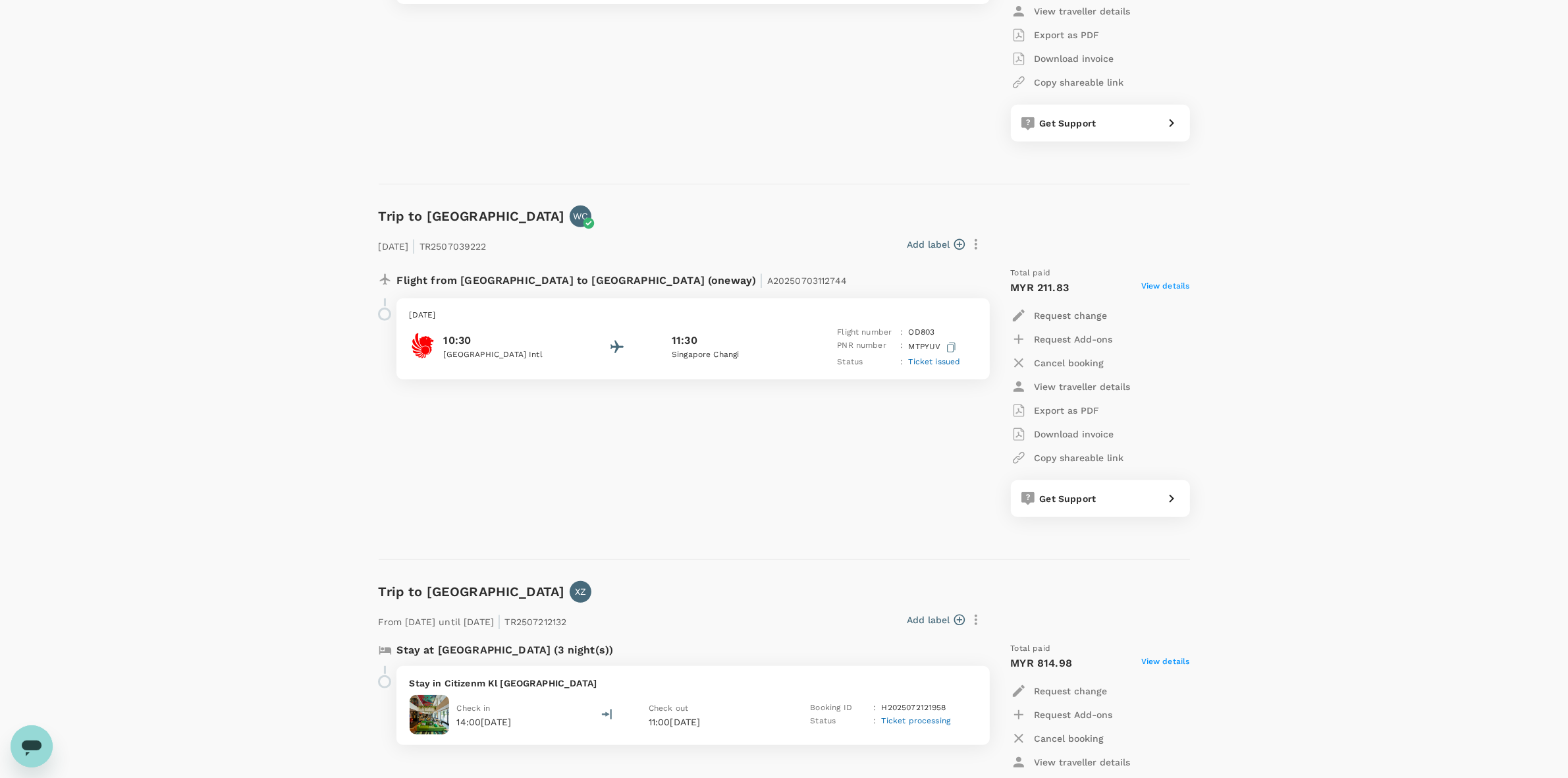 click on "Trips ​ ​ Upcoming Past Cancelled/Rejected Where I am the traveller Trip to Miri ZX WC 23 Jul 2025     |   TR2507177854 Add label Flight from Malaysia to Malaysia (oneway)   |   A20250717689079 Wednesday, 23 Jul 2025   09:55 Kuala Lumpur Intl Terminal  2 12:15 Miri Intl Flight number : AK 5642 PNR number : ZBLU3J   Status : Ticket issued Total paid MYR 433.16 View details Request change Request Add-ons Cancel booking View traveller details Export as PDF Download invoice Copy shareable link Get Support Trip to Kuala Lumpur ZX WC 23 Jul 2025     |   TR2507175555 Add label Flight from Malaysia to Malaysia (oneway)   |   A20250717135523 Wednesday, 23 Jul 2025   17:45 Miri Intl 20:10 Kuala Lumpur Intl Terminal  1 Flight number : MH 2593 PNR number : DYK92O   Status : Ticket issued Total paid MYR 821.28 View details Request change Request Add-ons Cancel booking View traveller details Export as PDF Download invoice Copy shareable link Get Support Trip to Singapore WC 29 Jul 2025     |   TR2507039222 Add label" at bounding box center [784, 696] 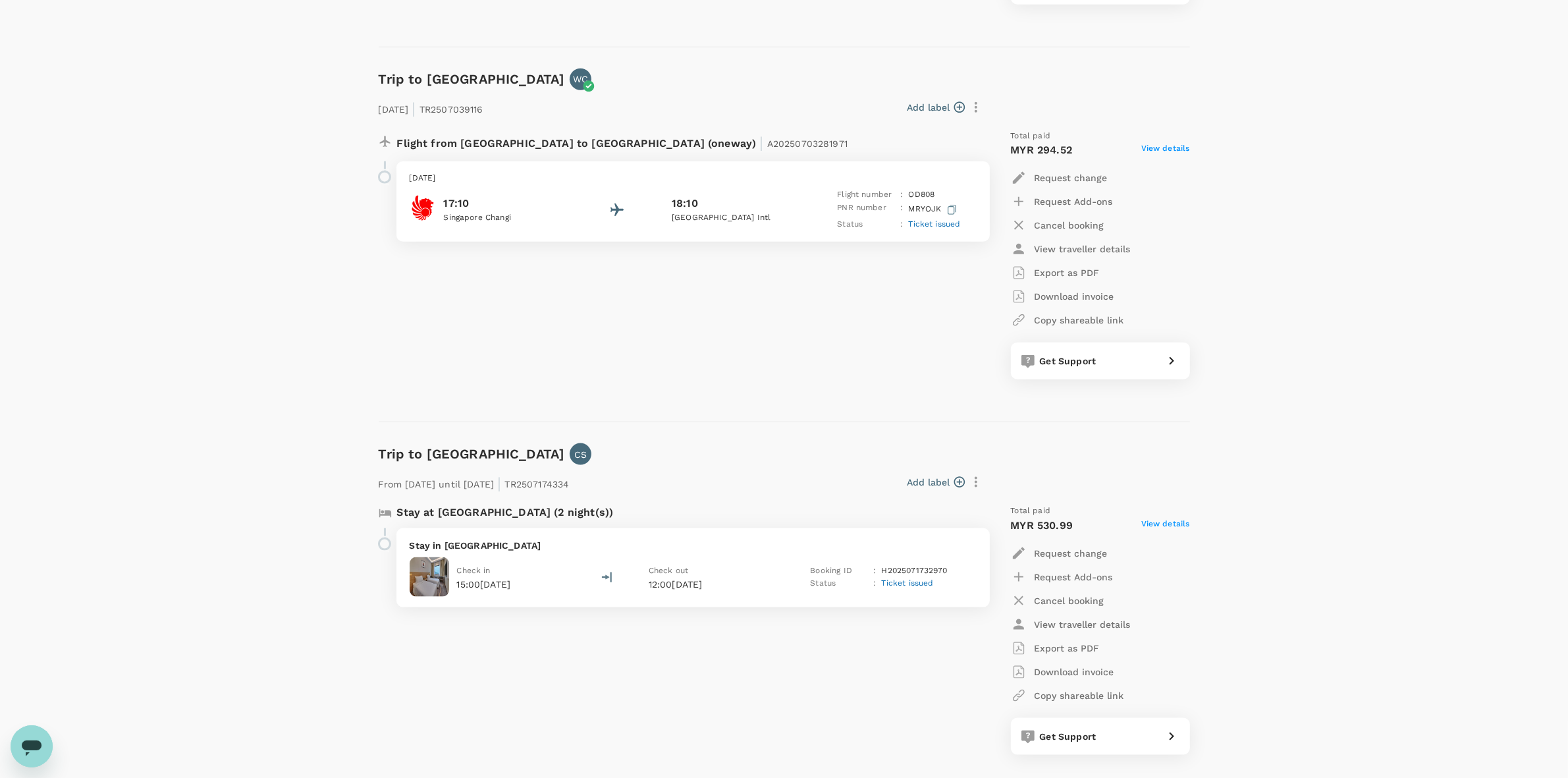 scroll, scrollTop: 2084, scrollLeft: 0, axis: vertical 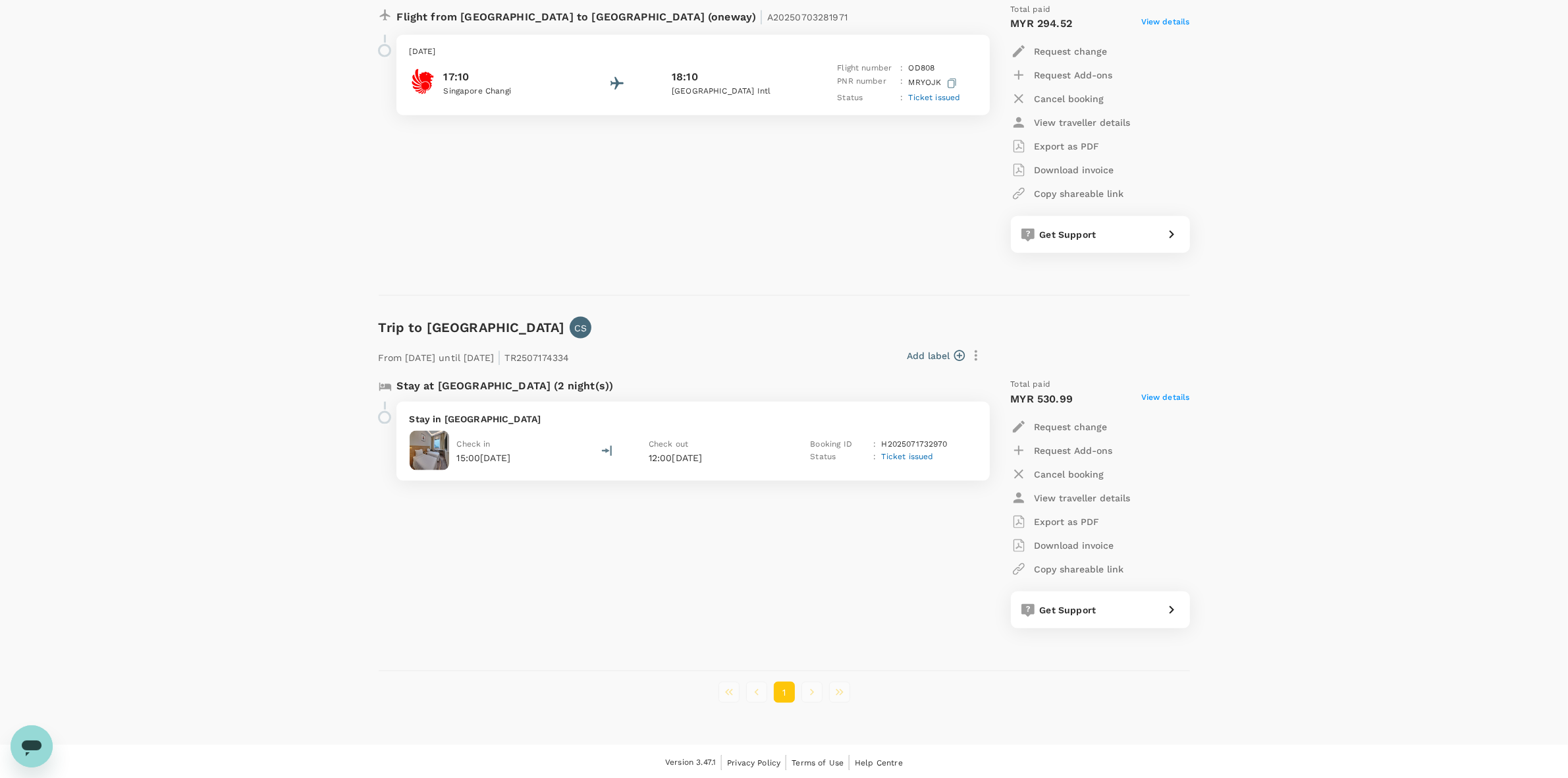 click at bounding box center (812, 692) 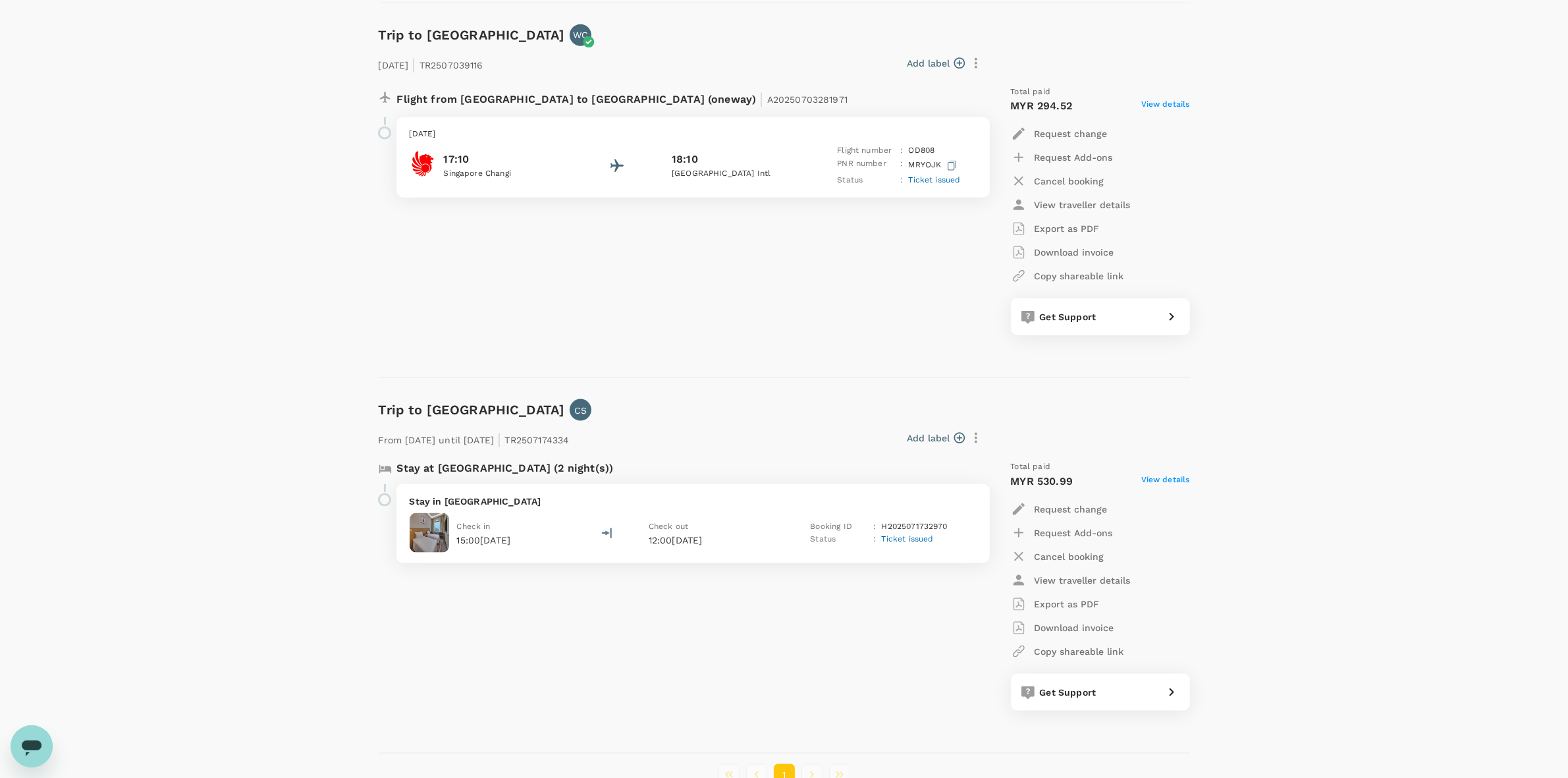 click on "Flight from Singapore to Malaysia (oneway)   |   A20250703281971 Wednesday, 30 Jul 2025   17:10 Singapore Changi 18:10 Kuala Lumpur Intl Flight number : OD 808 PNR number : MRYOJK   Status : Ticket issued" at bounding box center (676, 211) 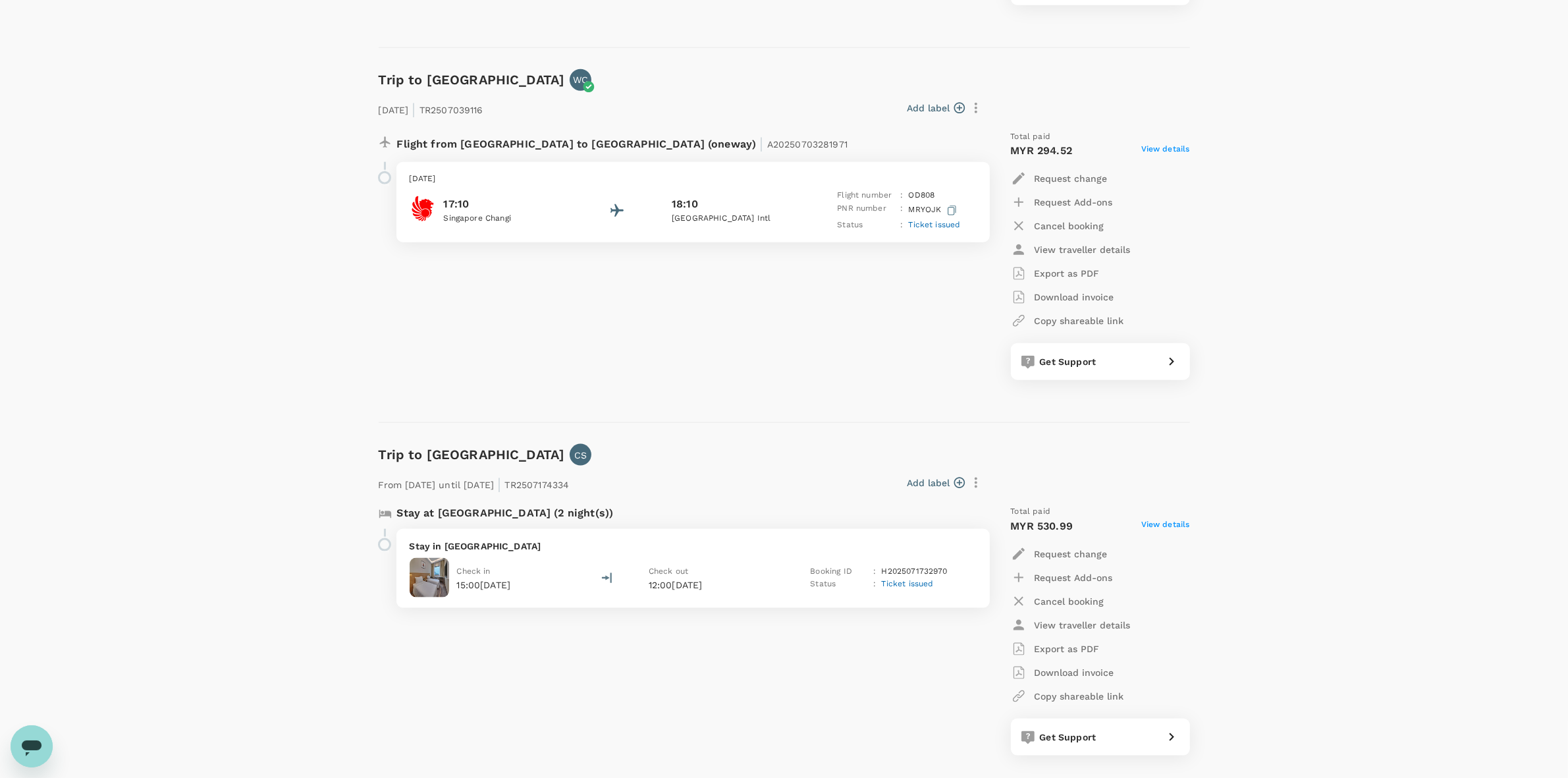 scroll, scrollTop: 1919, scrollLeft: 0, axis: vertical 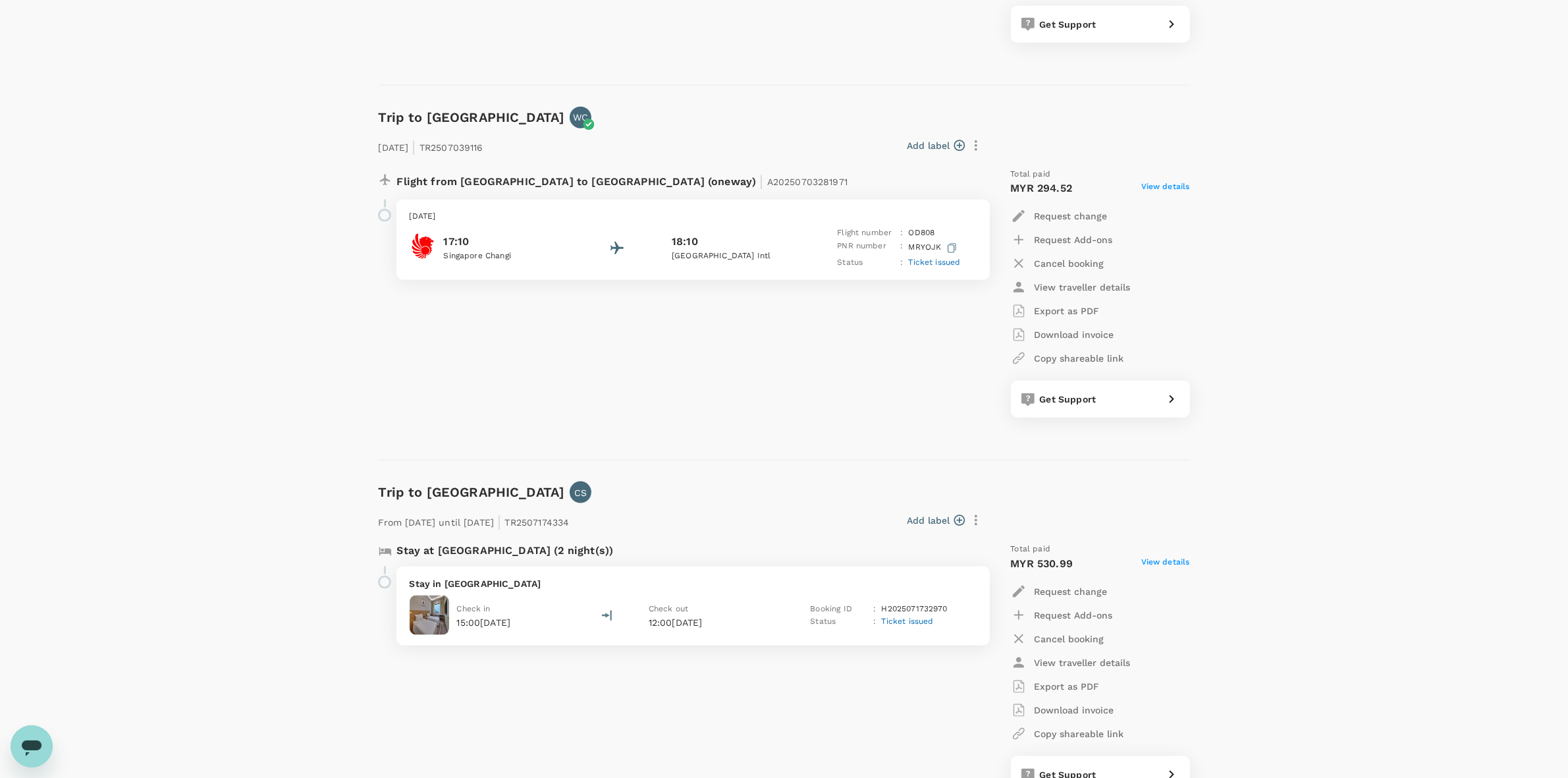 click on "Flight from Singapore to Malaysia (oneway)   |   A20250703281971 Wednesday, 30 Jul 2025   17:10 Singapore Changi 18:10 Kuala Lumpur Intl Flight number : OD 808 PNR number : MRYOJK   Status : Ticket issued" at bounding box center (676, 293) 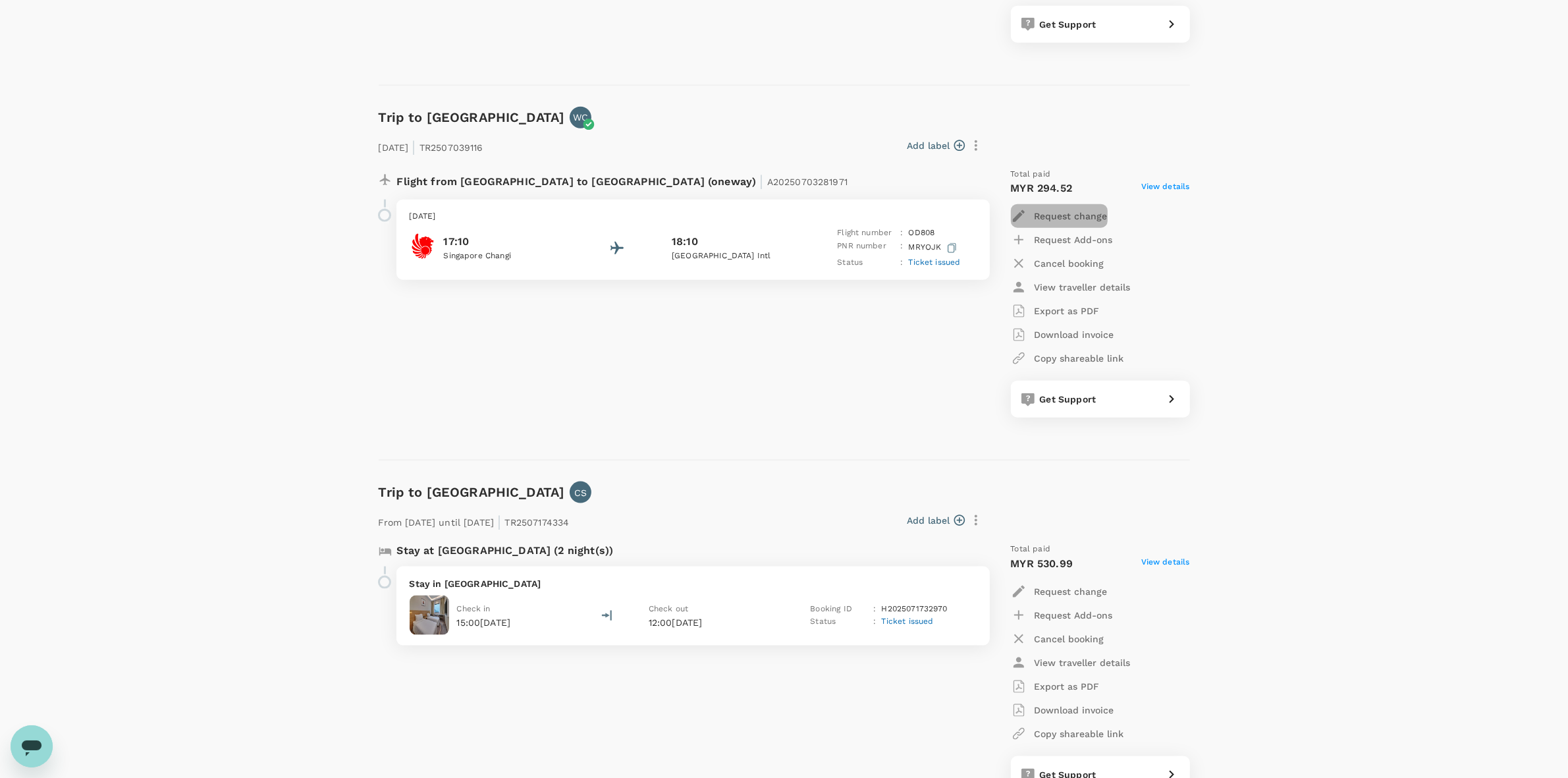 click 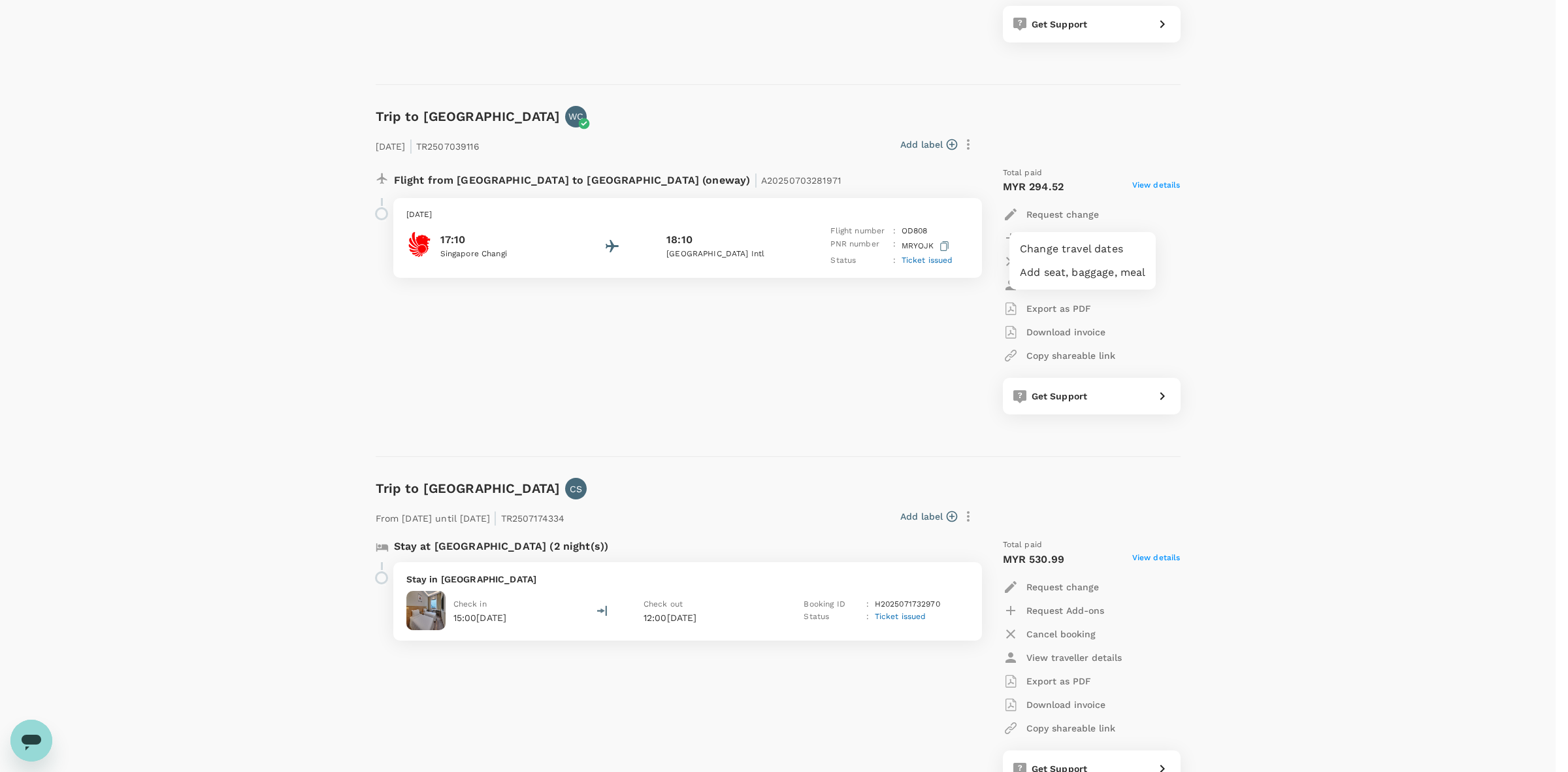 click on "Change travel dates" at bounding box center (1083, 249) 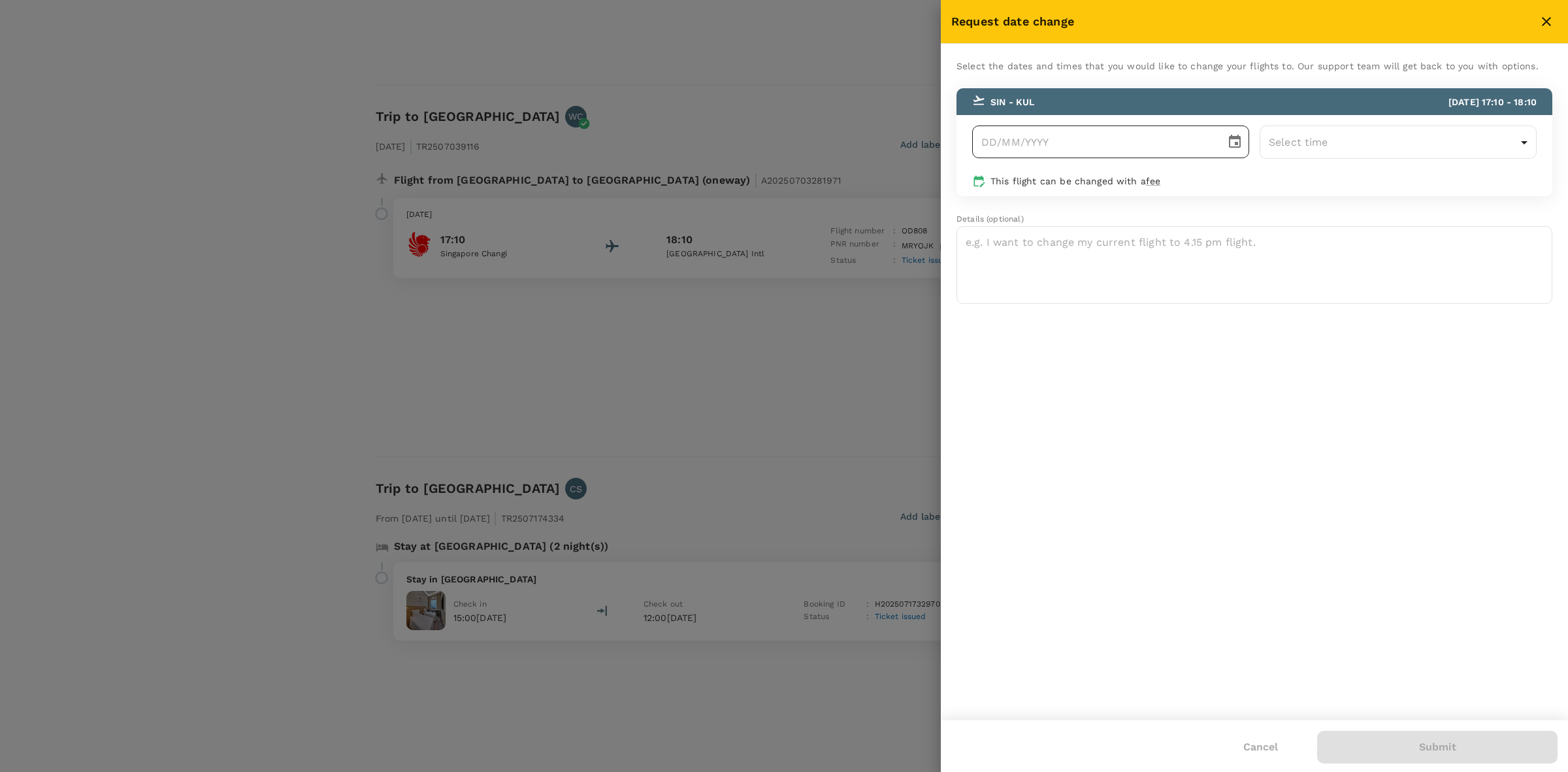 click 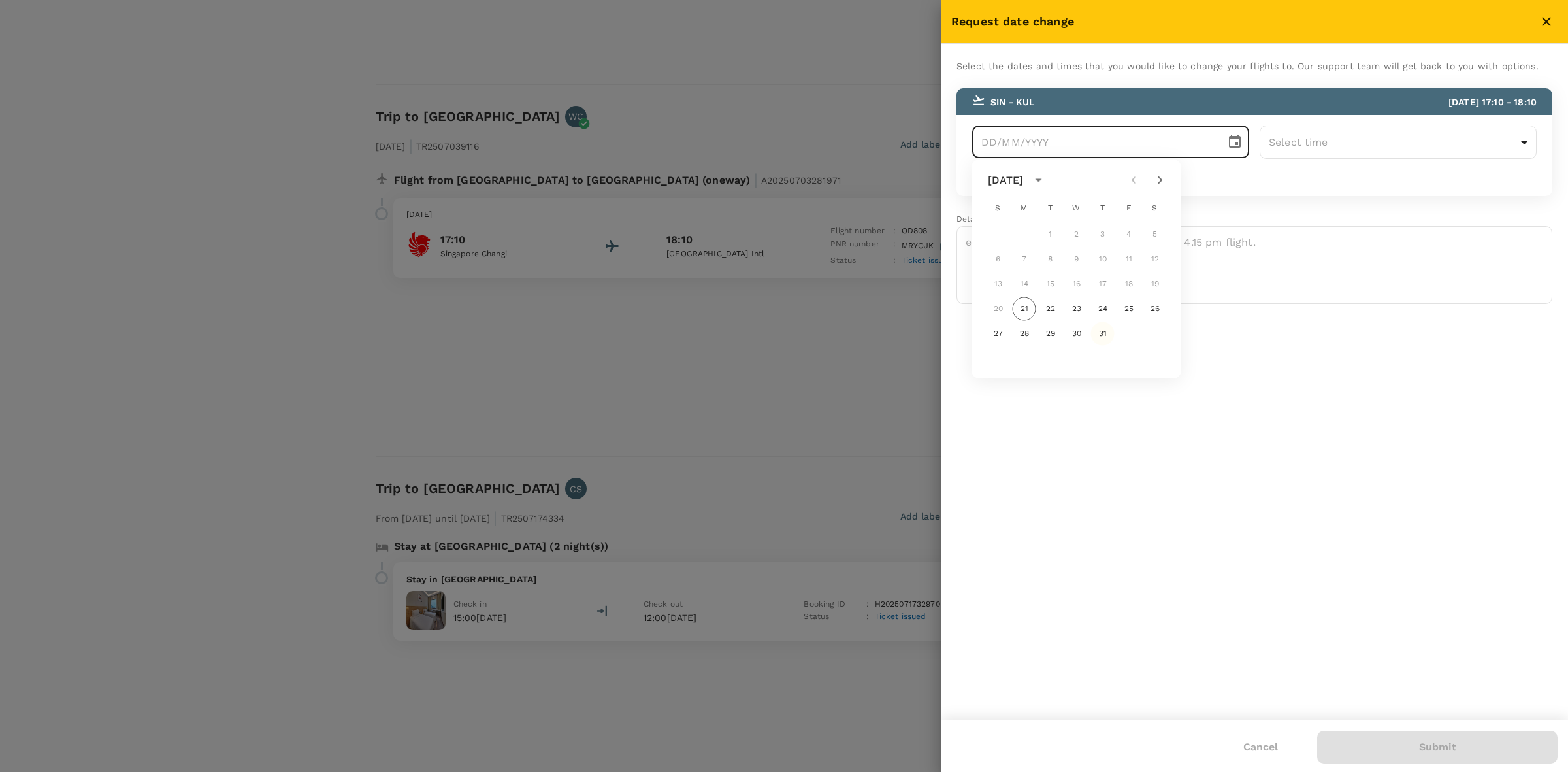 click on "31" at bounding box center [1103, 334] 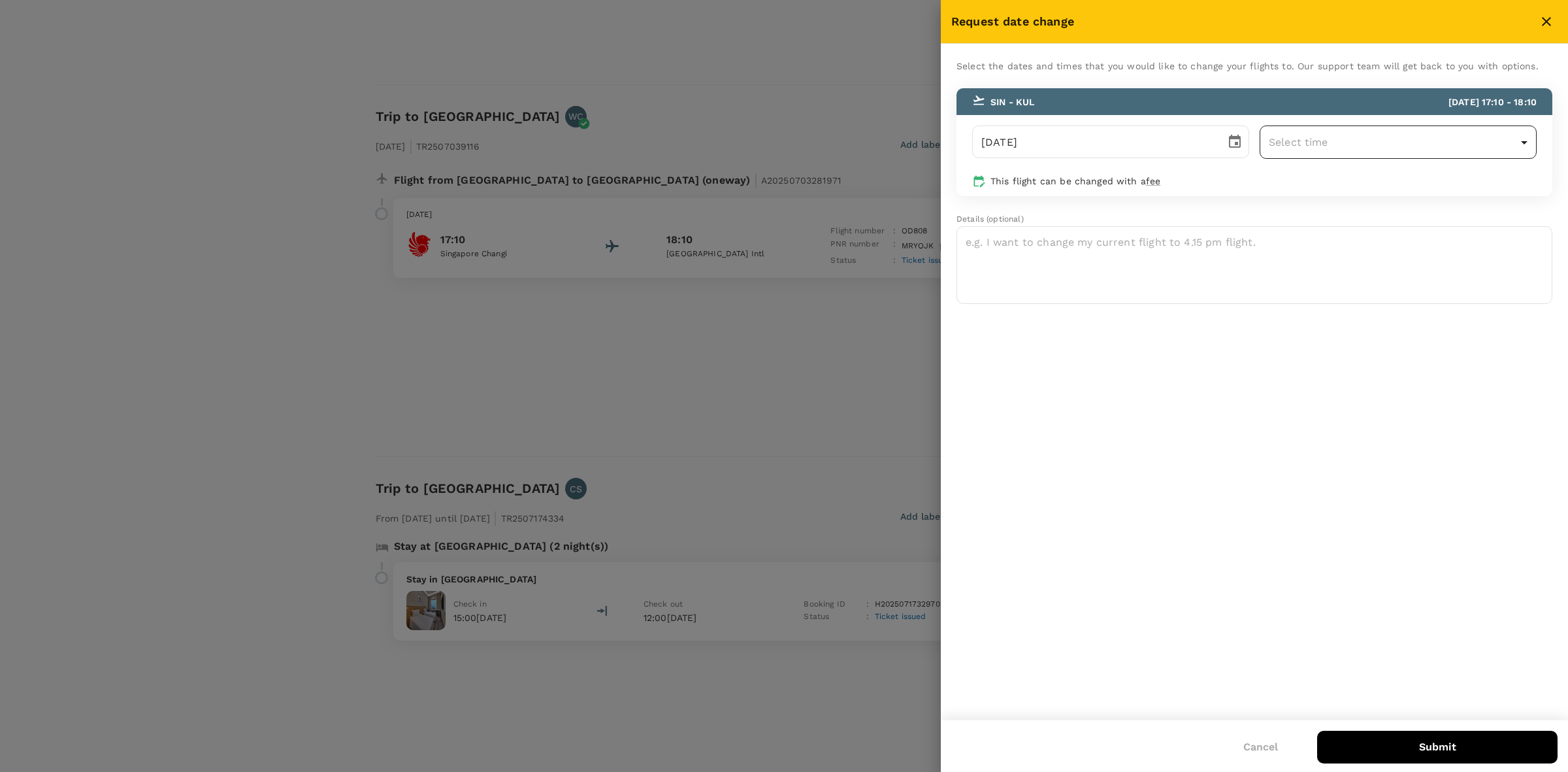 click on "Trips Book Approvals 0 Reports People Manage LL Trips ​ ​ Upcoming Past Cancelled/Rejected Where I am the traveller Trip to Miri ZX WC 23 Jul 2025     |   TR2507177854 Add label Flight from Malaysia to Malaysia (oneway)   |   A20250717689079 Wednesday, 23 Jul 2025   09:55 Kuala Lumpur Intl Terminal  2 12:15 Miri Intl Flight number : AK 5642 PNR number : ZBLU3J   Status : Ticket issued Total paid MYR 433.16 View details Request change Request Add-ons Cancel booking View traveller details Export as PDF Download invoice Copy shareable link Get Support Trip to Kuala Lumpur ZX WC 23 Jul 2025     |   TR2507175555 Add label Flight from Malaysia to Malaysia (oneway)   |   A20250717135523 Wednesday, 23 Jul 2025   17:45 Miri Intl 20:10 Kuala Lumpur Intl Terminal  1 Flight number : MH 2593 PNR number : DYK92O   Status : Ticket issued Total paid MYR 821.28 View details Request change Request Add-ons Cancel booking View traveller details Export as PDF Download invoice Copy shareable link Get Support Trip to Singapore" at bounding box center (784, -483) 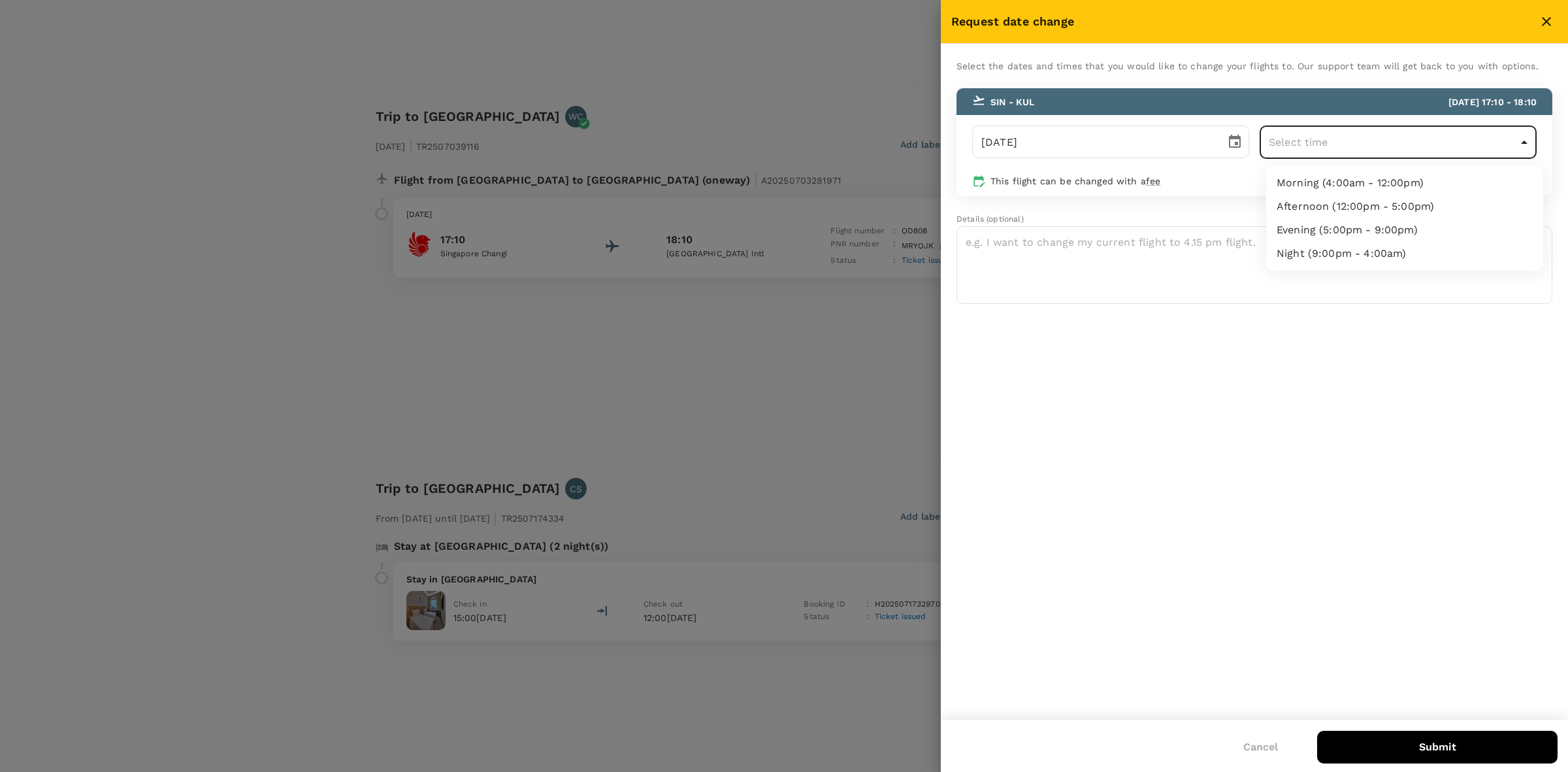 click on "Evening (5:00pm - 9:00pm)" at bounding box center [1405, 230] 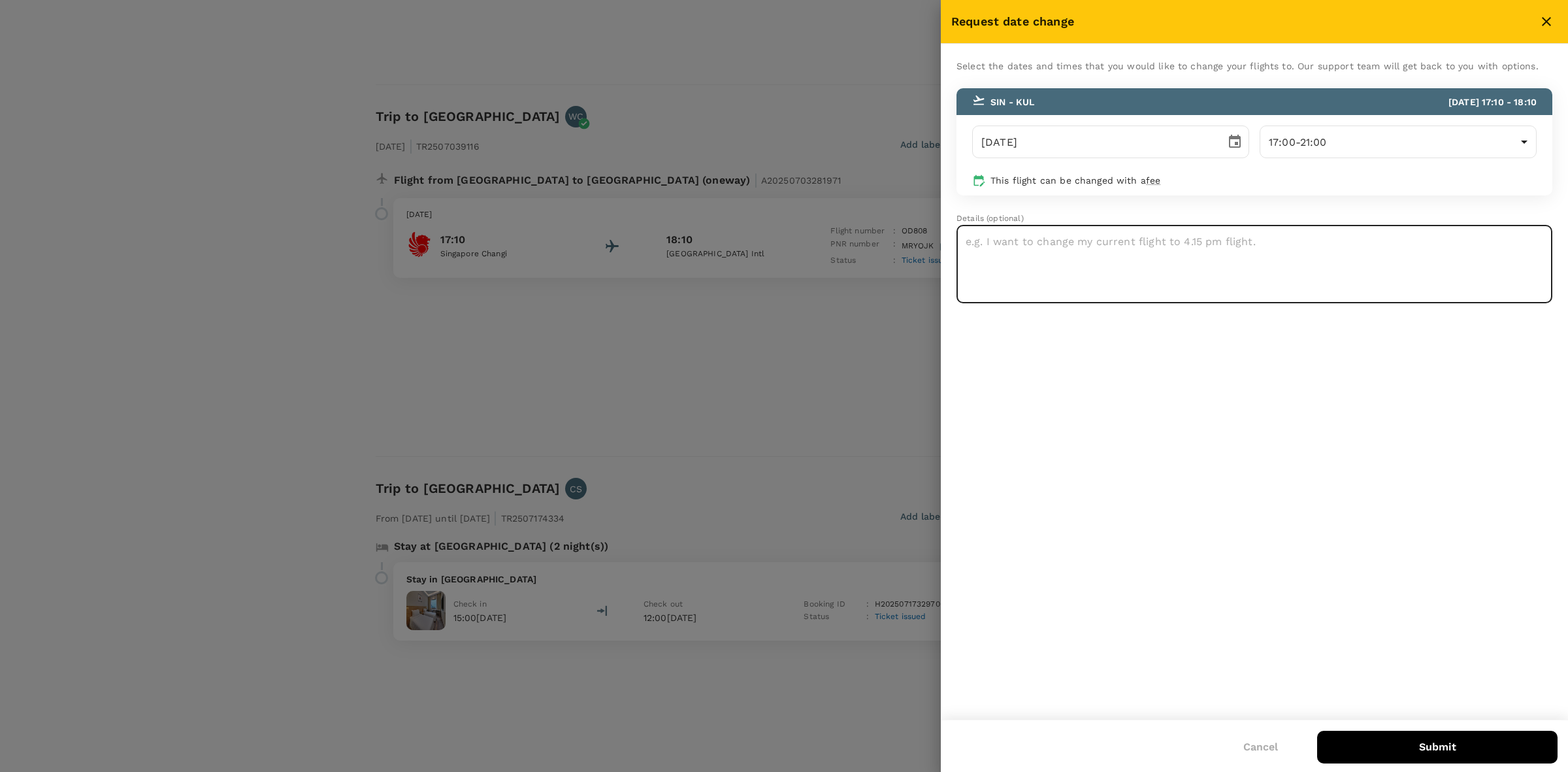 click at bounding box center [1254, 264] 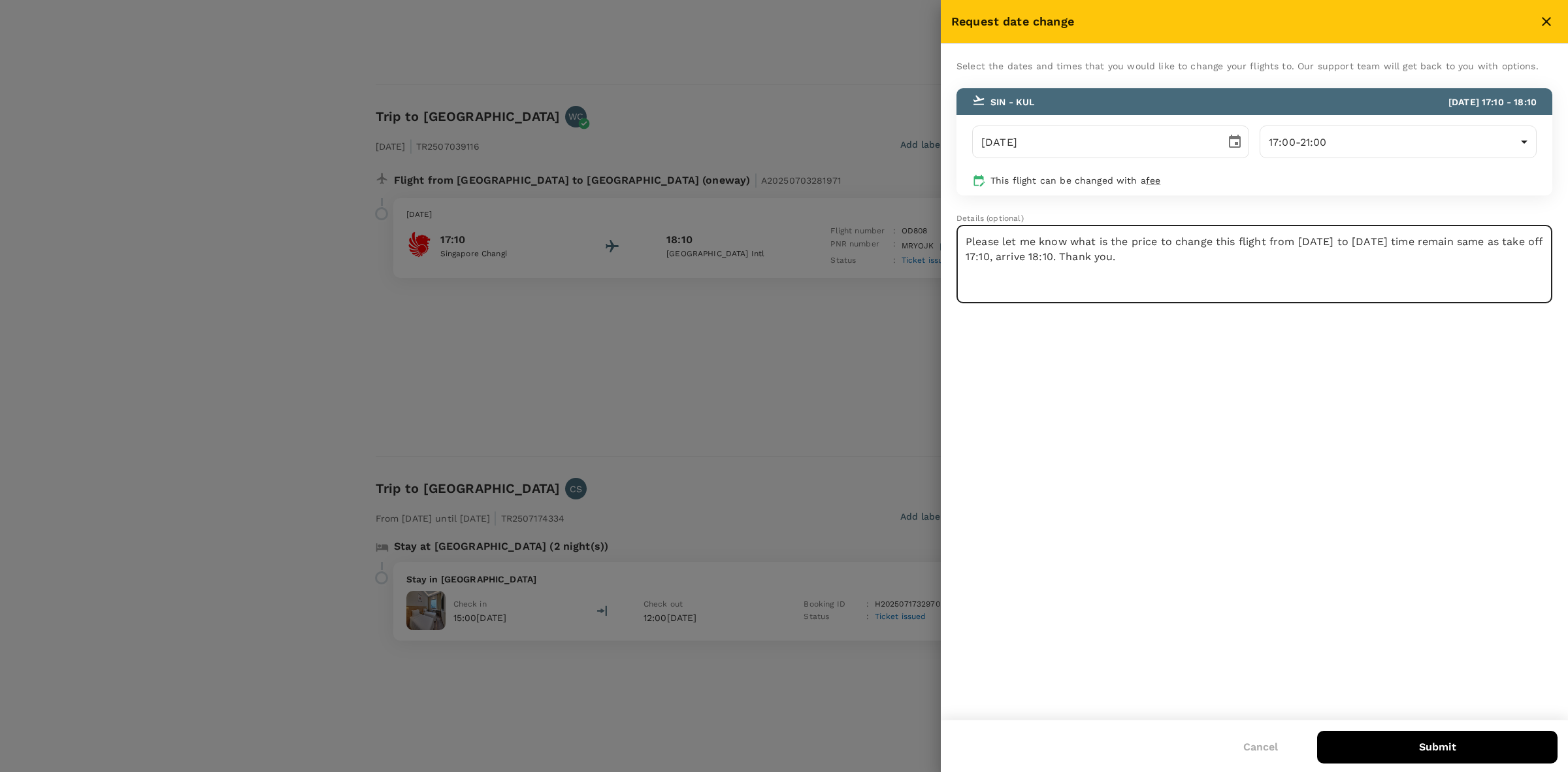 type on "Please let me know what is the price to change this flight from 30 Jul to 31 Jul. time remain same as take off 17:10, arrive 18:10. Thank you." 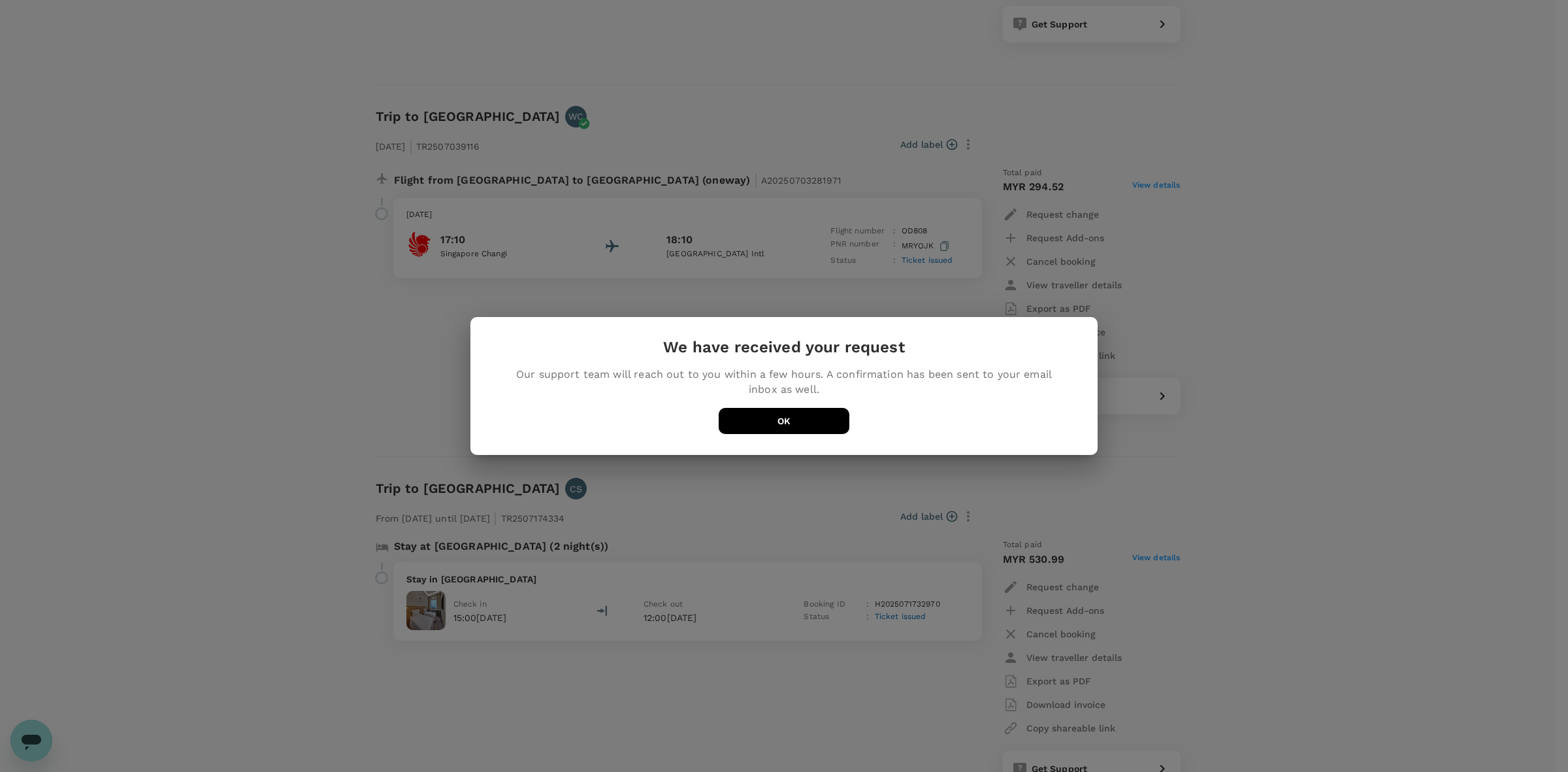 click on "OK" at bounding box center (784, 421) 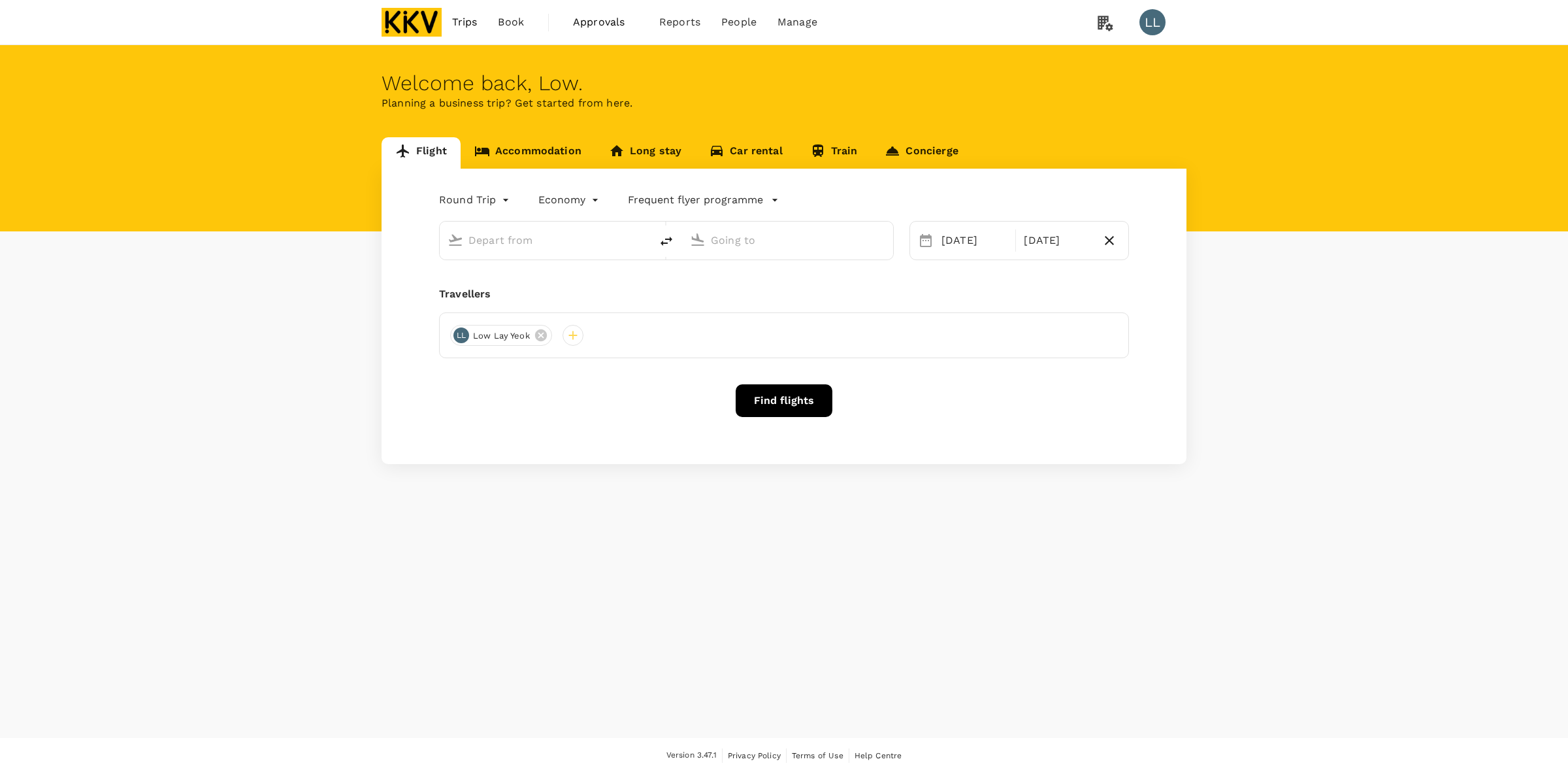 scroll, scrollTop: 0, scrollLeft: 0, axis: both 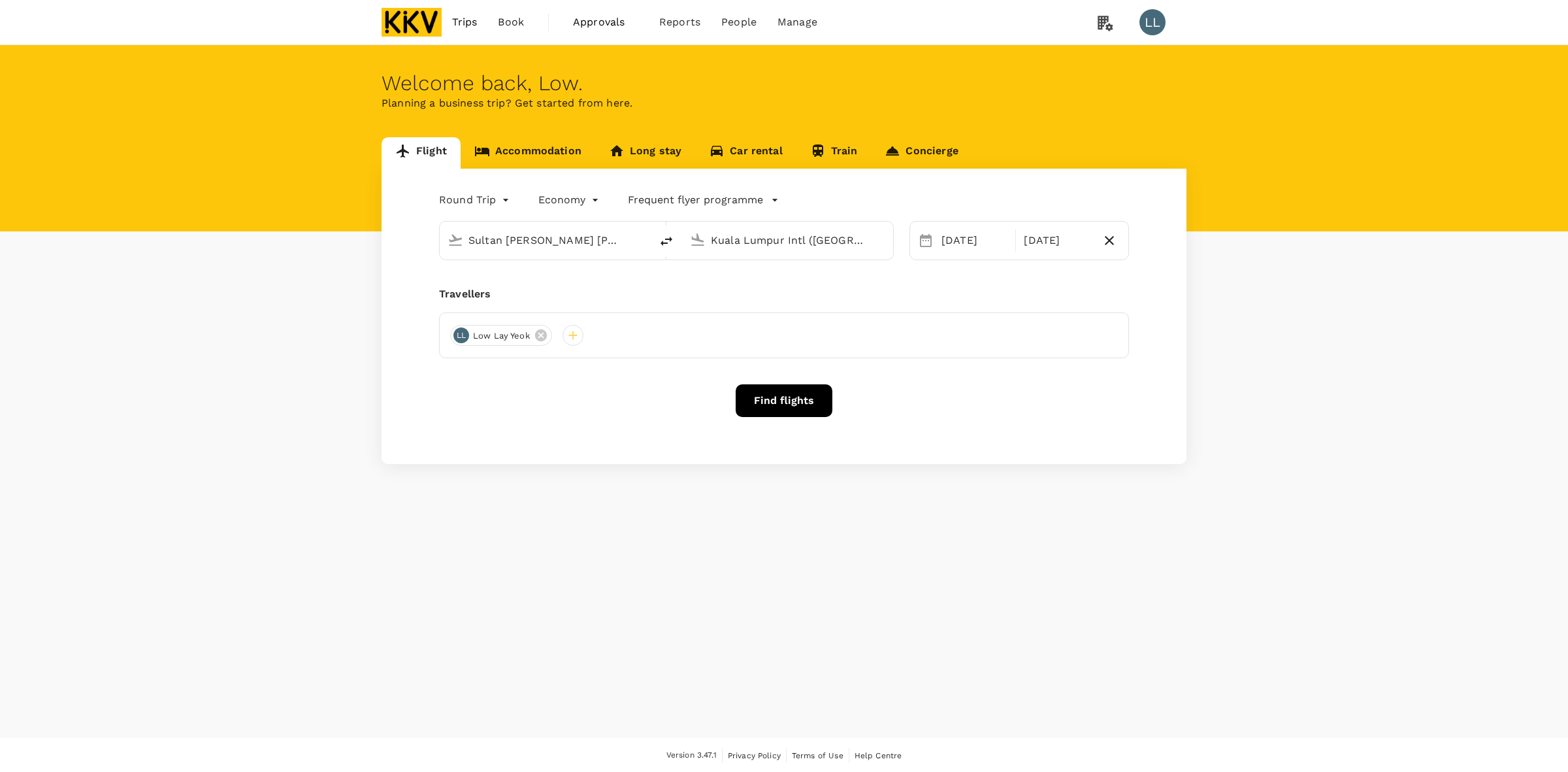 type 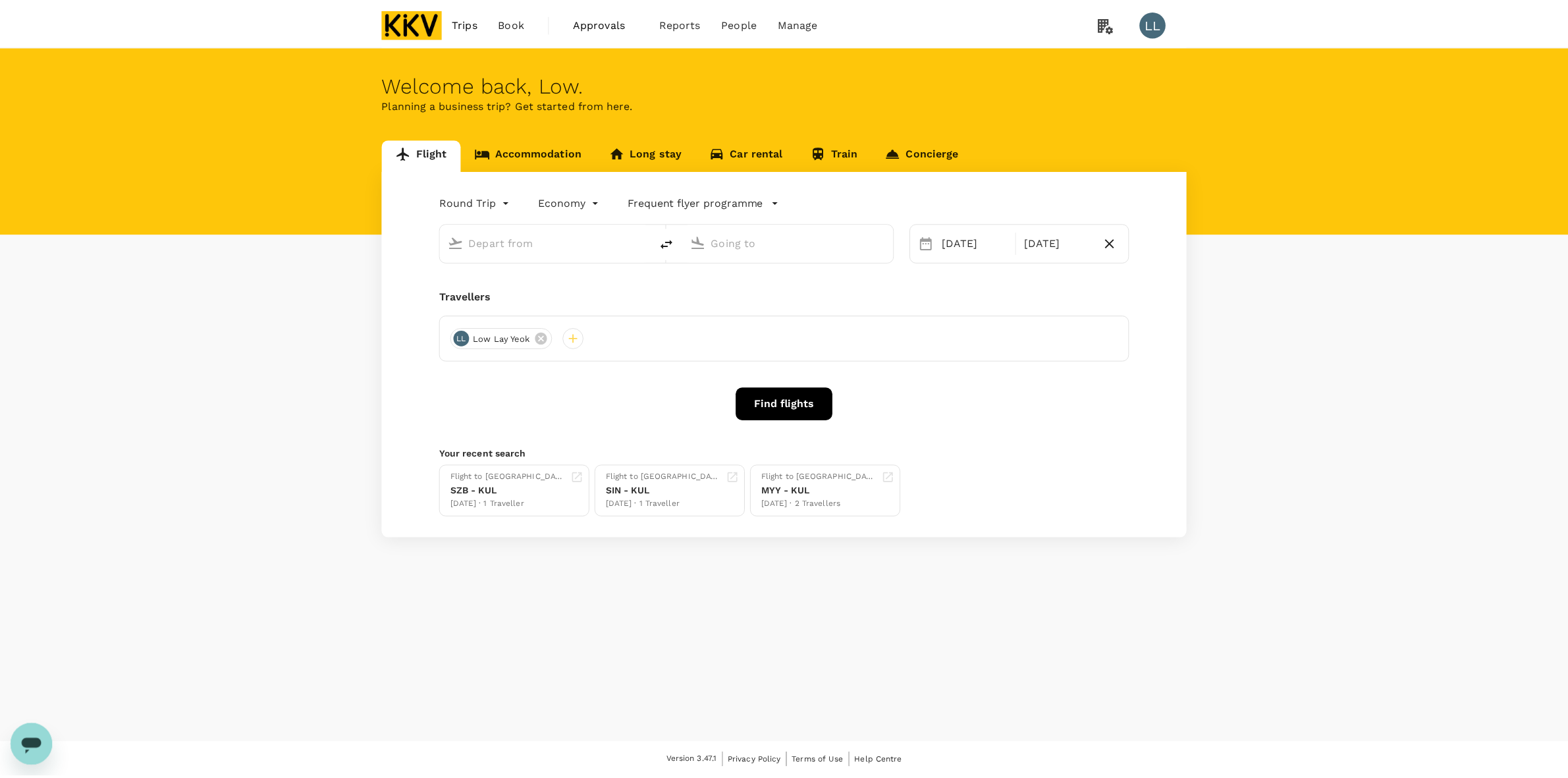 scroll, scrollTop: 0, scrollLeft: 0, axis: both 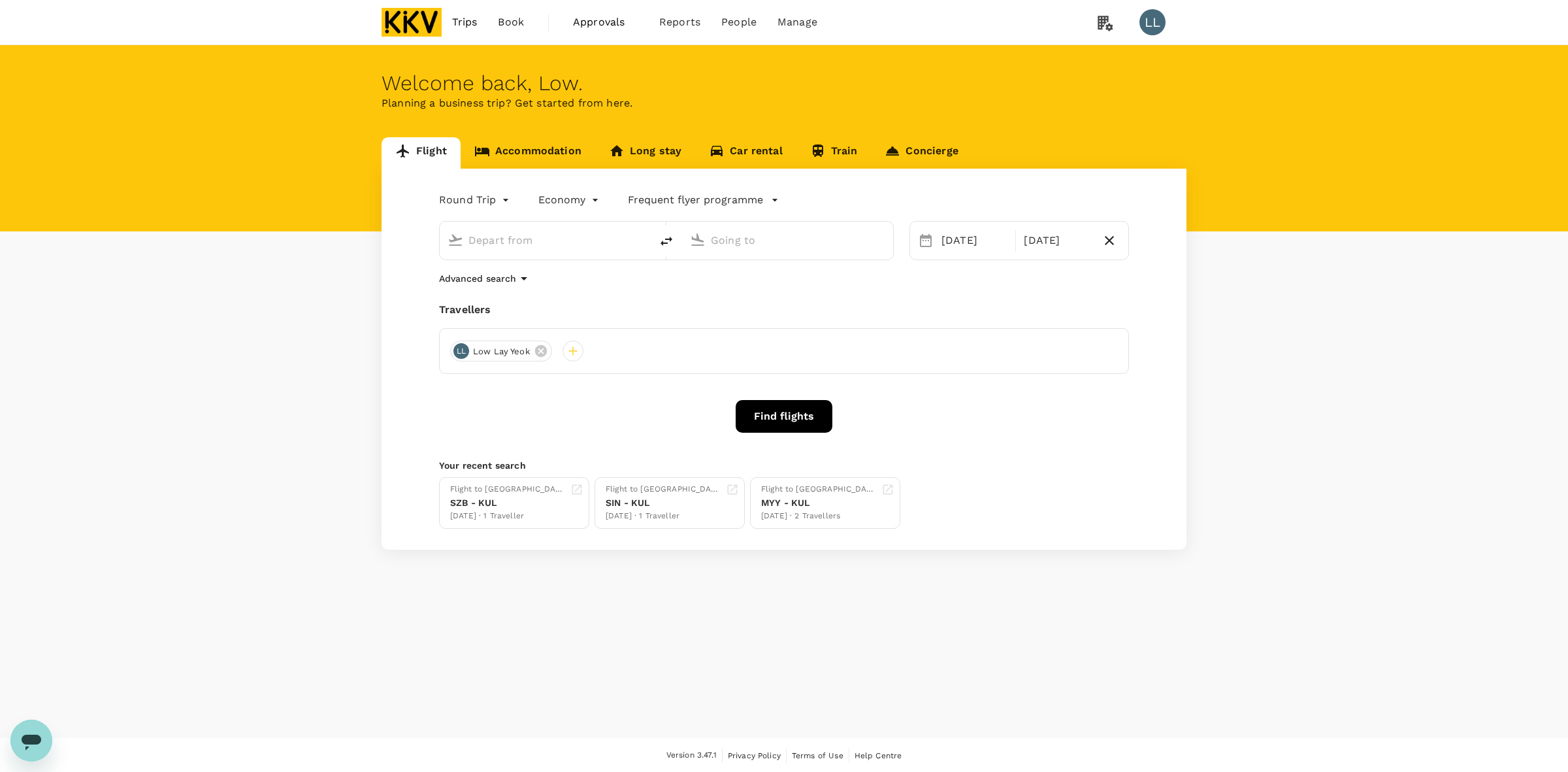 type on "Sultan [PERSON_NAME] [PERSON_NAME] (SZB)" 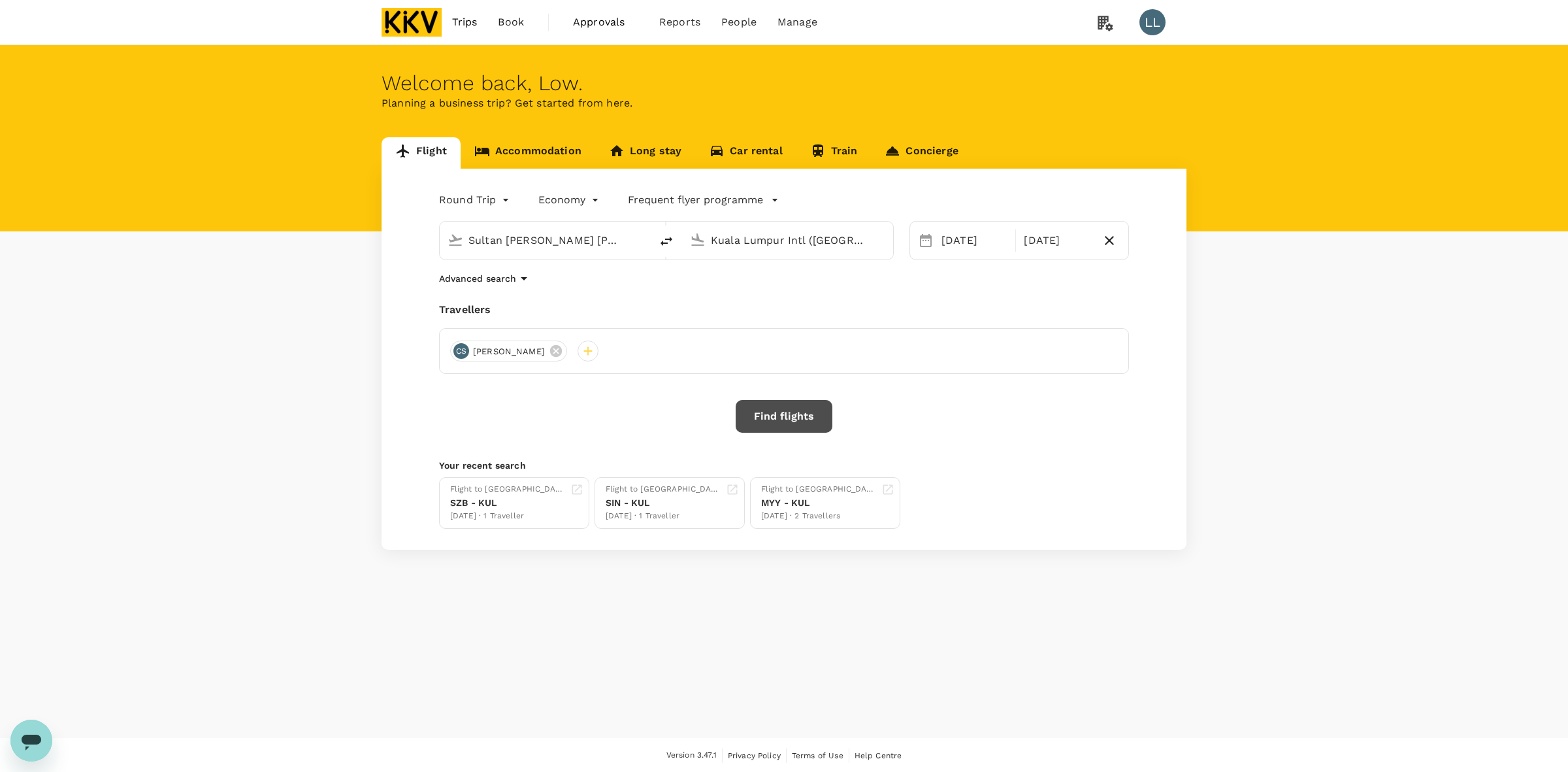click on "Find flights" at bounding box center [784, 416] 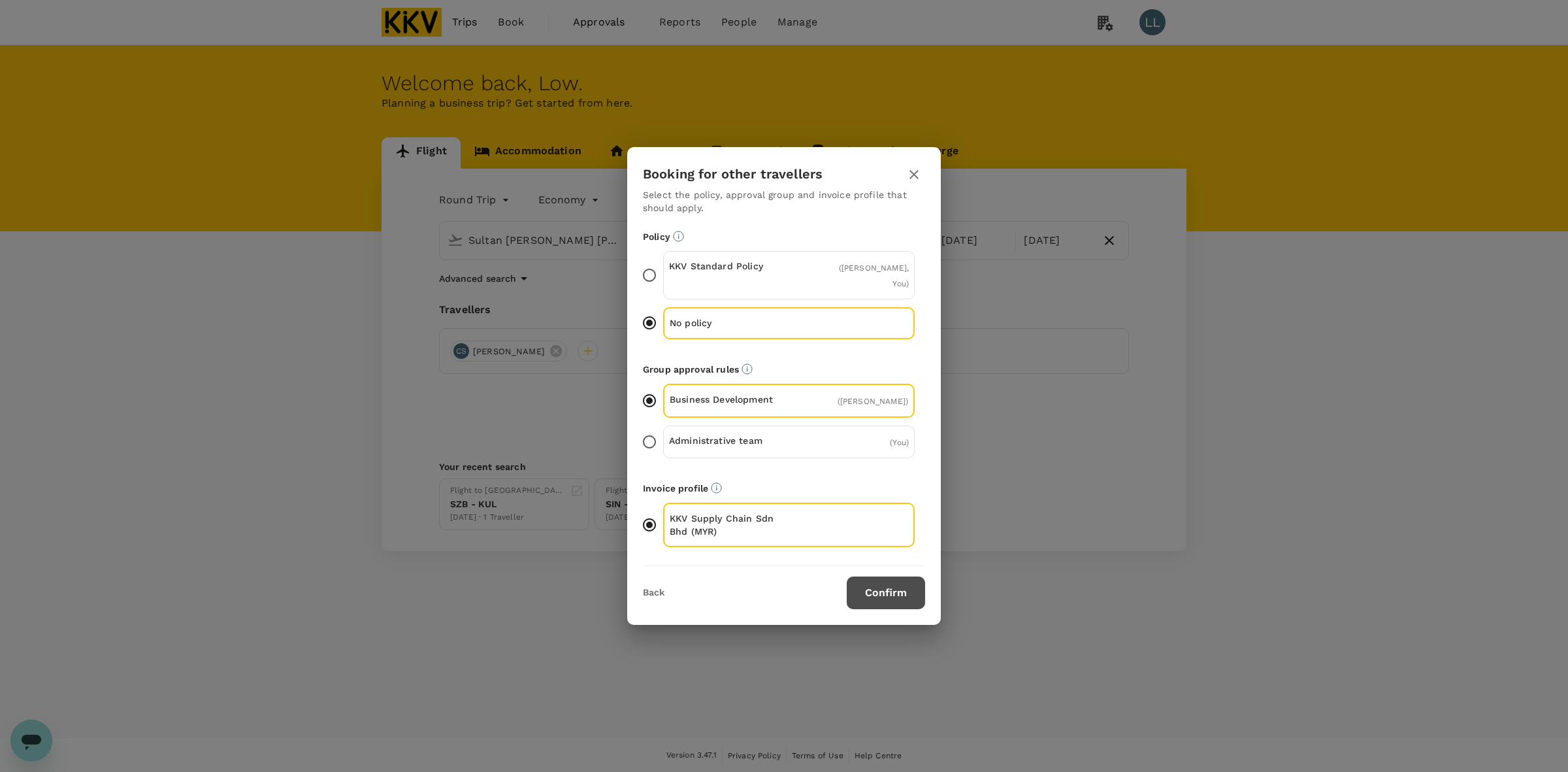 click on "Confirm" at bounding box center [886, 593] 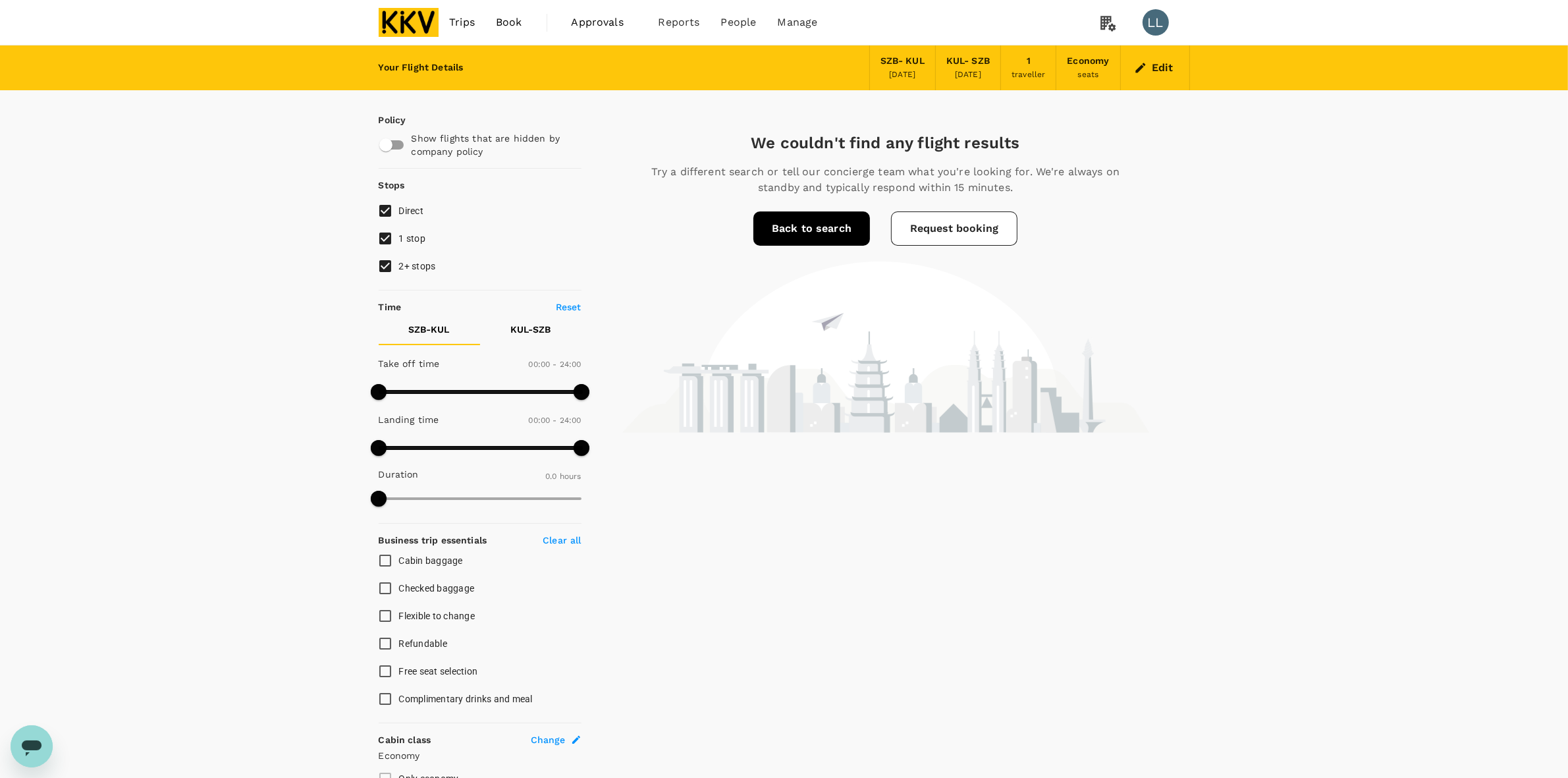 click on "We couldn't find any flight results Try a different search or tell our concierge team what you're looking for. We're always on standby and typically respond within 15 minutes. Back to search Request booking" at bounding box center (886, 491) 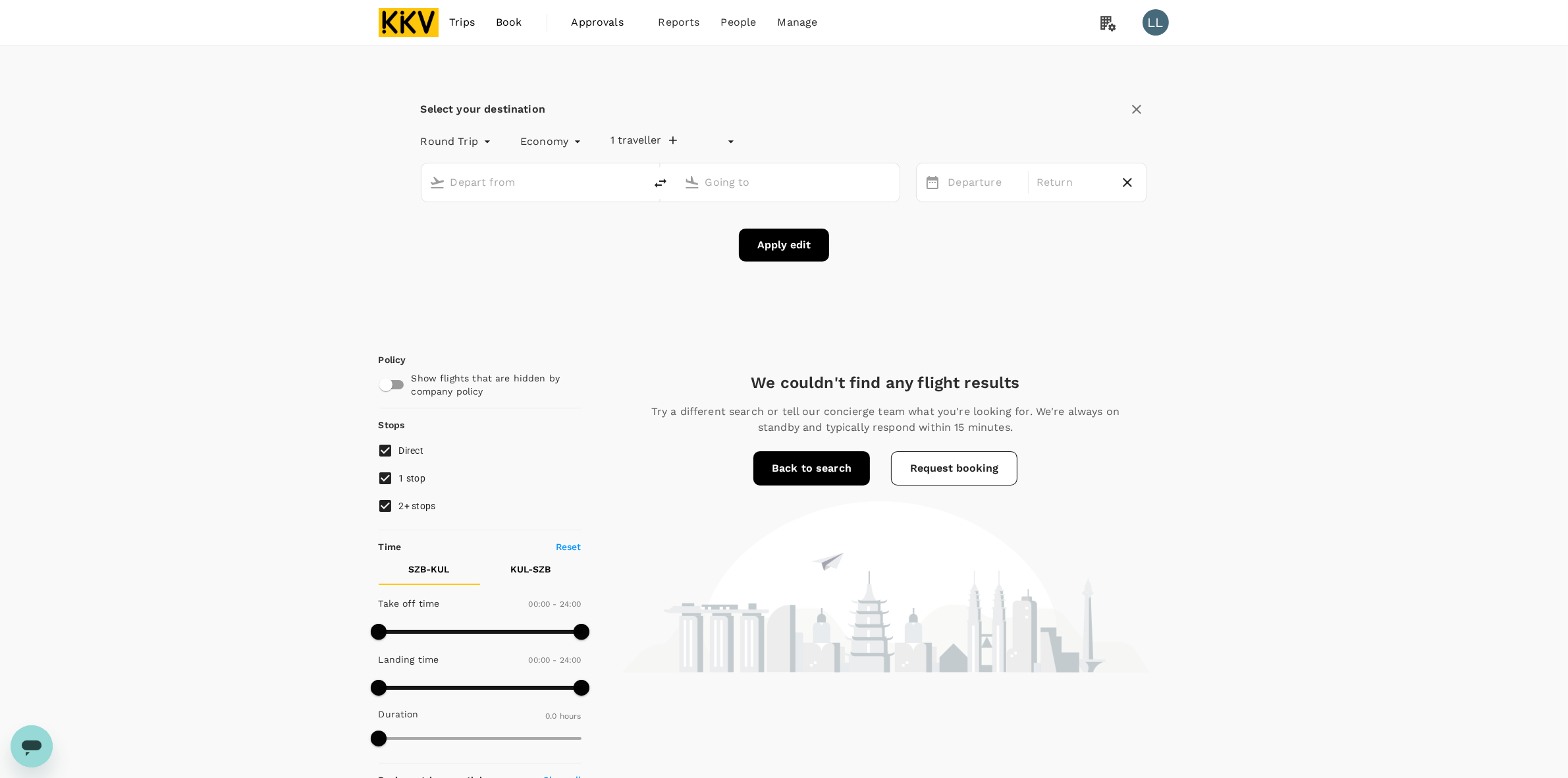 type on "undefined, undefined (any)" 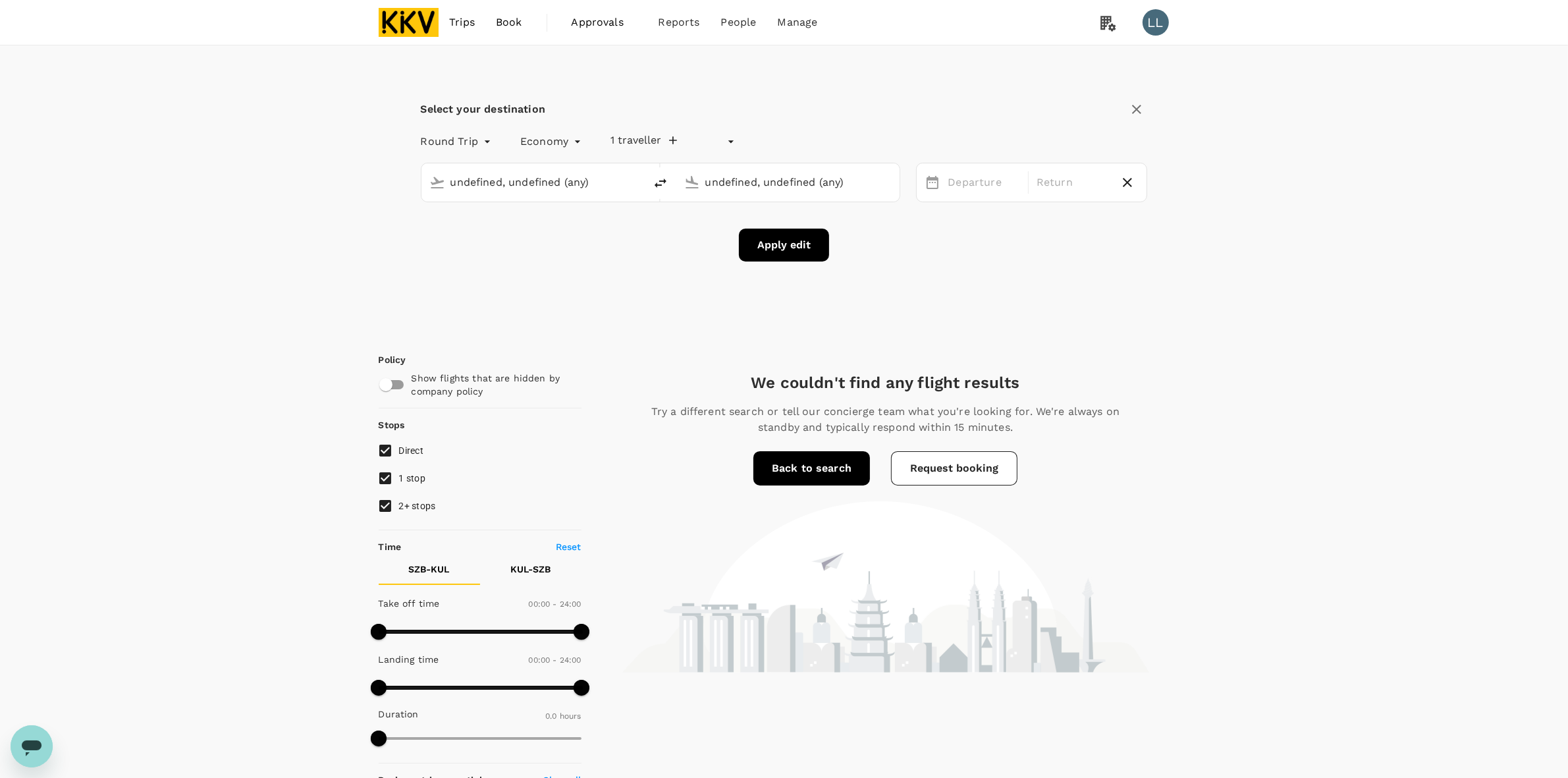 type 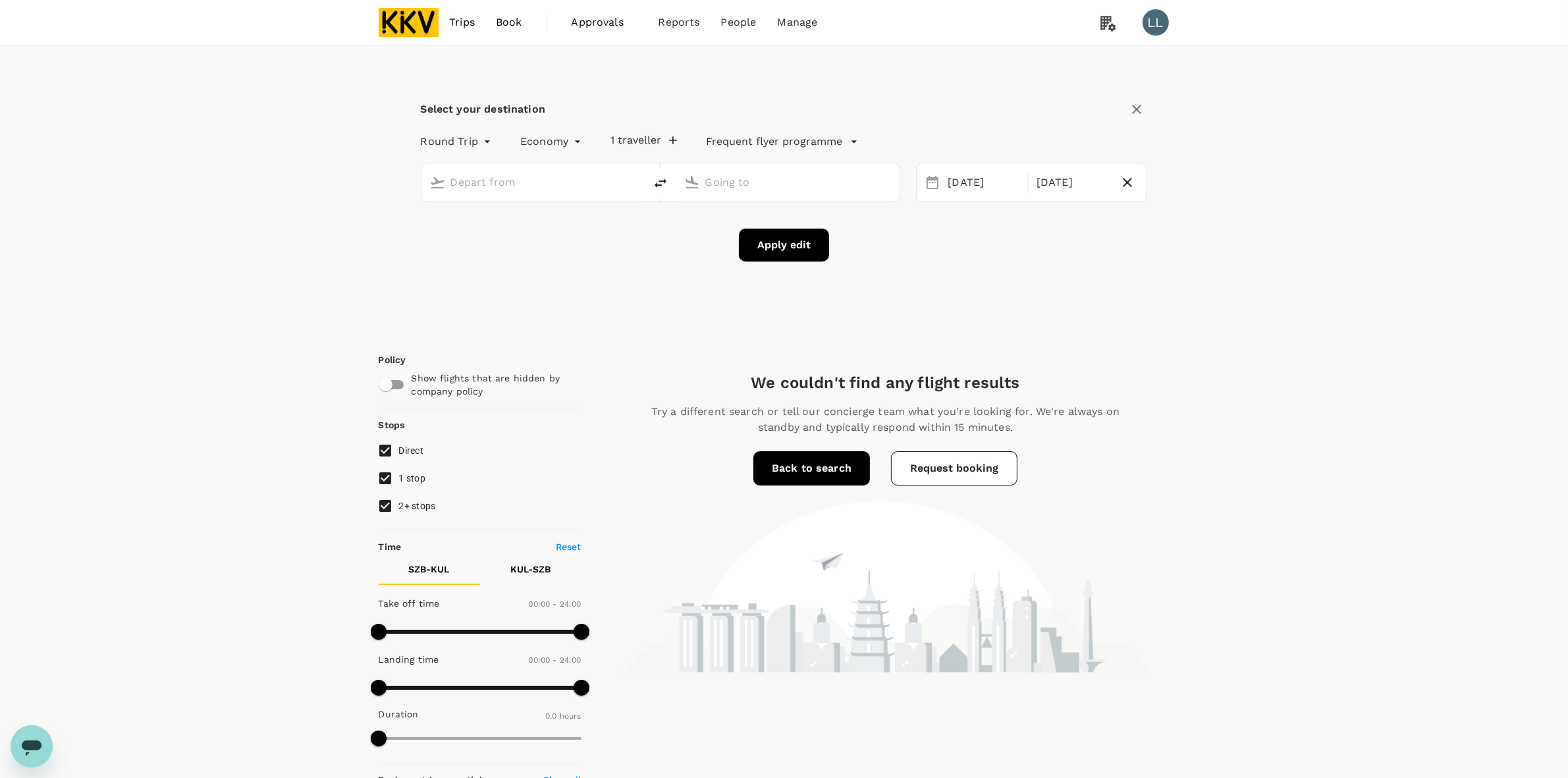 type on "Sultan [PERSON_NAME] [PERSON_NAME] (SZB)" 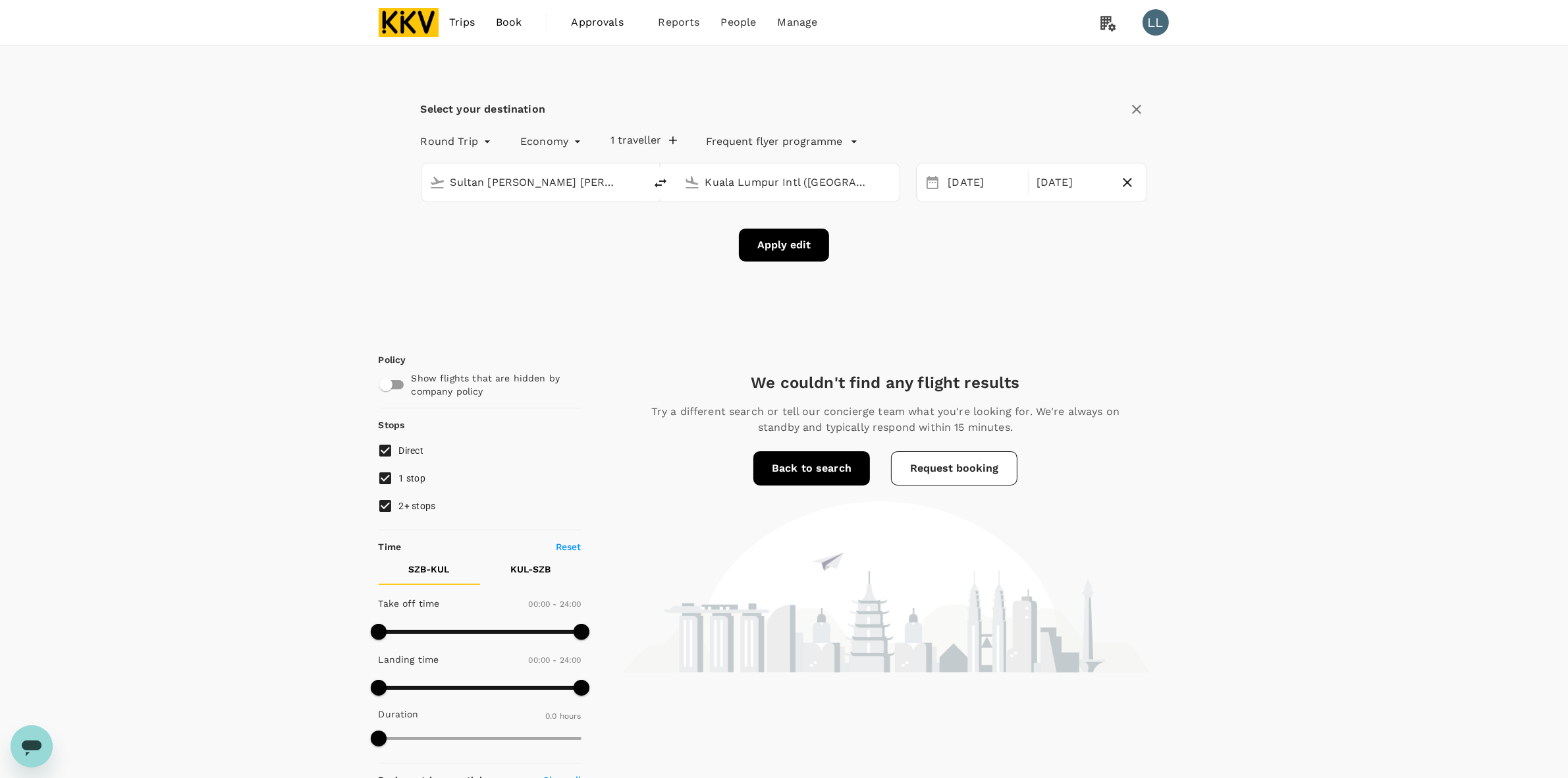 click 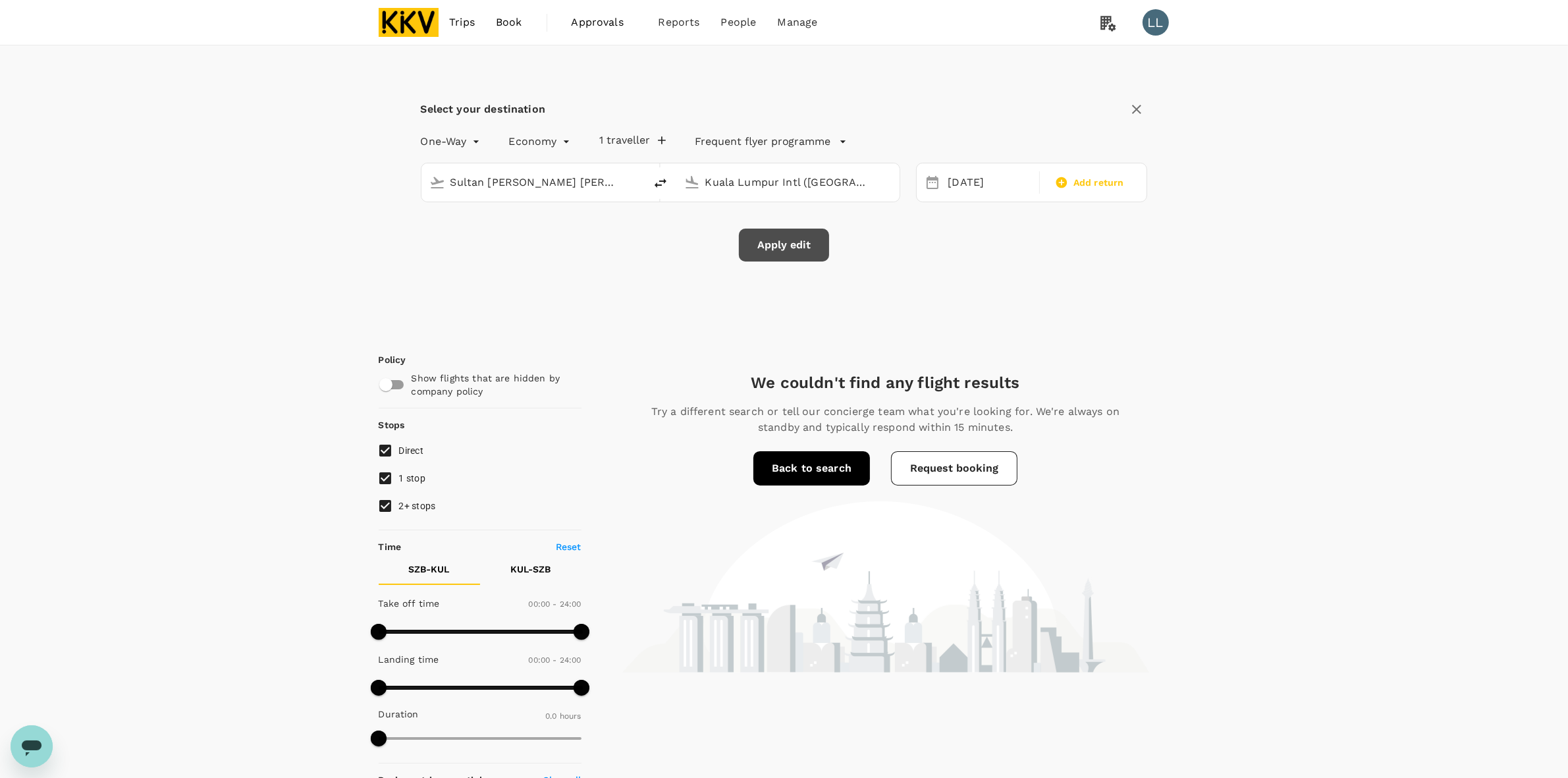 click on "Apply edit" at bounding box center (784, 245) 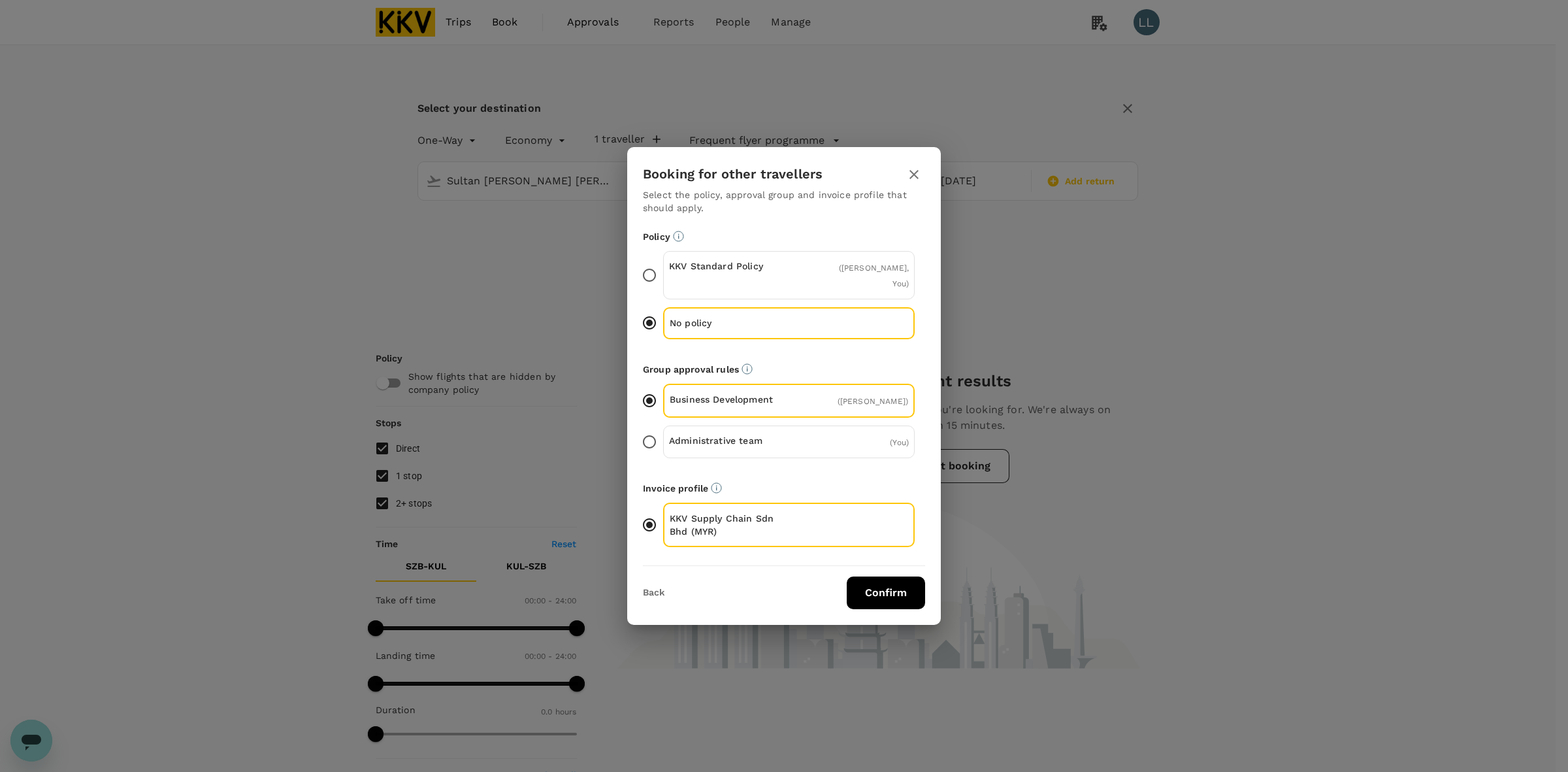 click on "Confirm" at bounding box center [886, 593] 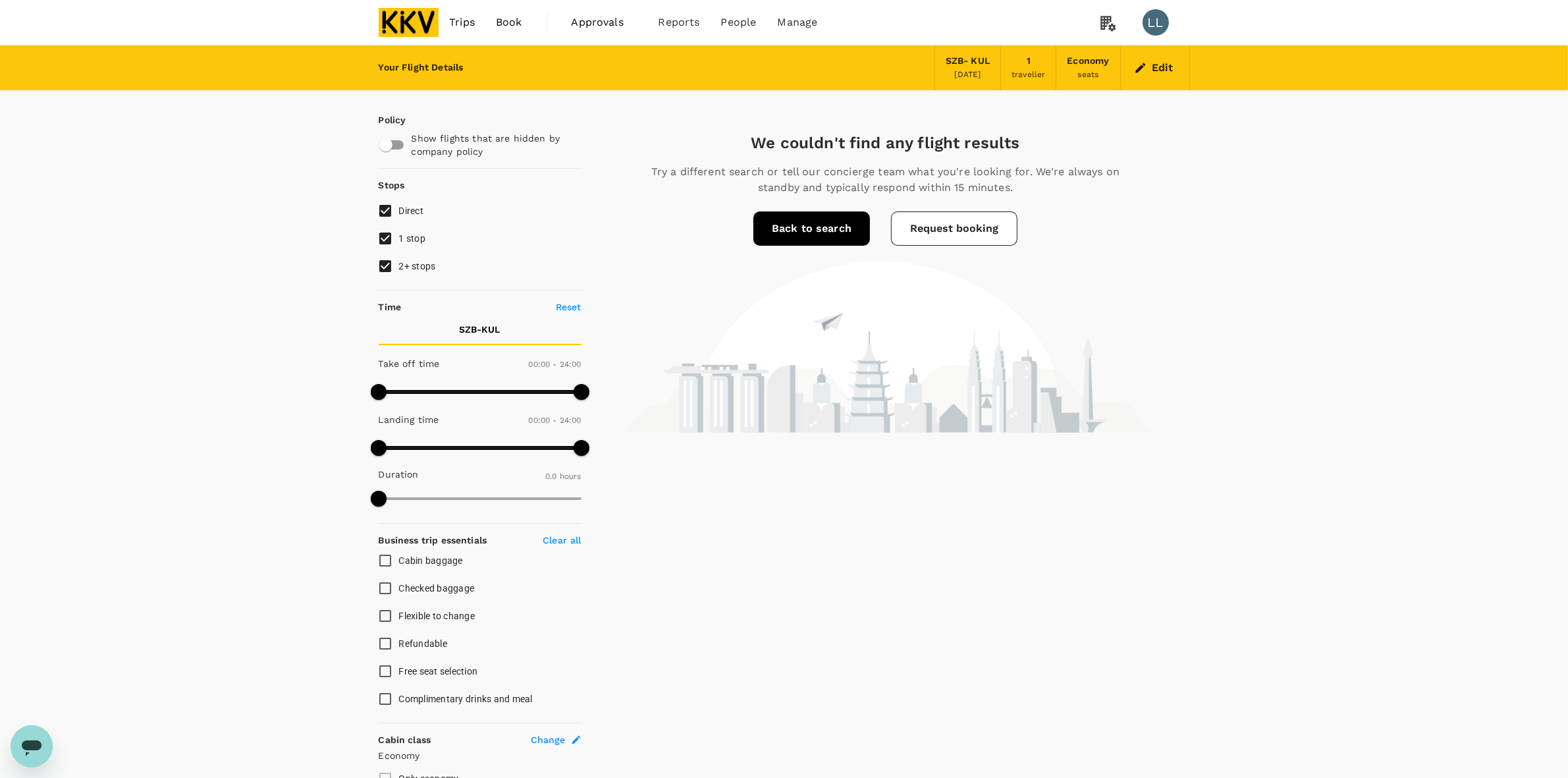 click on "We couldn't find any flight results Try a different search or tell our concierge team what you're looking for. We're always on standby and typically respond within 15 minutes. Back to search Request booking" at bounding box center [886, 491] 